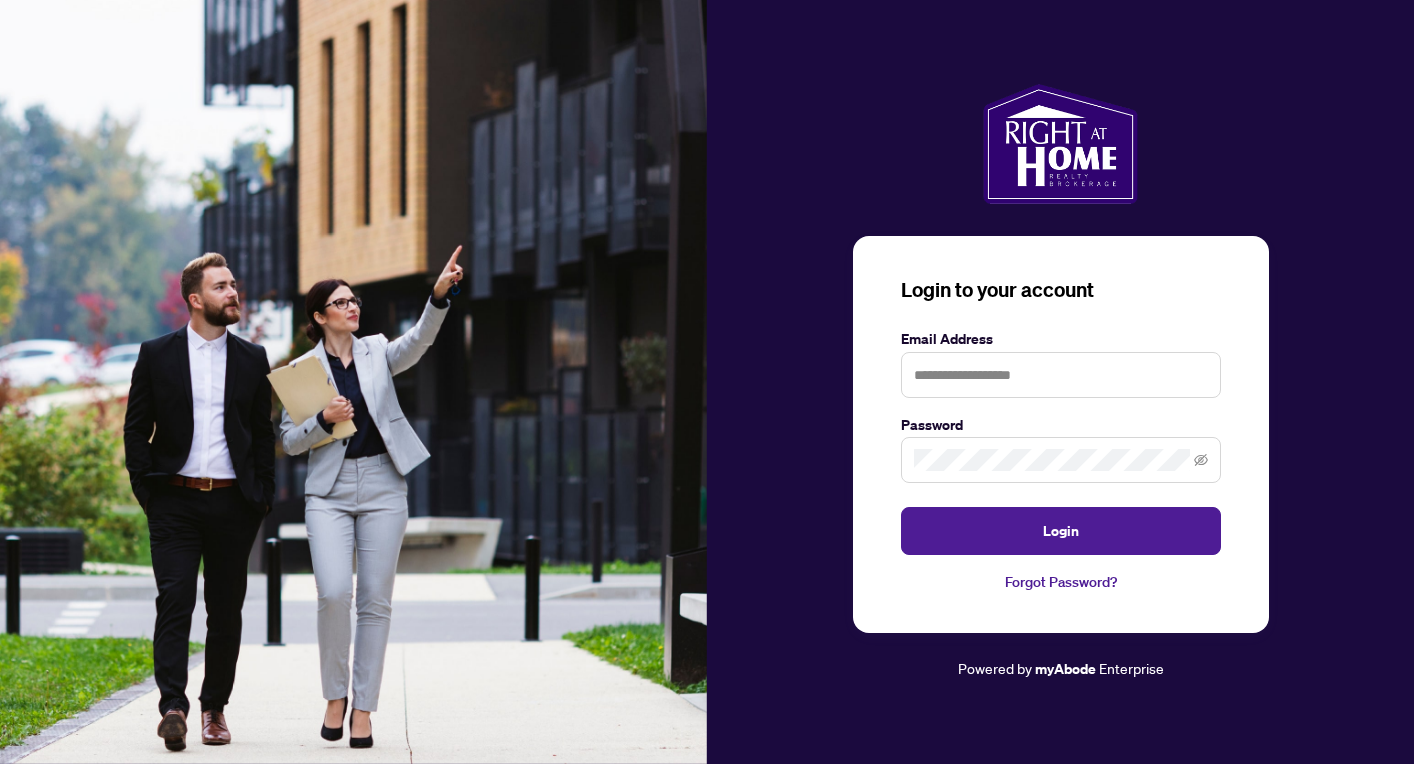 scroll, scrollTop: 0, scrollLeft: 0, axis: both 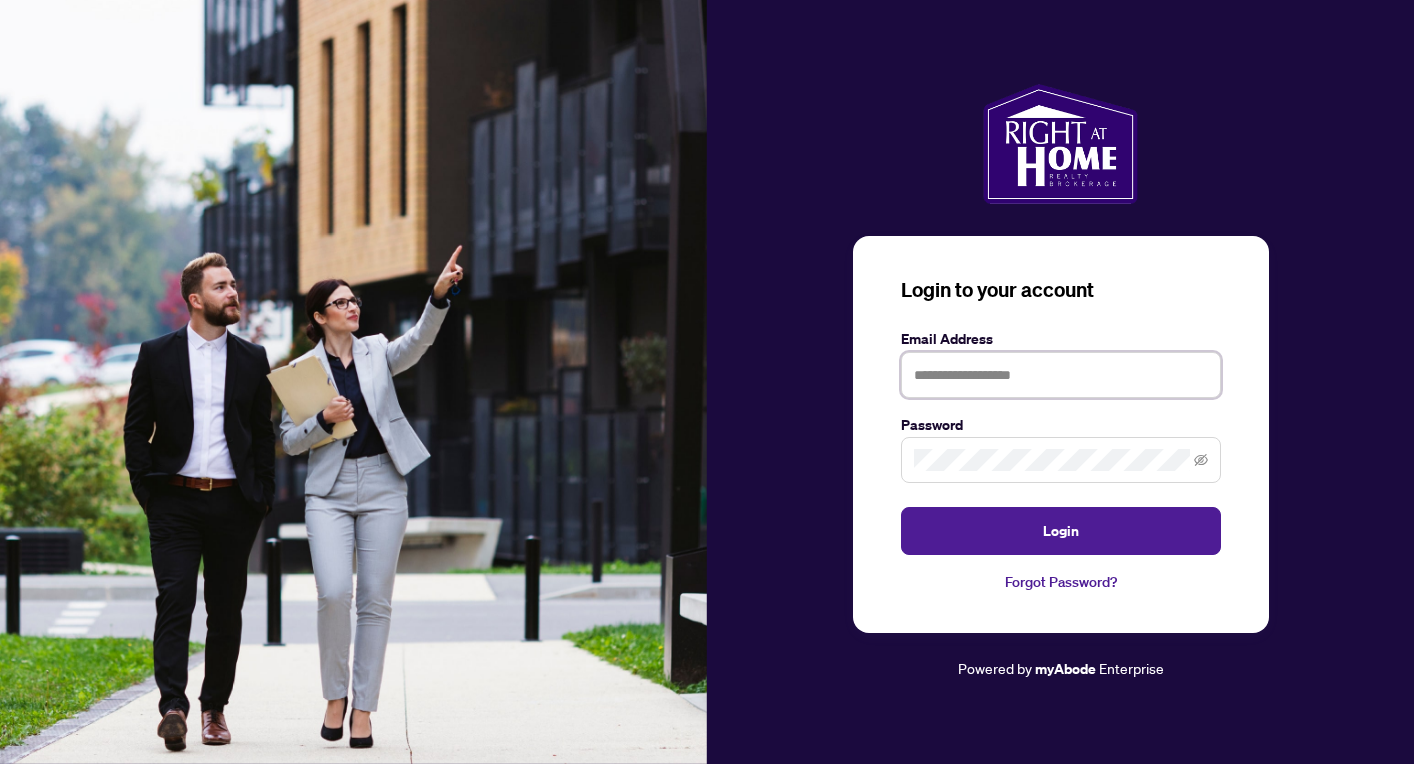 click at bounding box center [1061, 375] 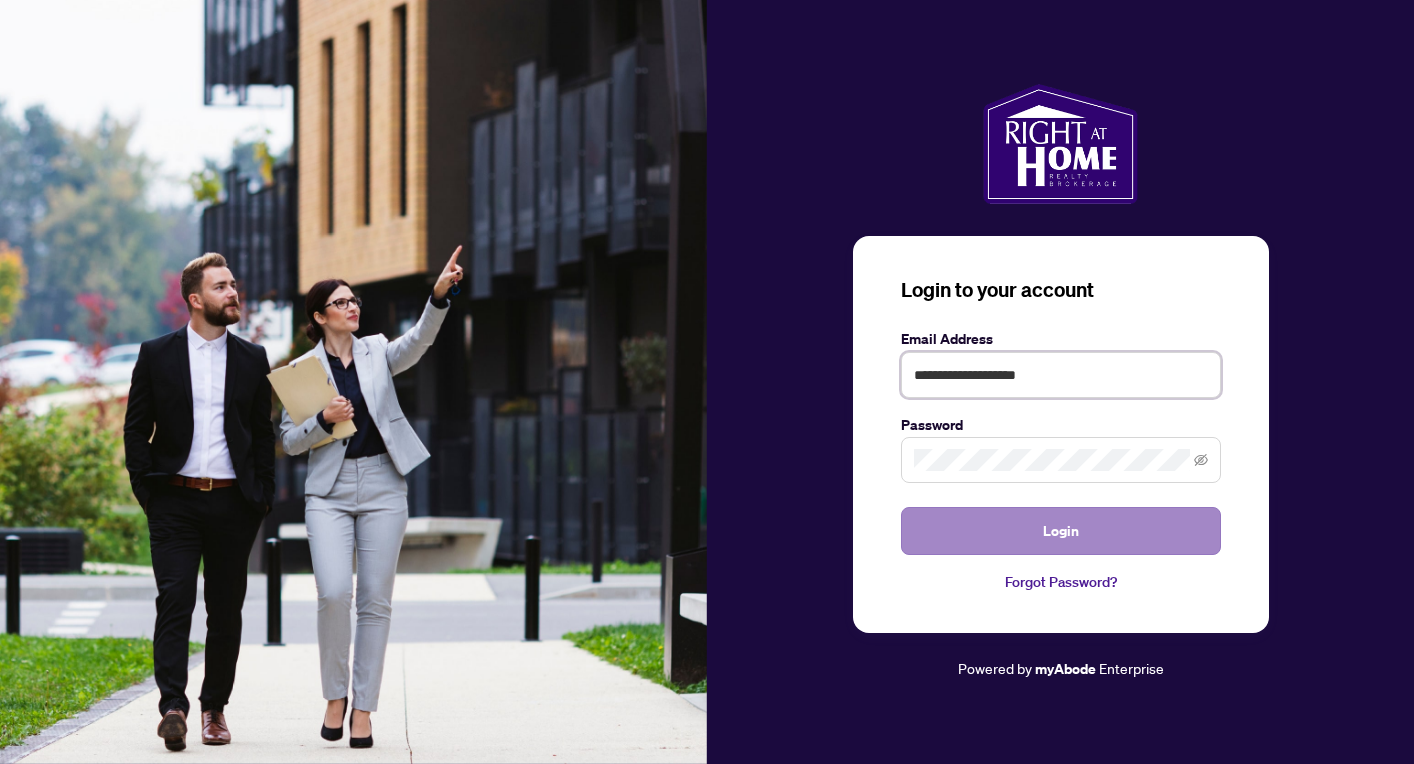 type on "**********" 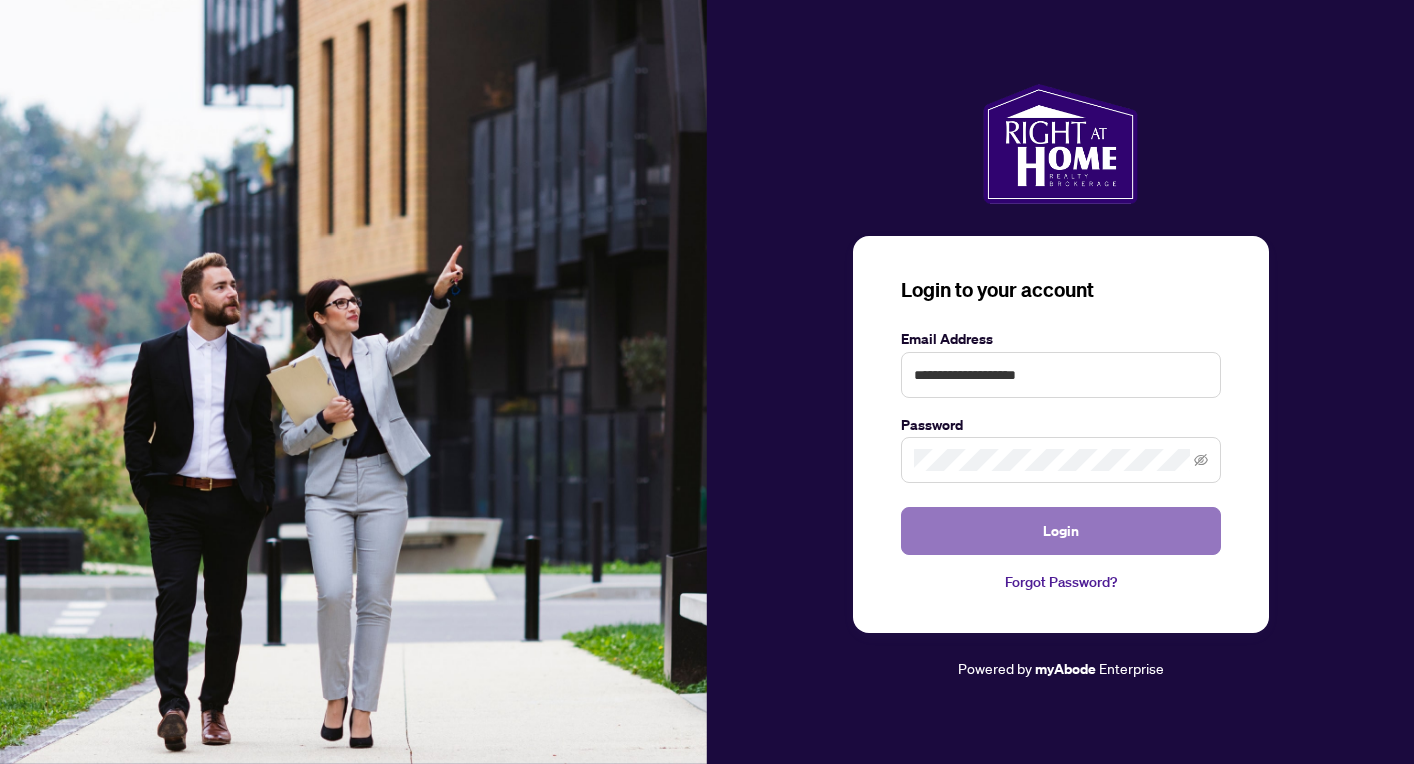 click on "Login" at bounding box center (1061, 531) 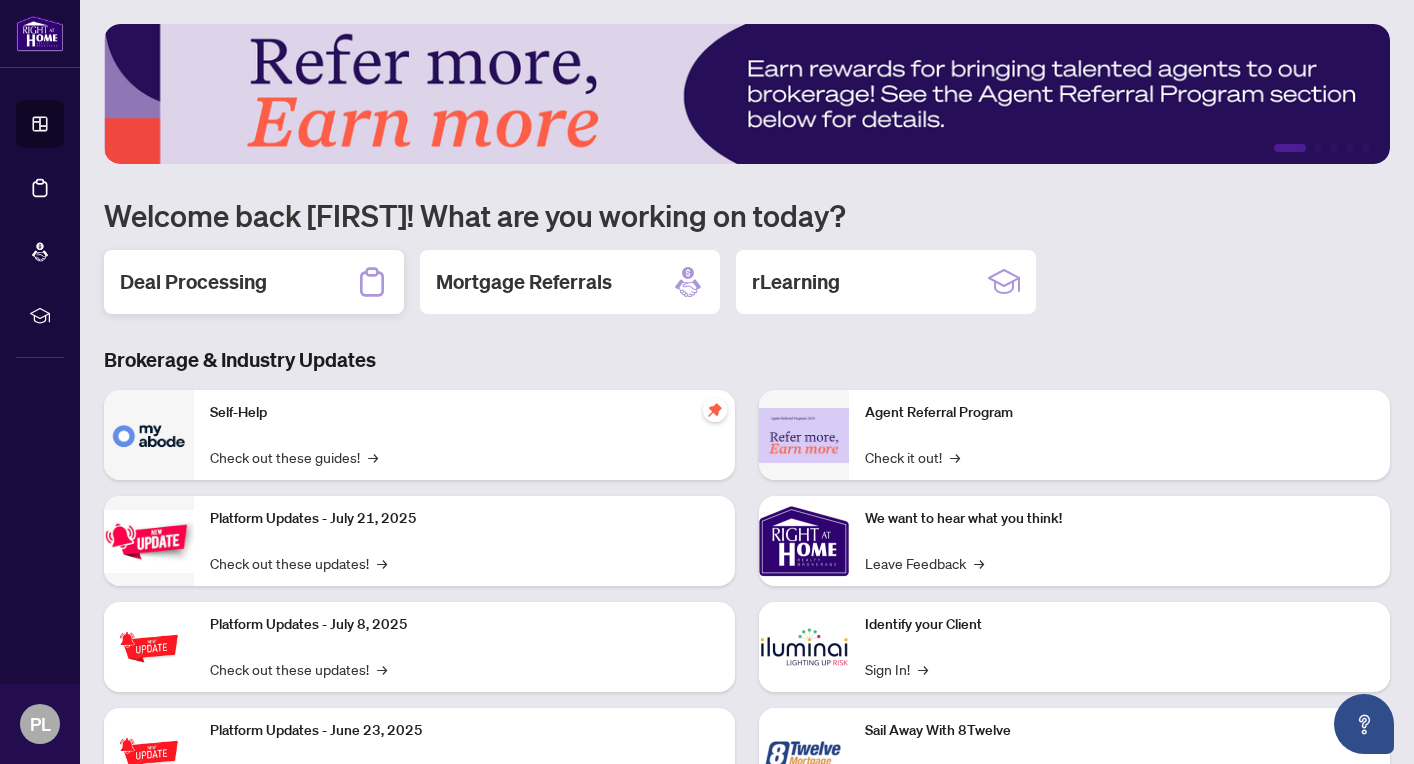 click on "Deal Processing" at bounding box center (193, 282) 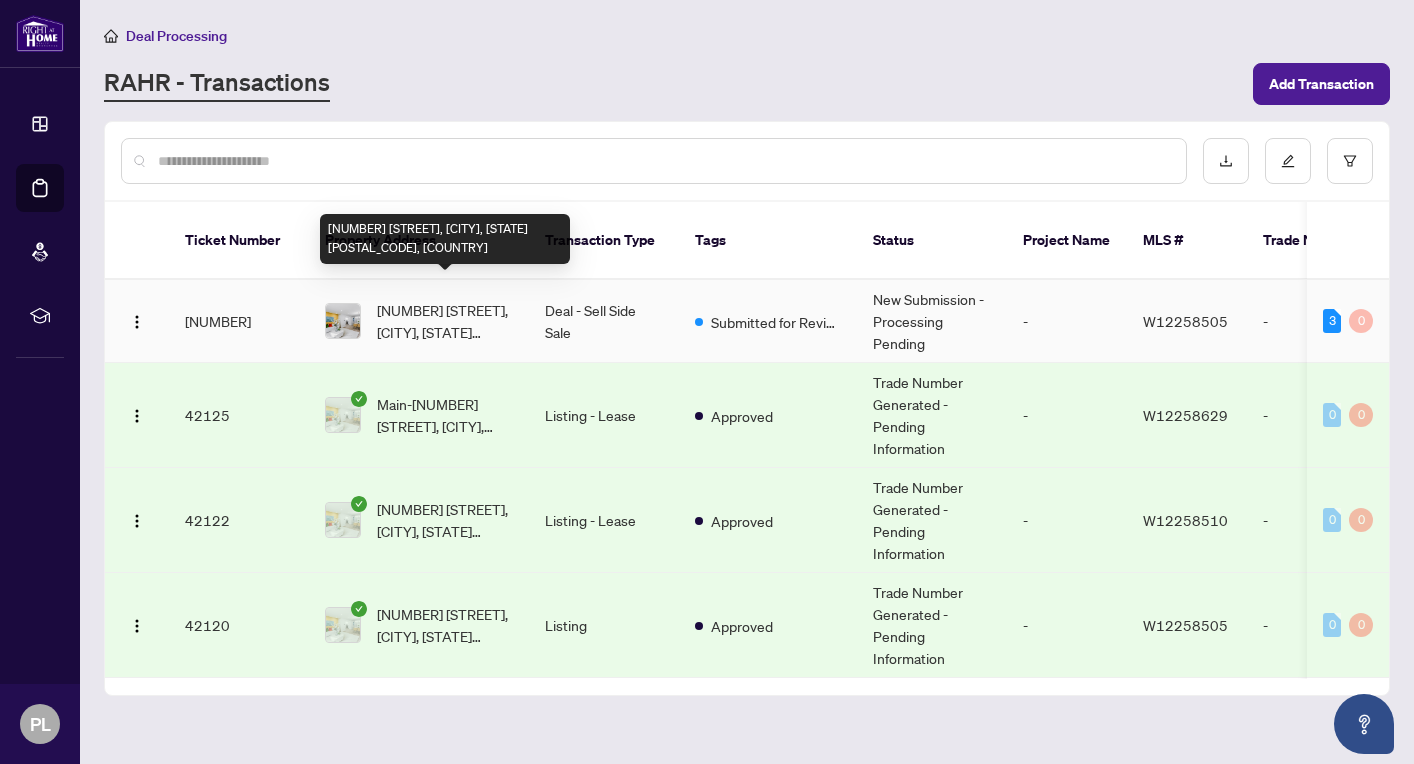 click on "[NUMBER] [STREET], [CITY], [STATE] [POSTAL_CODE], [COUNTRY]" at bounding box center (445, 321) 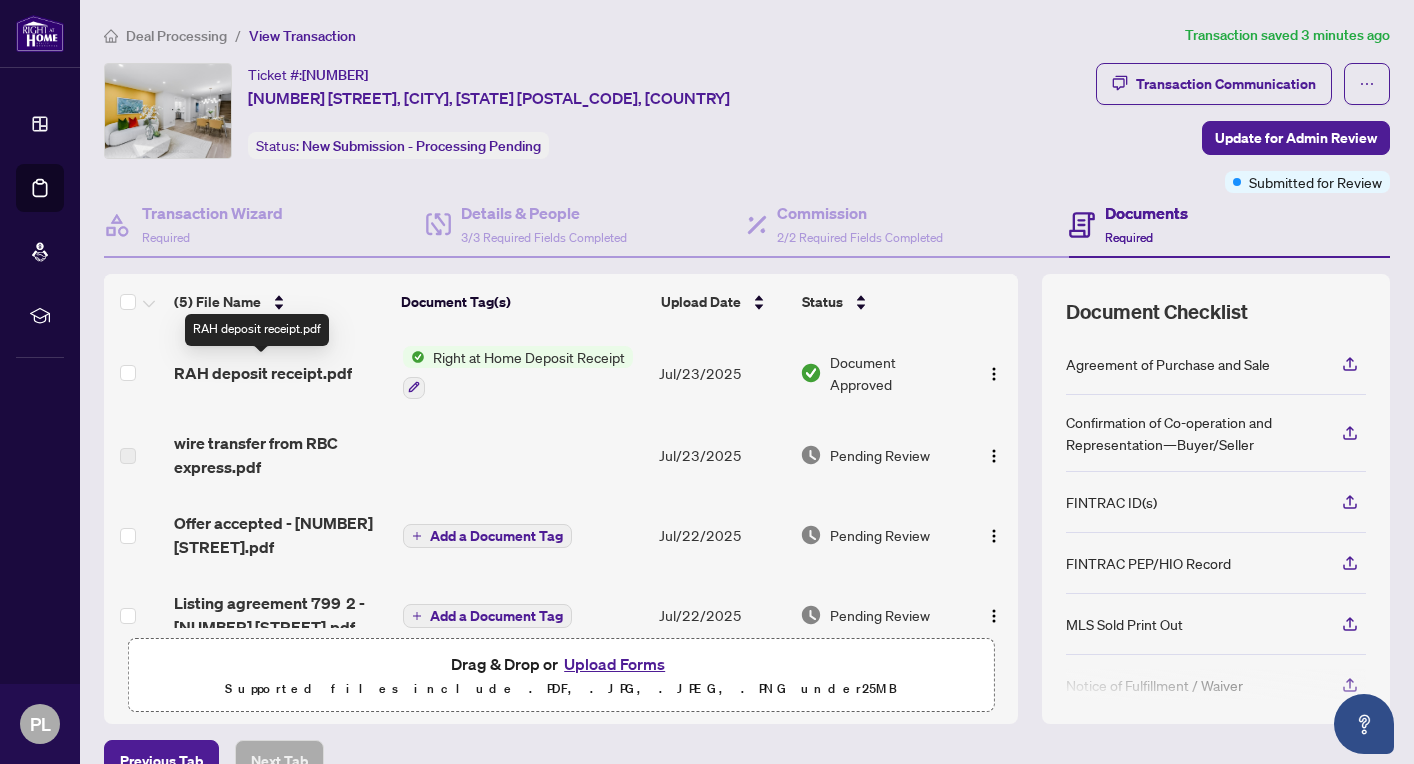 click on "RAH deposit receipt.pdf" at bounding box center (263, 373) 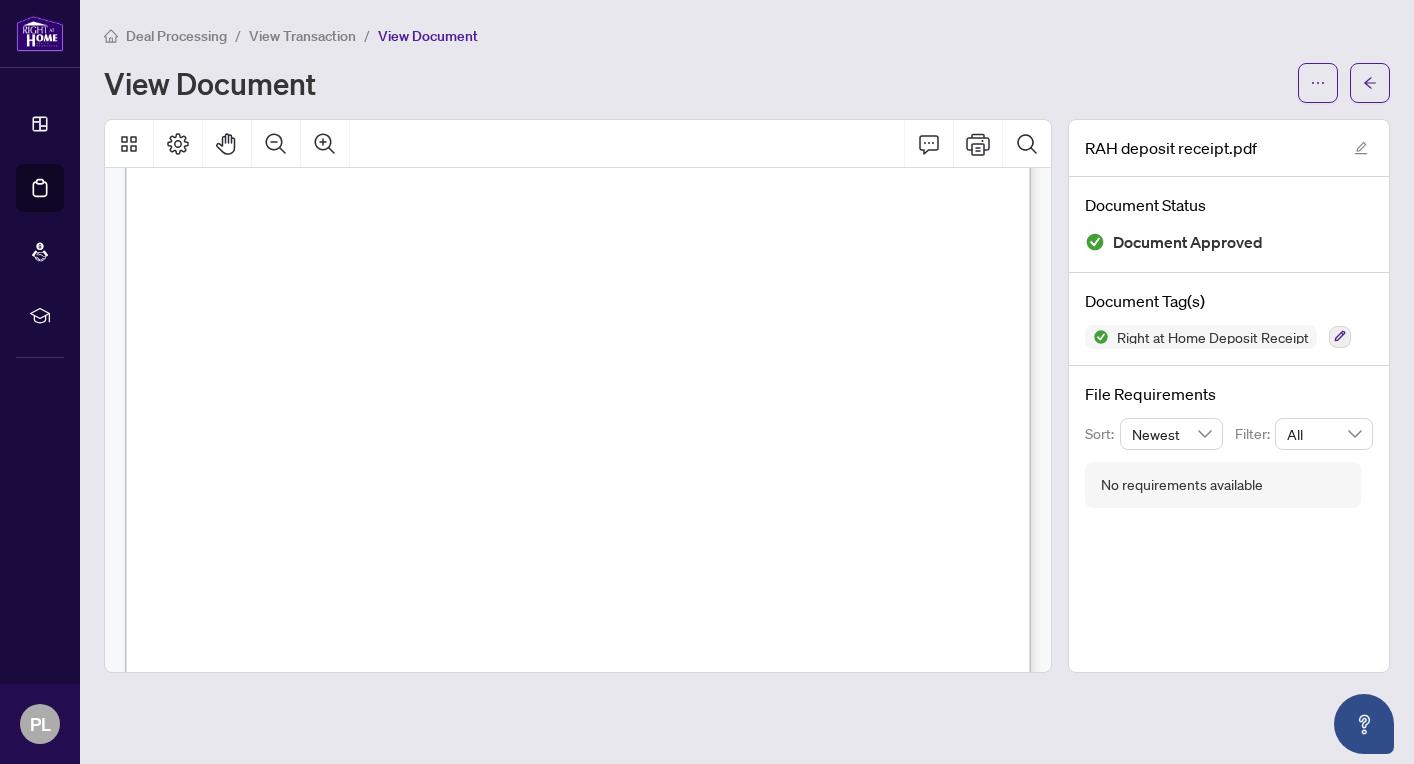 scroll, scrollTop: 372, scrollLeft: 0, axis: vertical 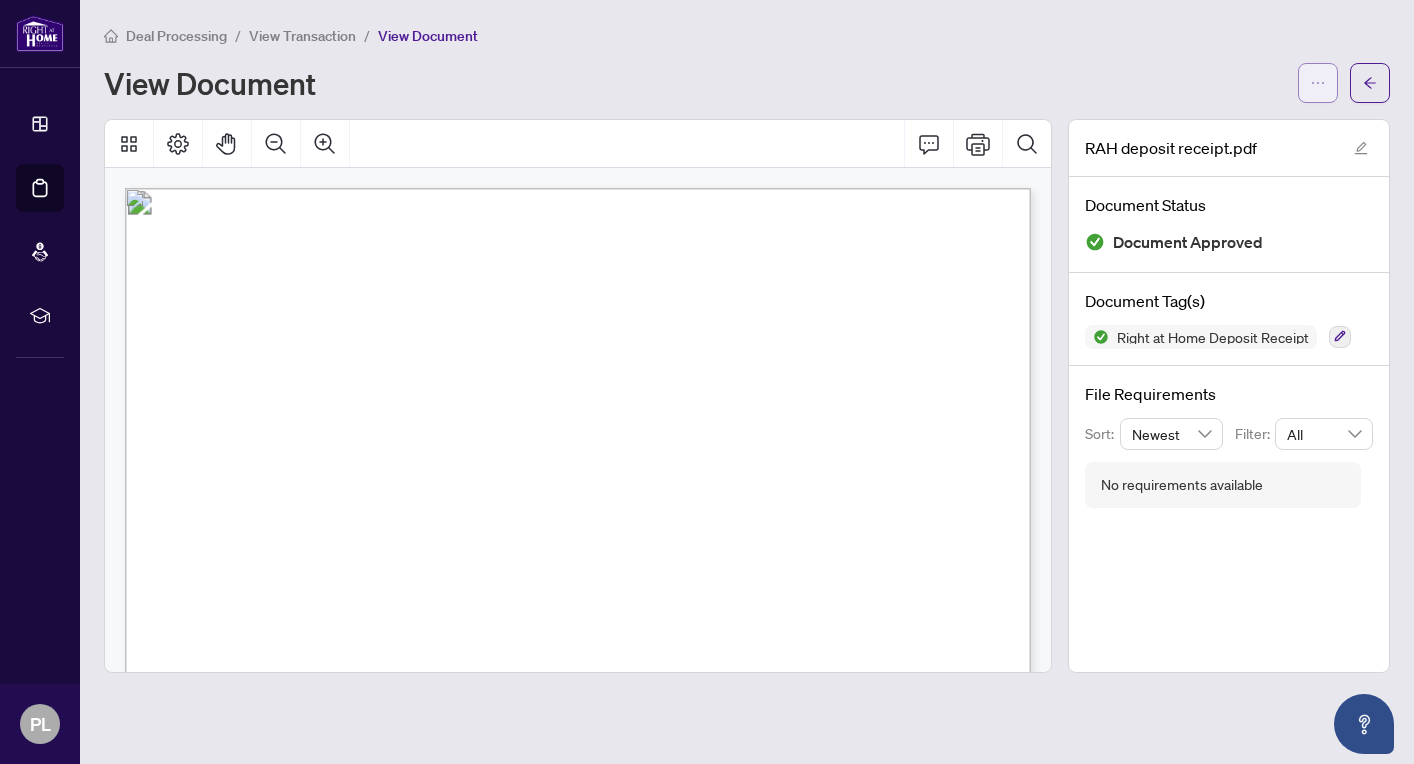 click 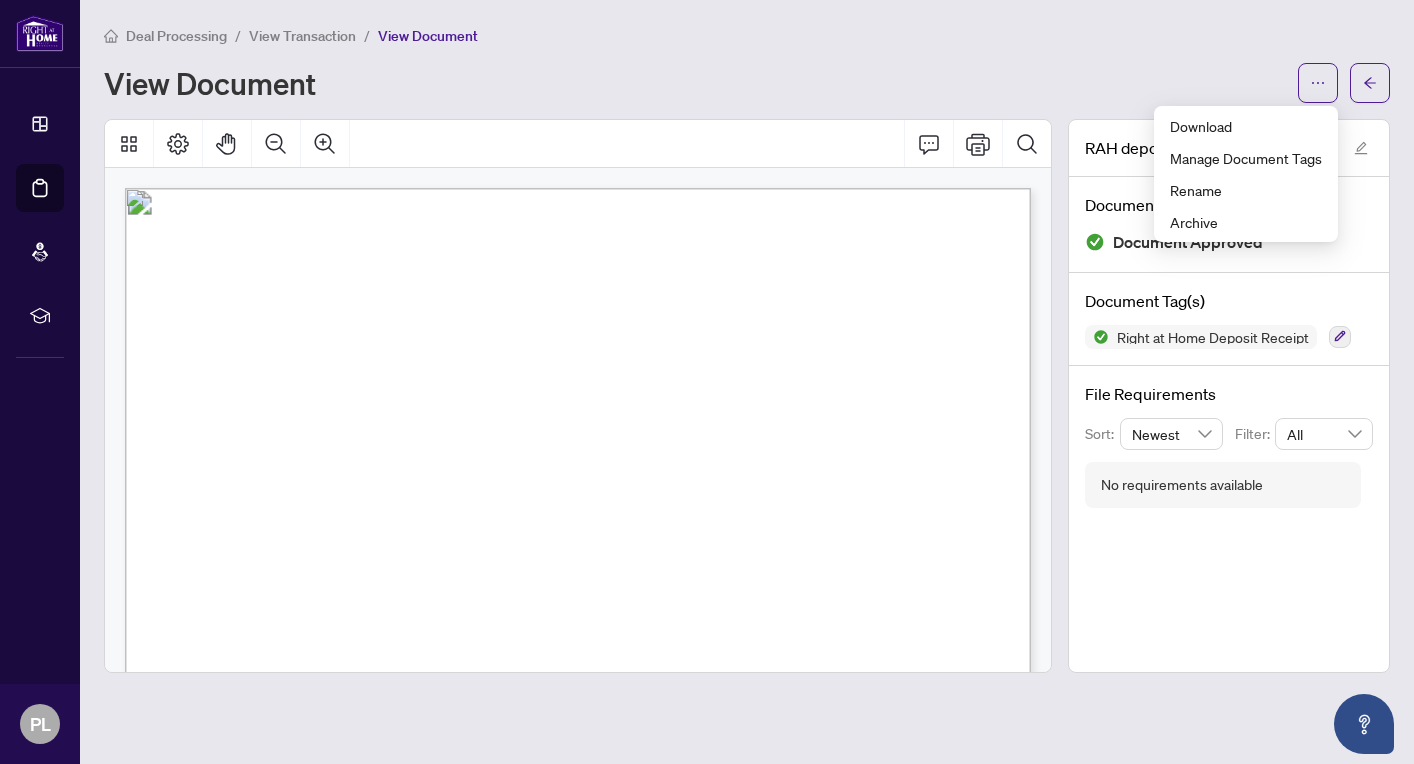 click on "View Document" at bounding box center (695, 83) 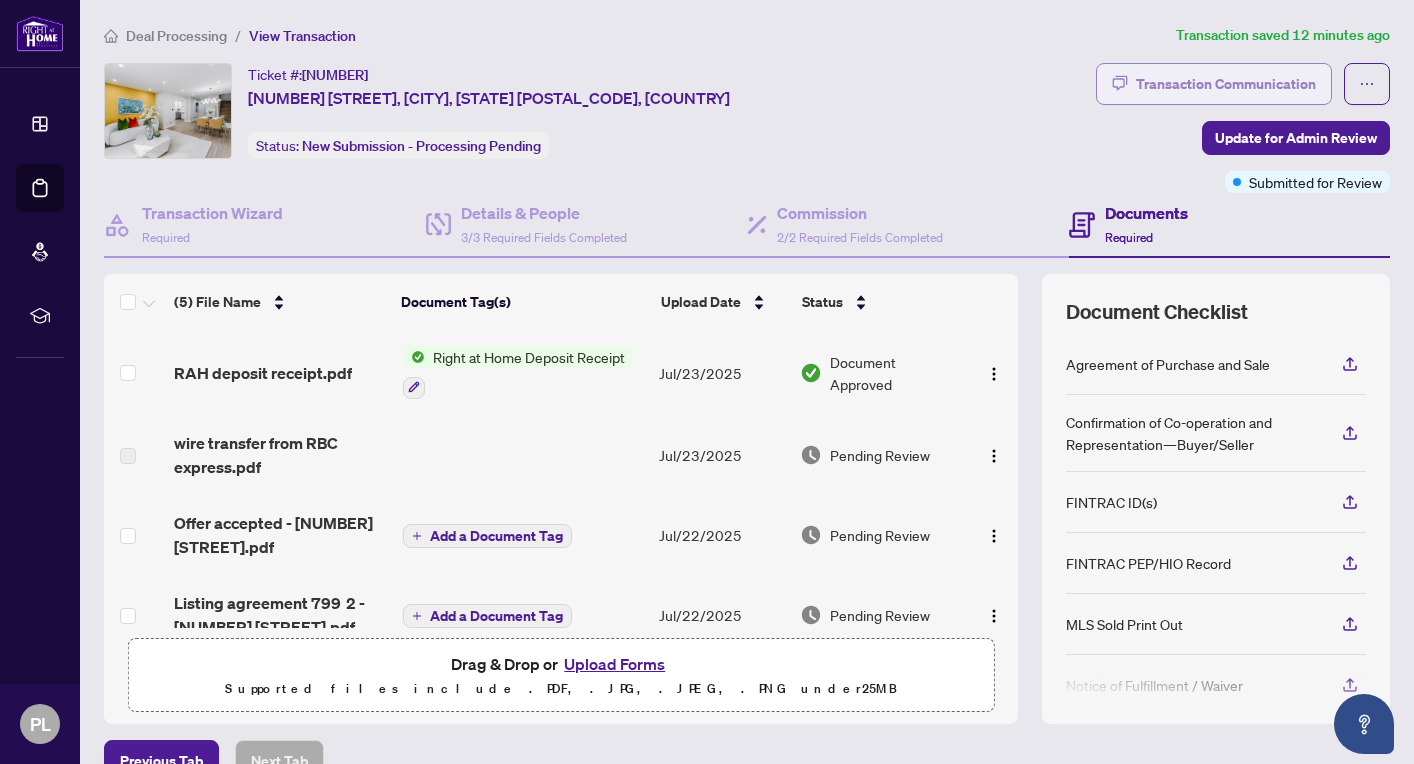 click on "Transaction Communication" at bounding box center (1226, 84) 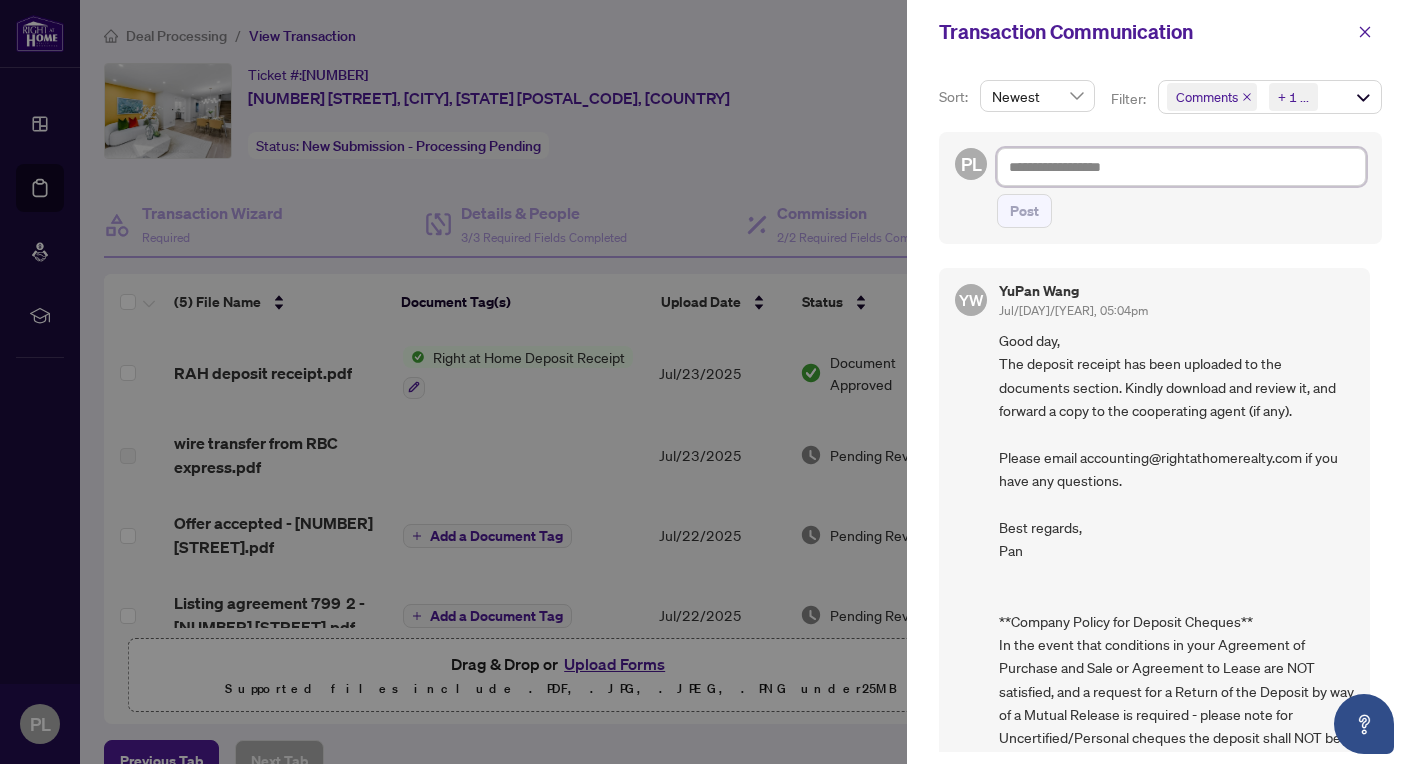 click at bounding box center (1181, 167) 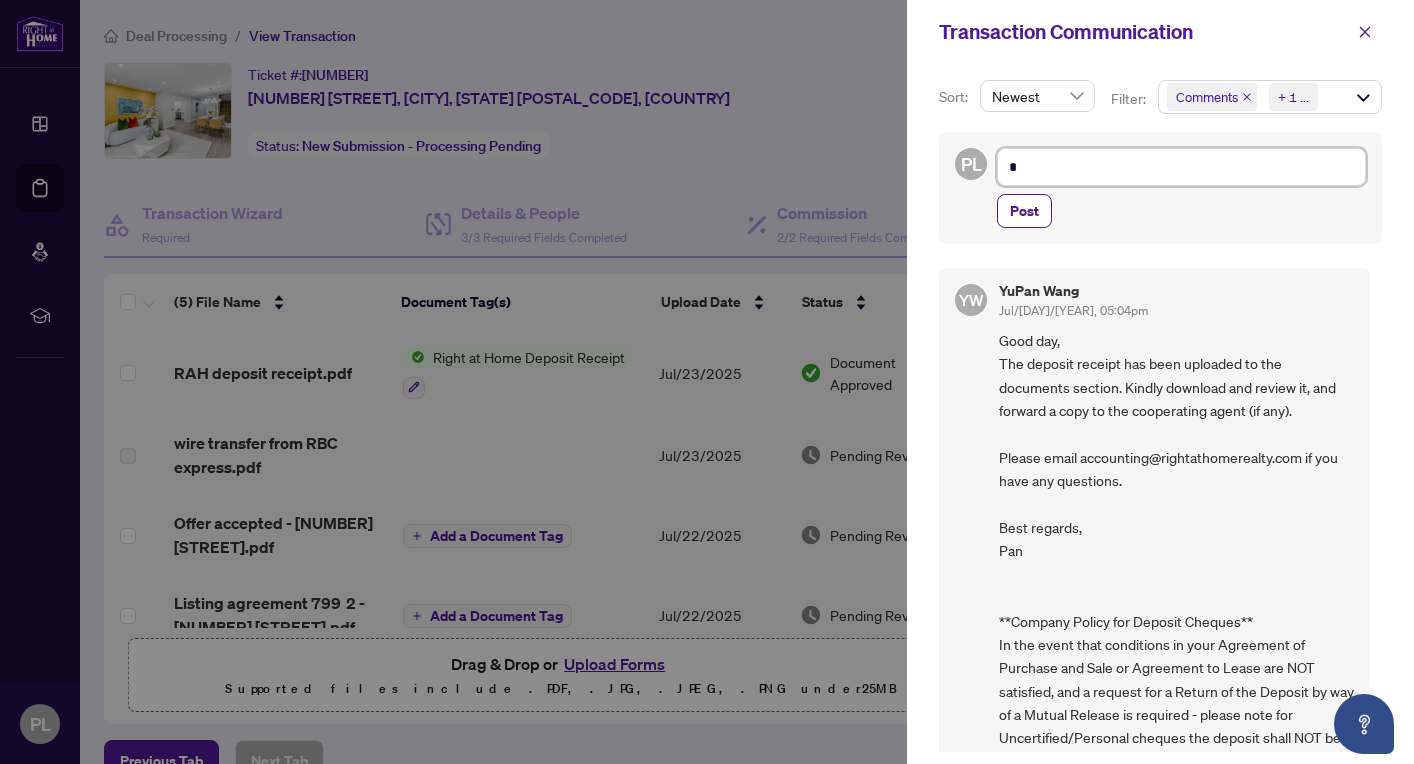 type on "**" 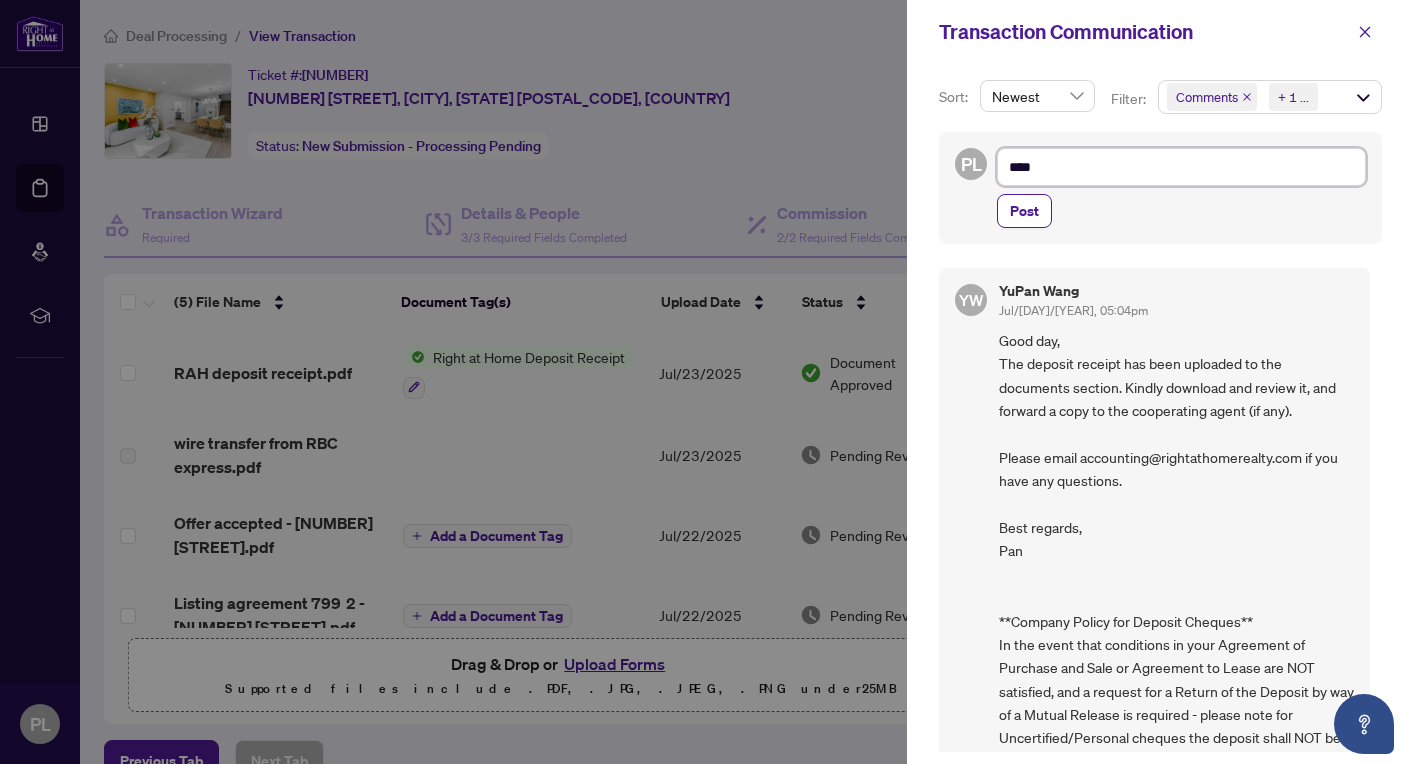 type on "*****" 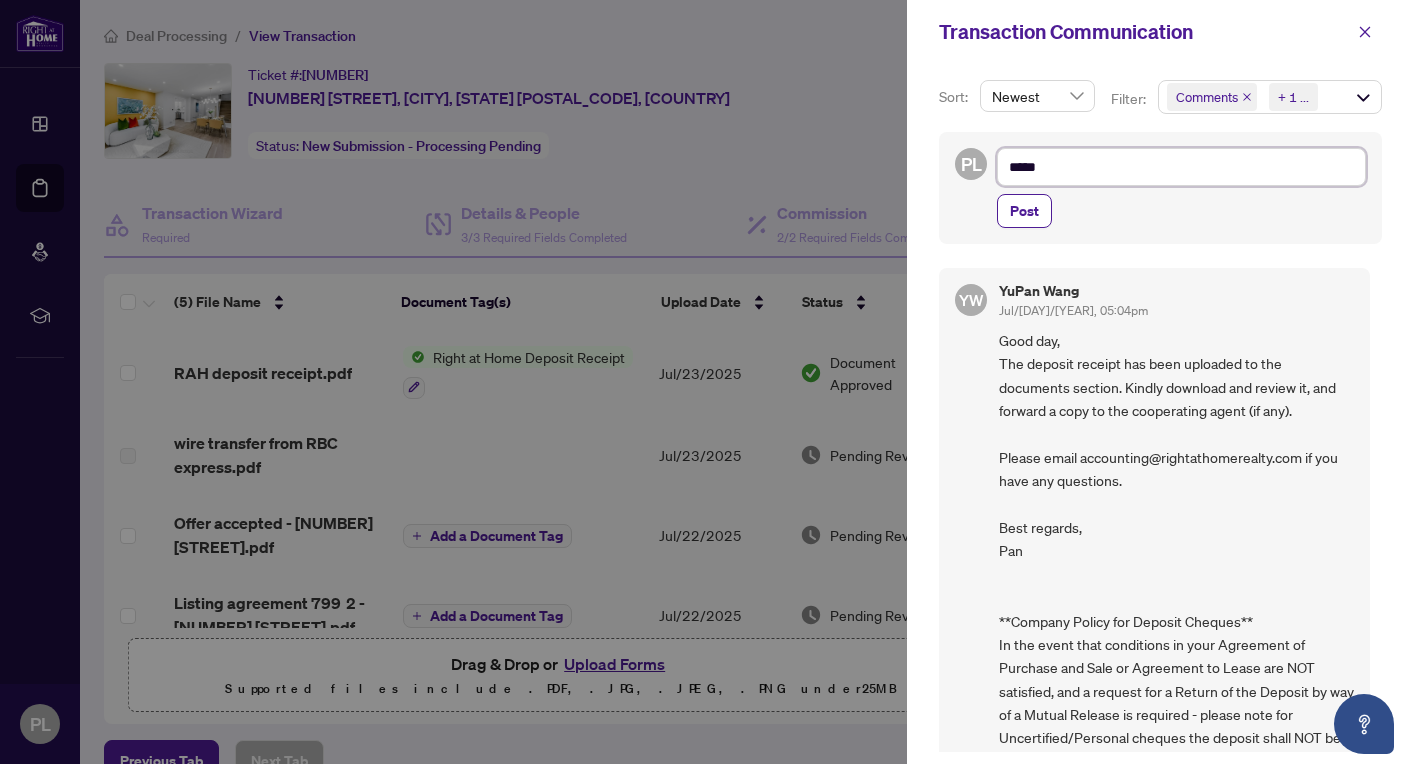 type on "*****" 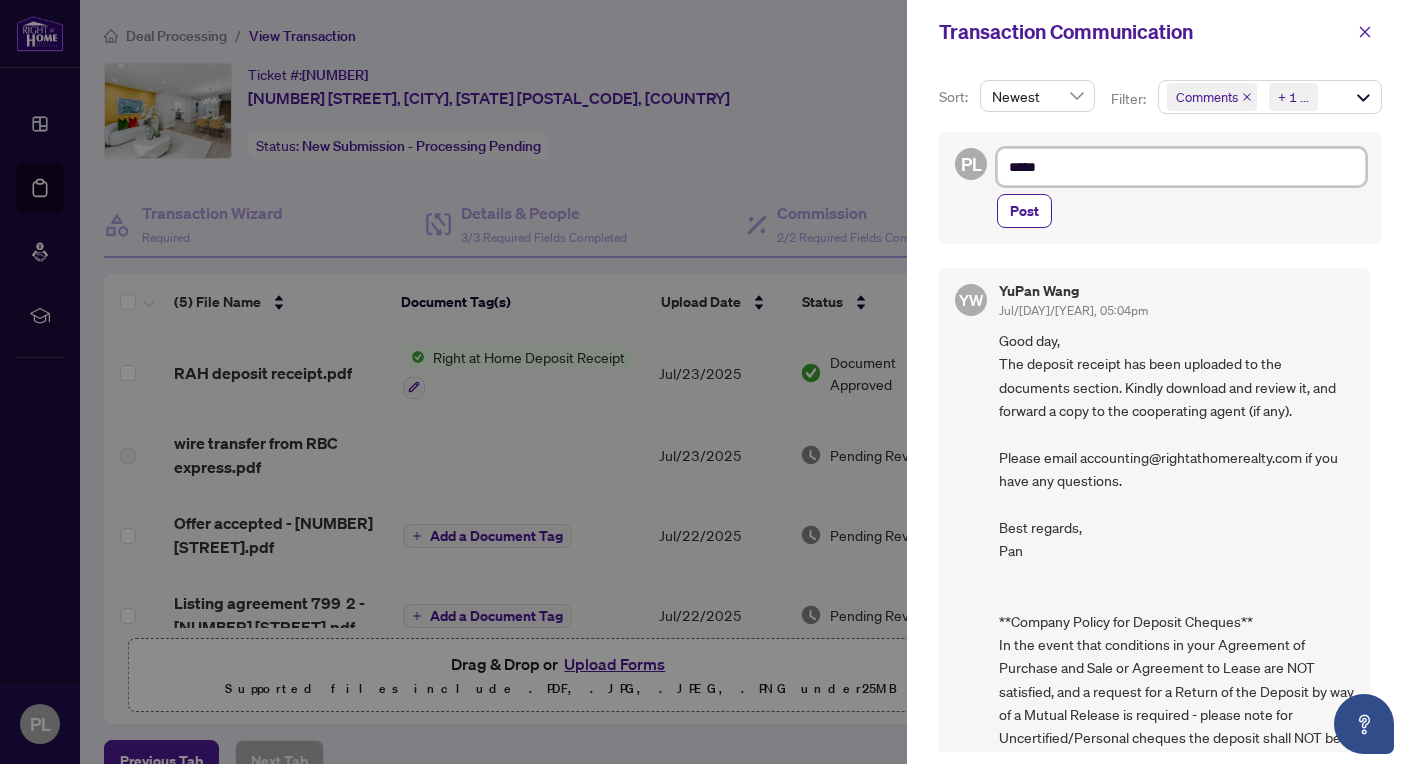 type on "******" 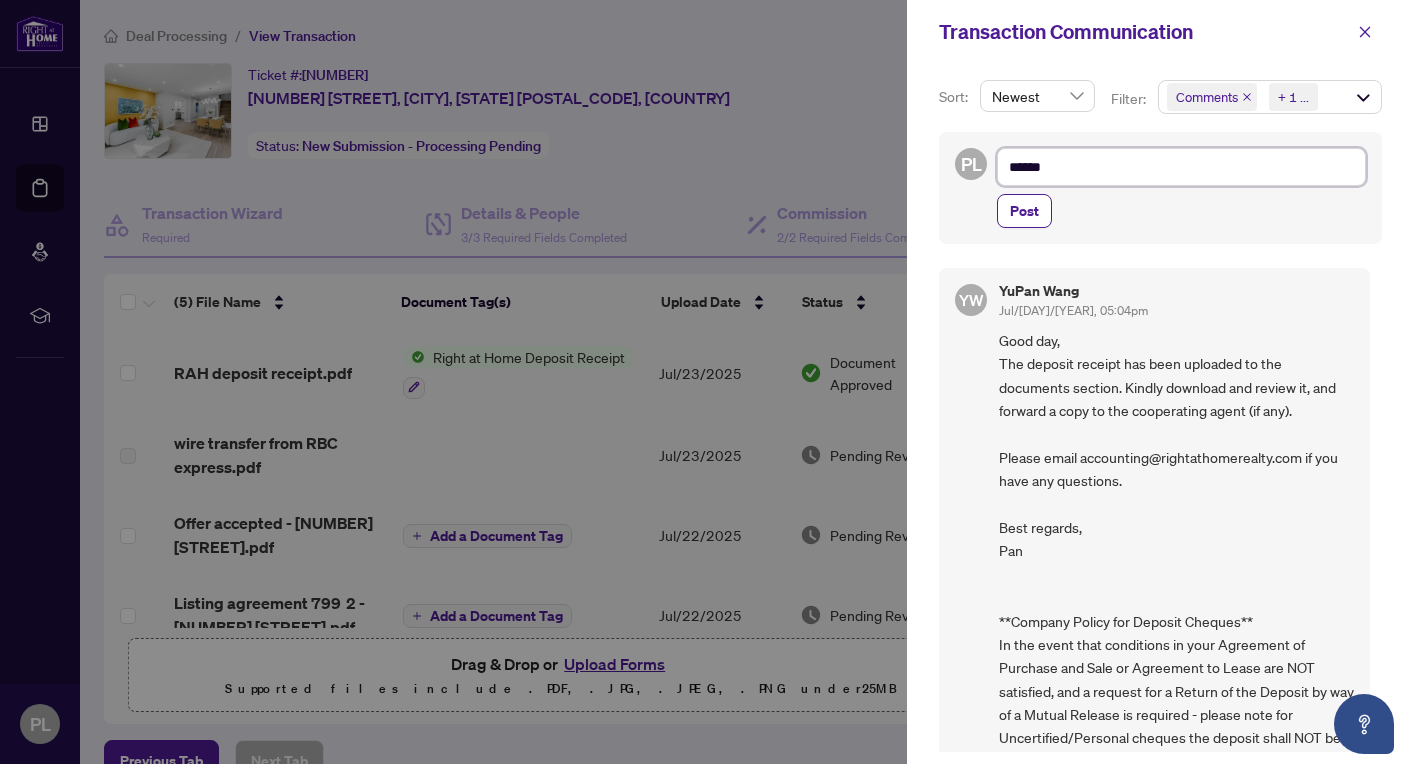 type on "******" 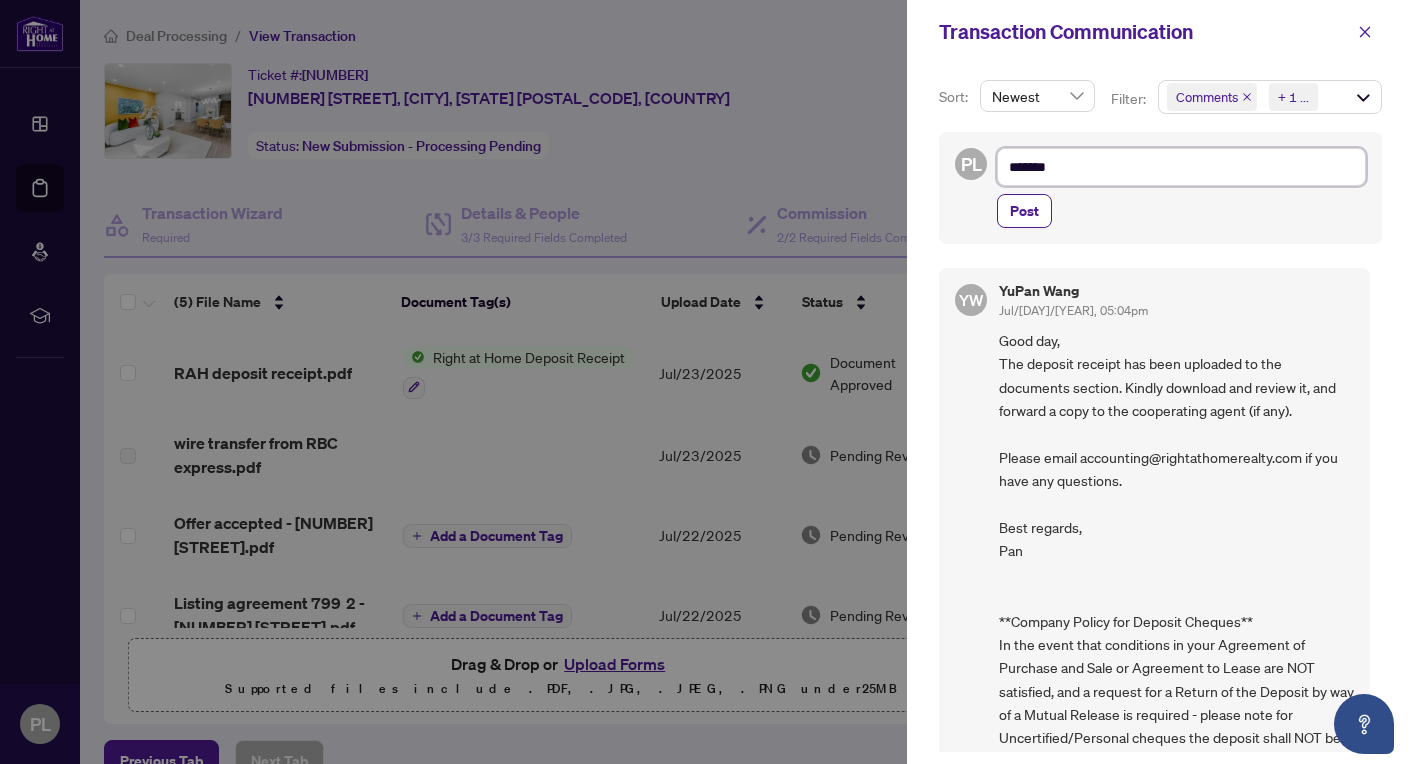 type on "********" 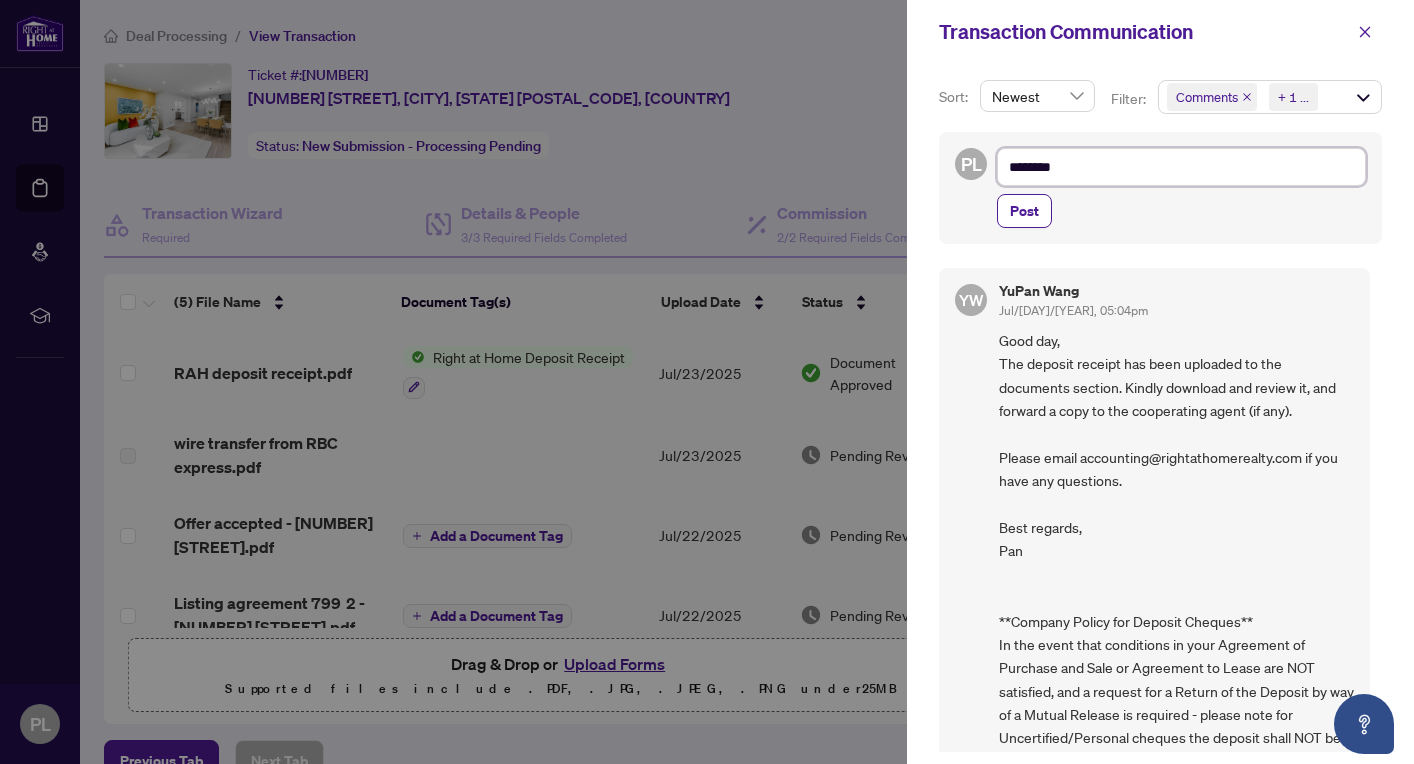 type on "*********" 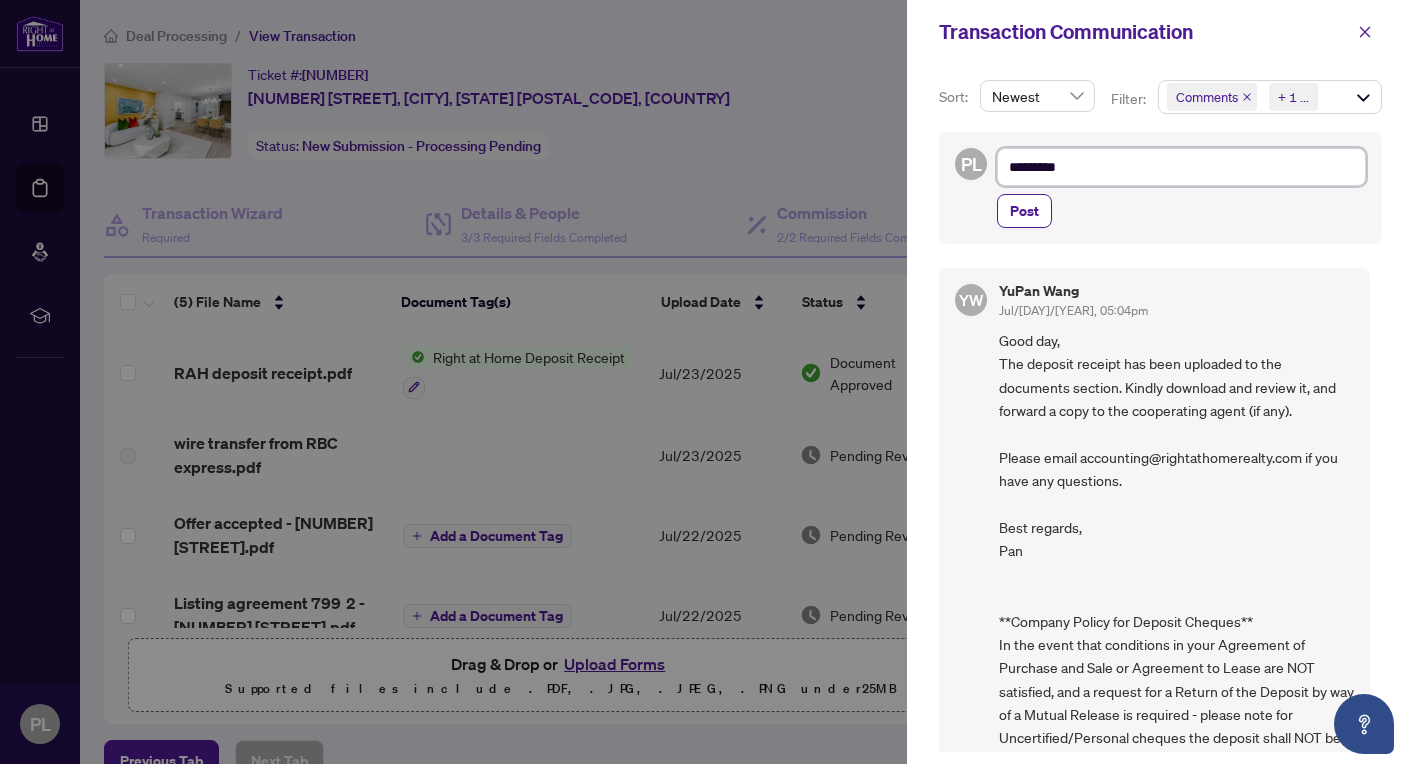 type on "*********" 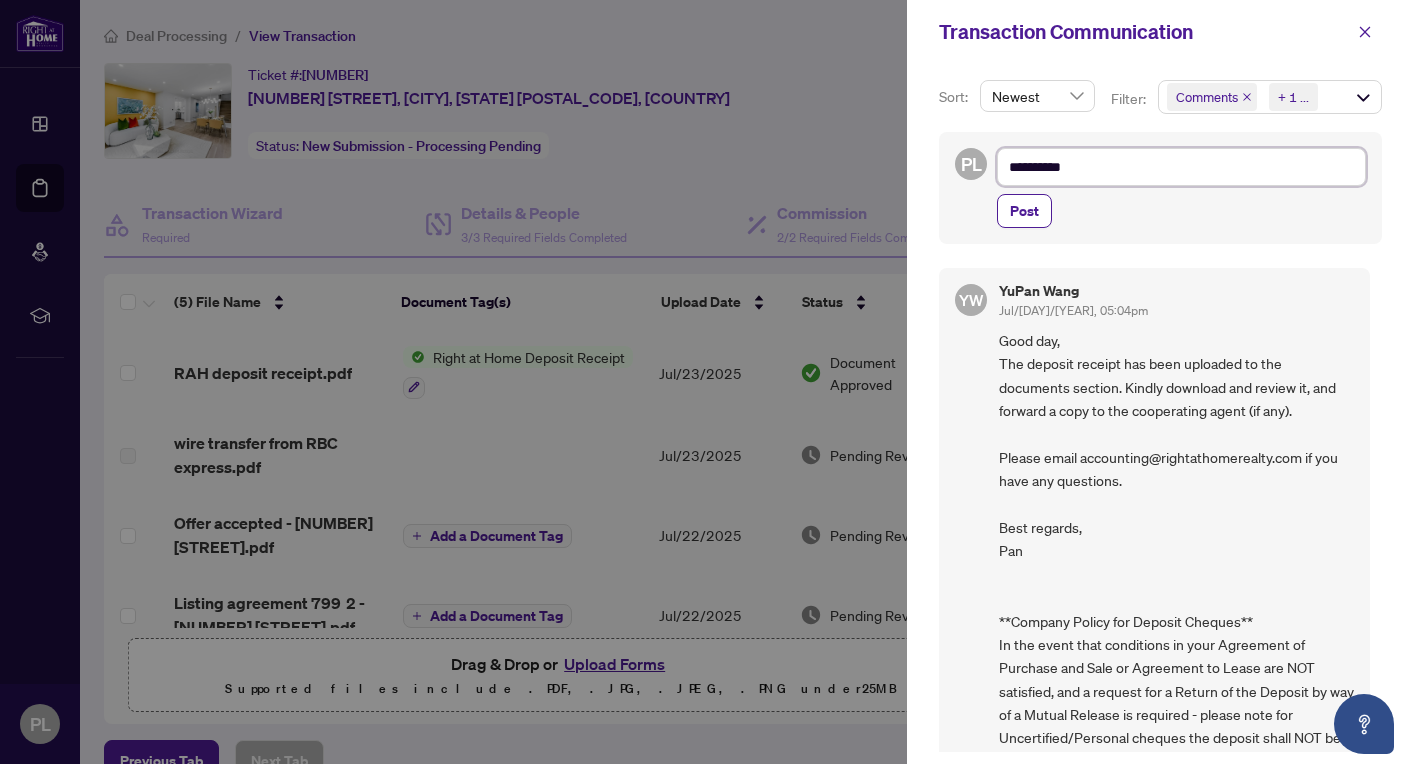 type on "**********" 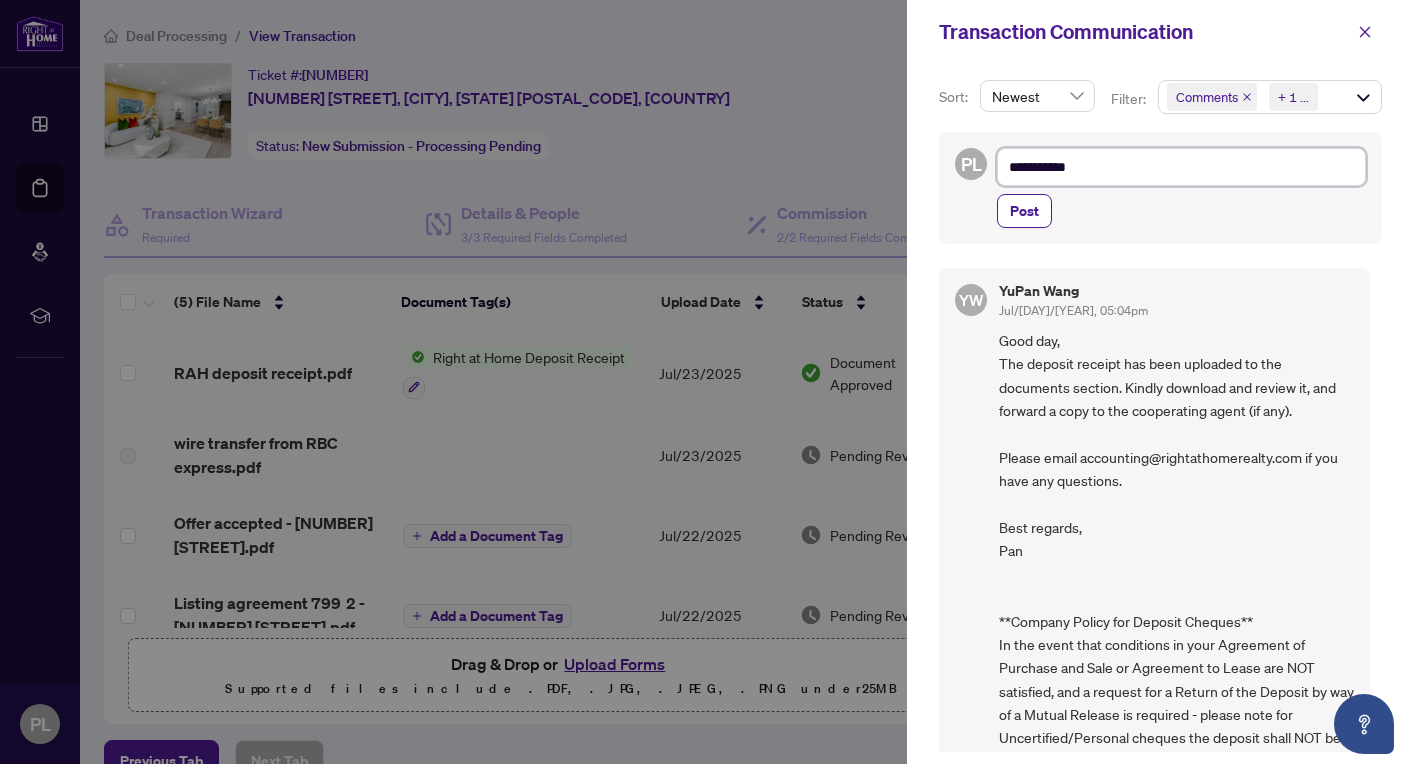 type on "**********" 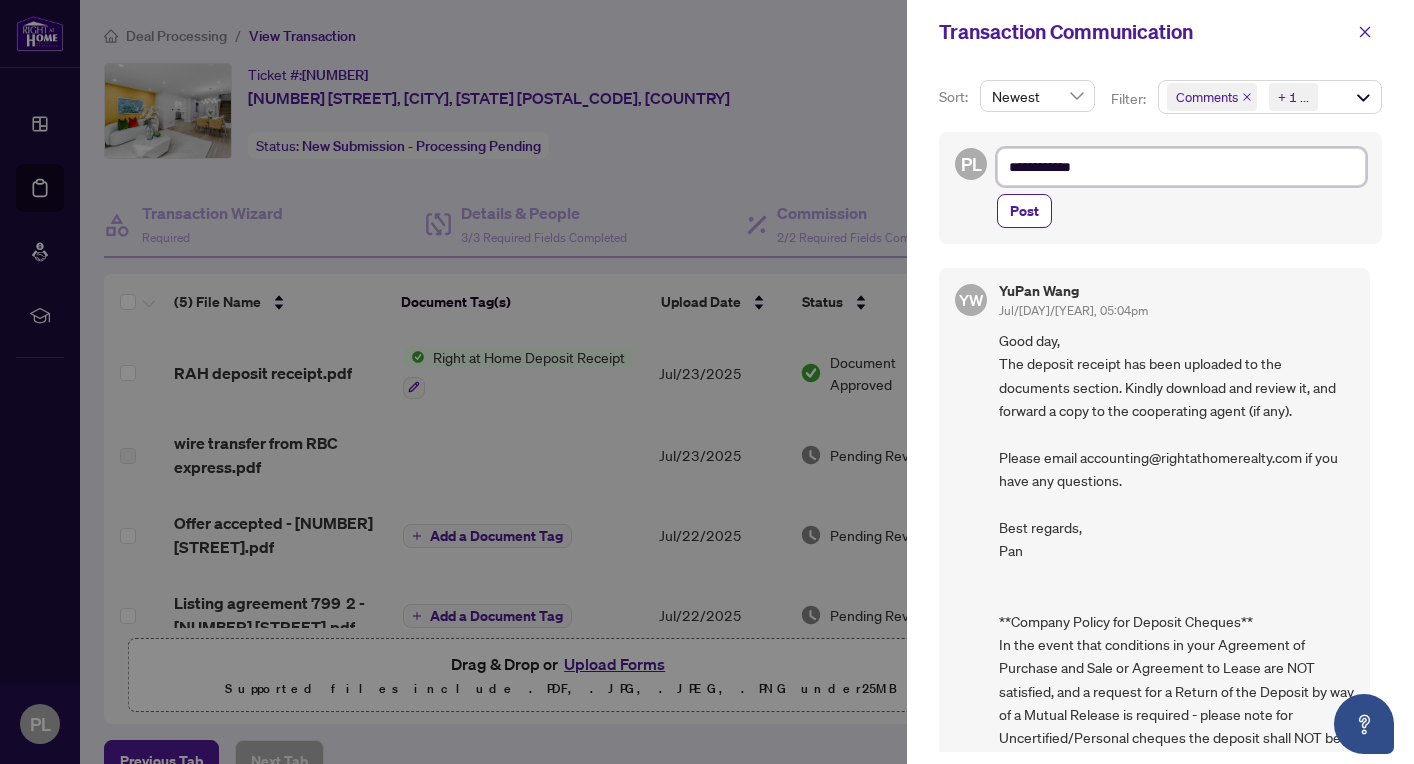 type on "**********" 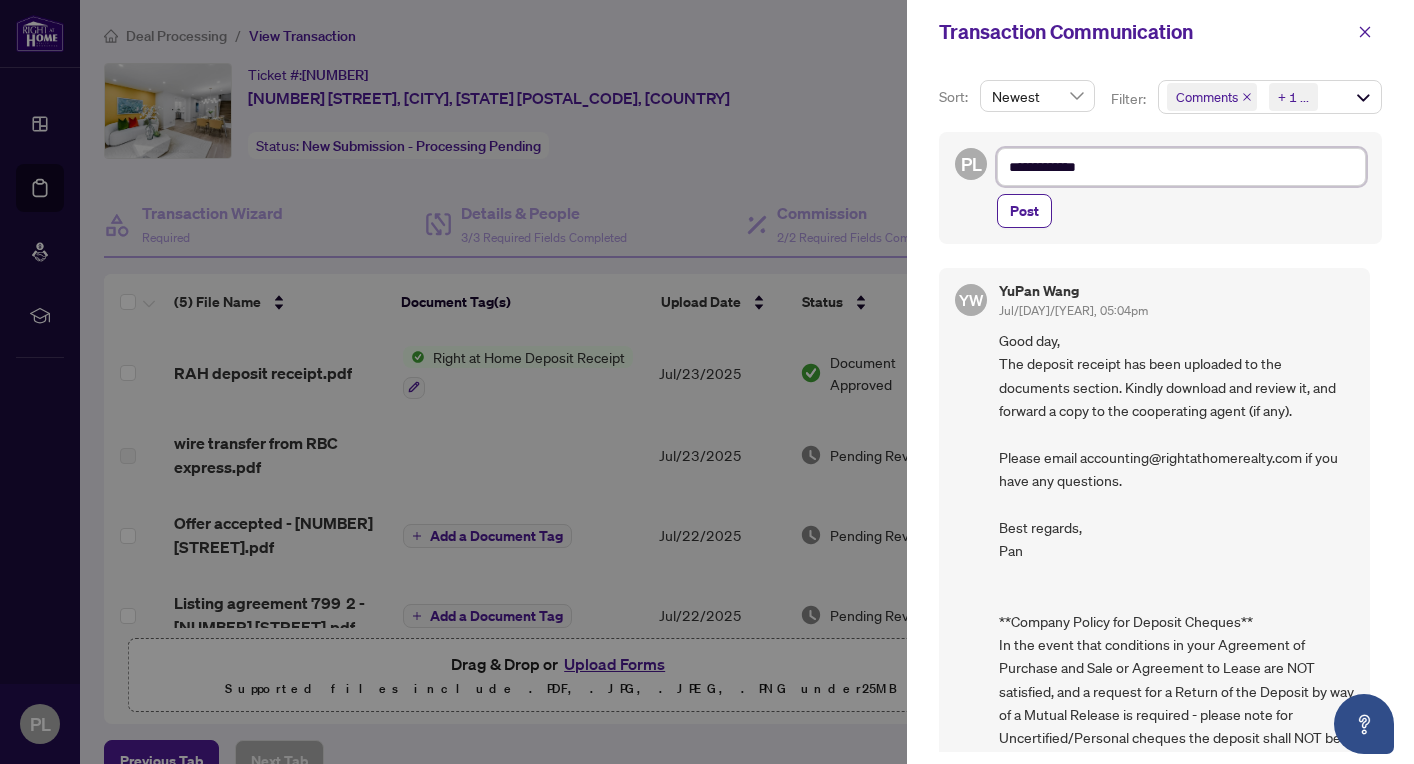 type on "**********" 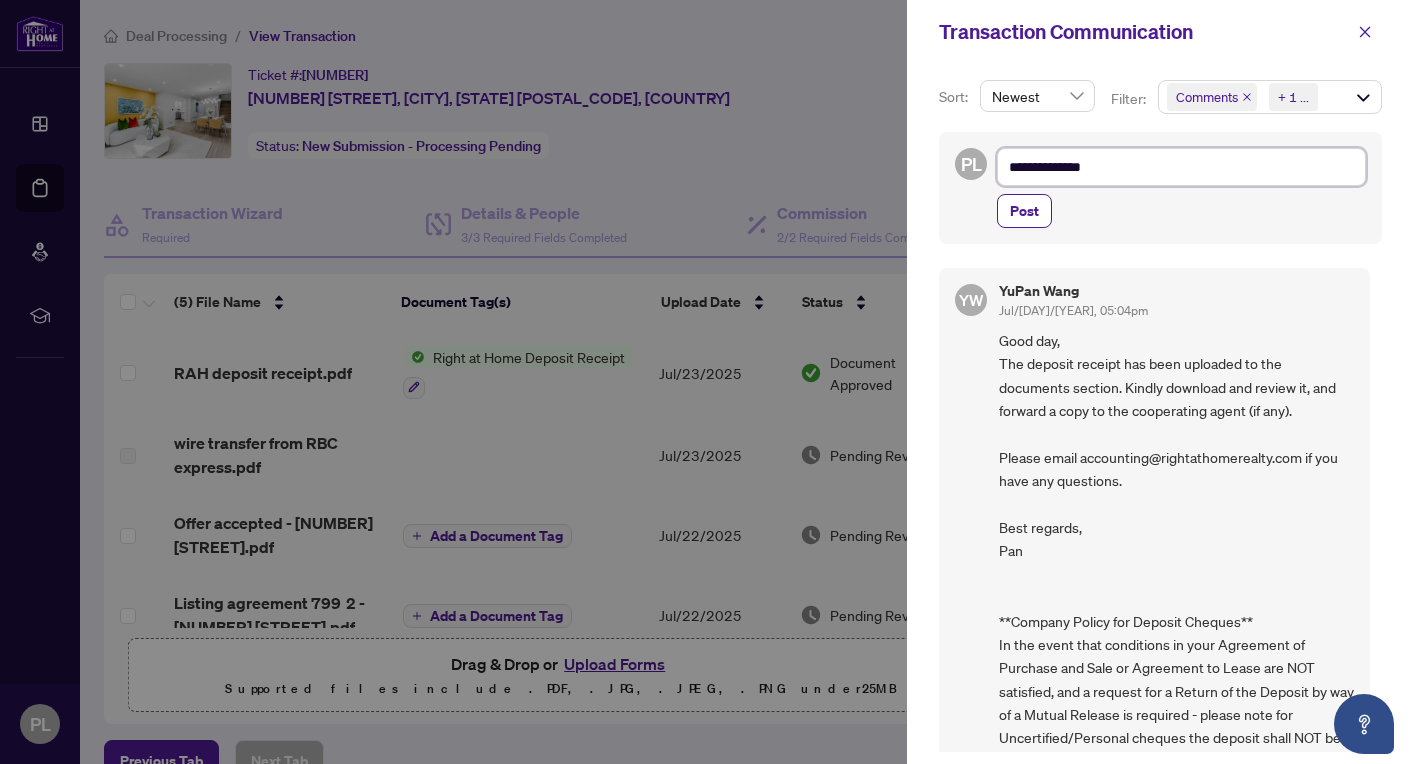 type on "**********" 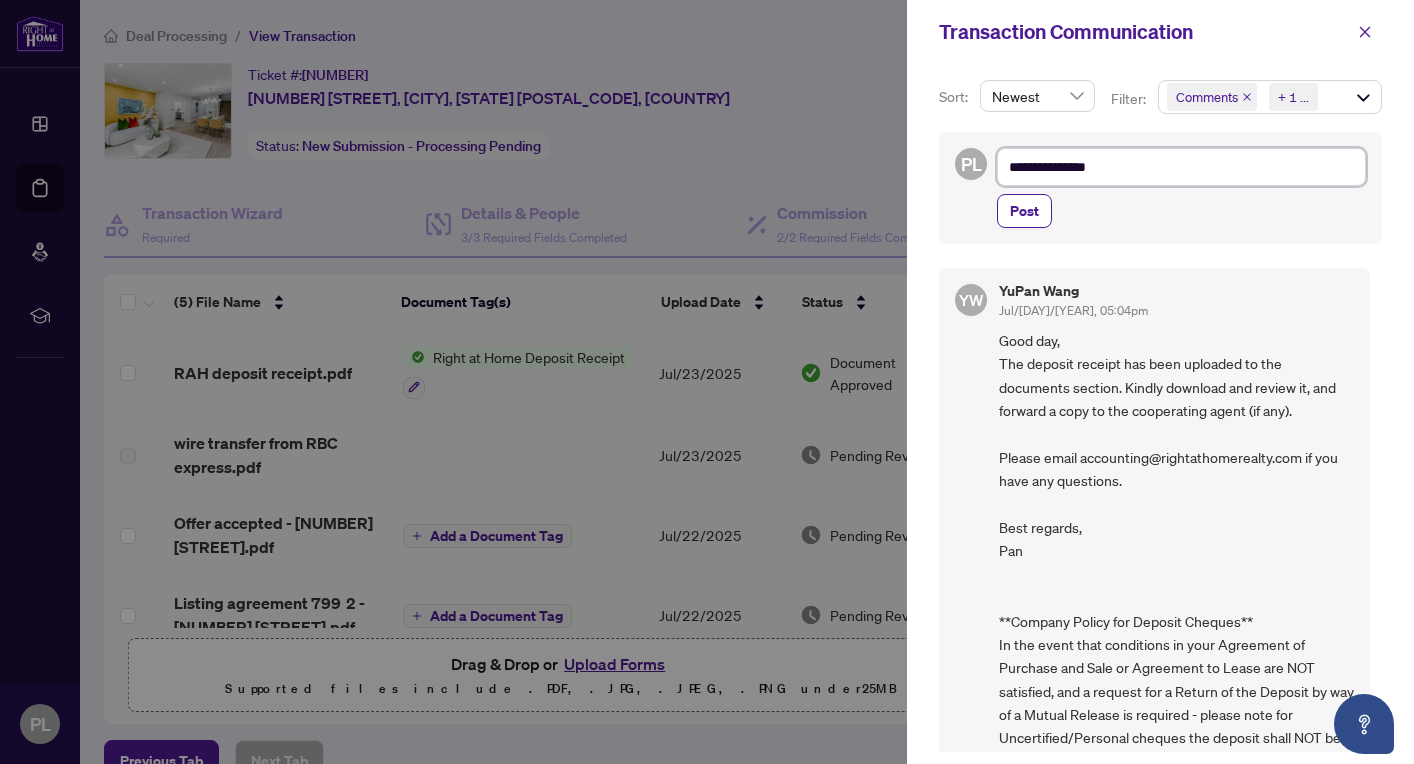 type on "**********" 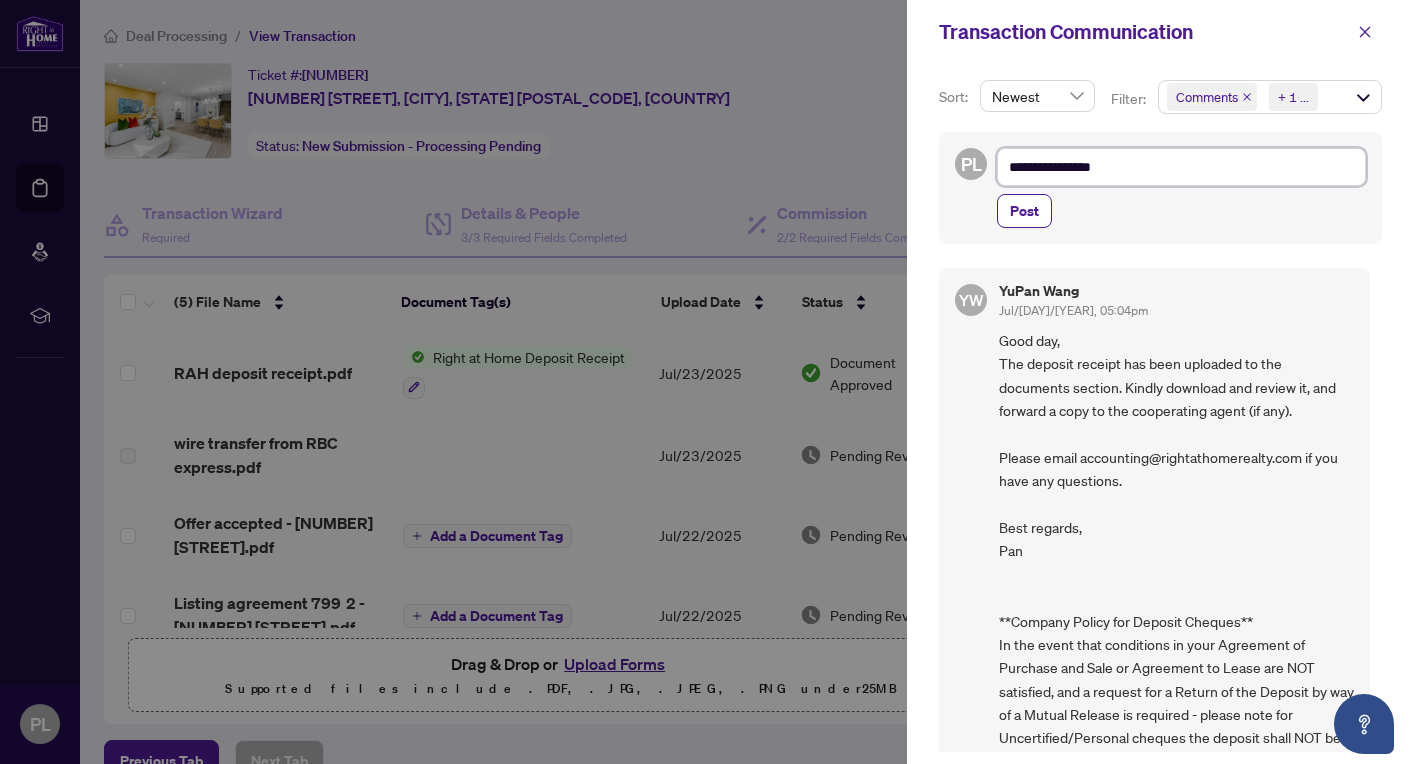 type on "**********" 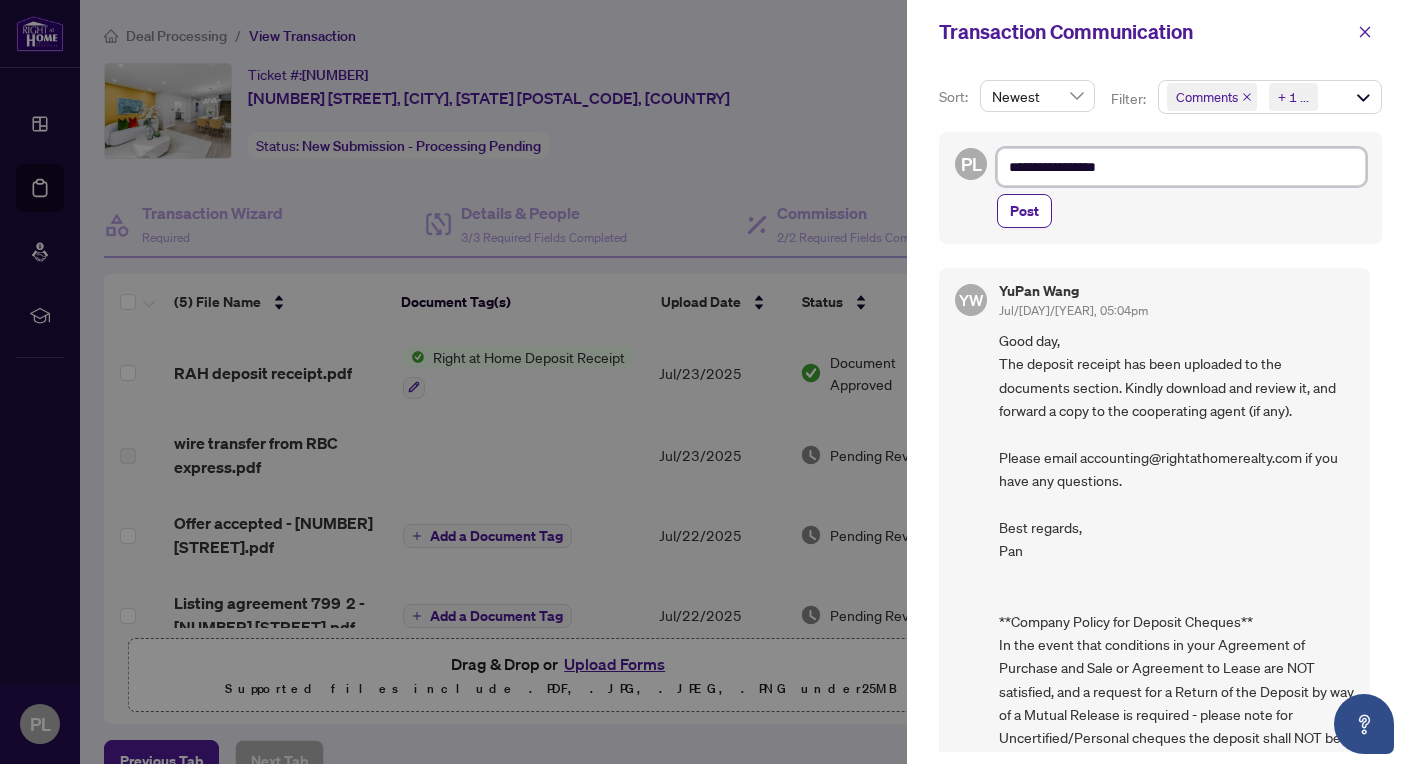 type on "**********" 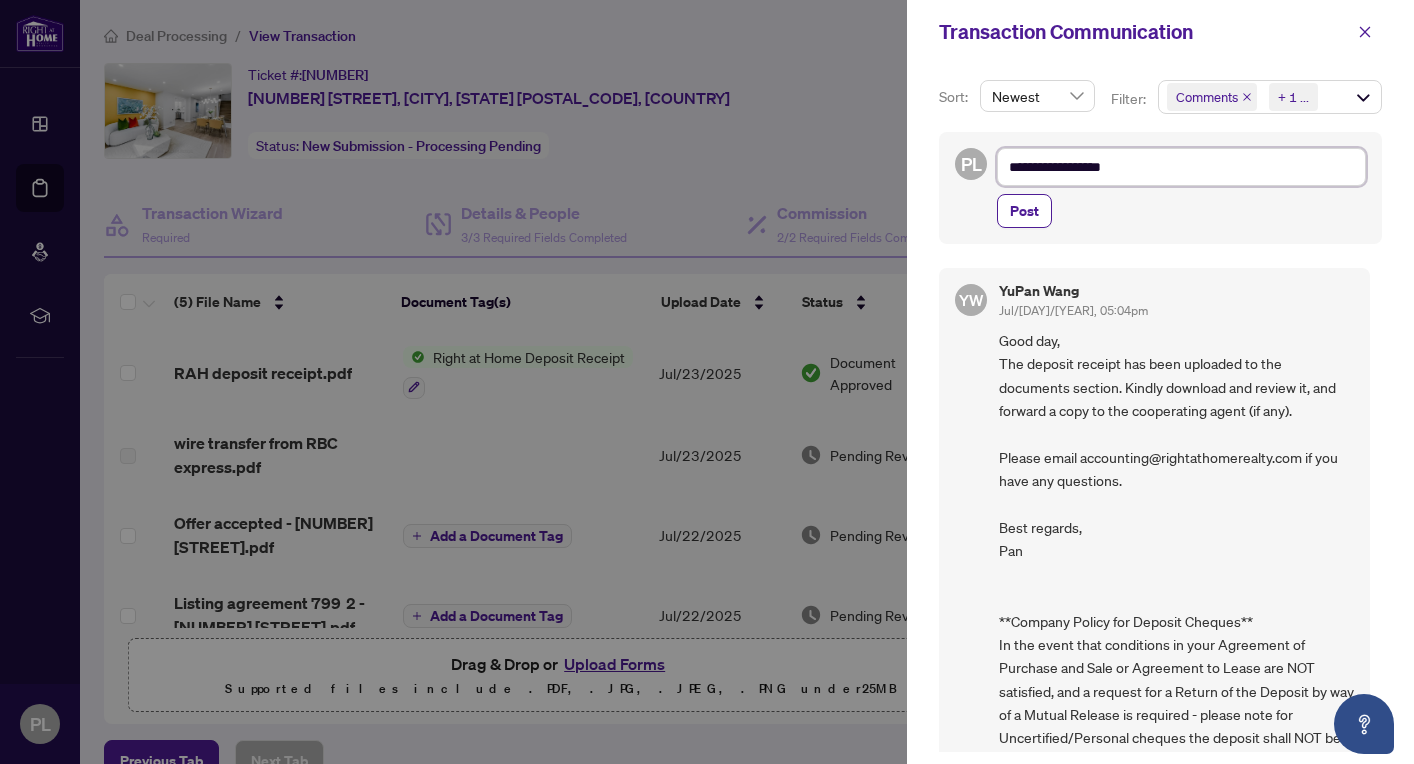 type on "**********" 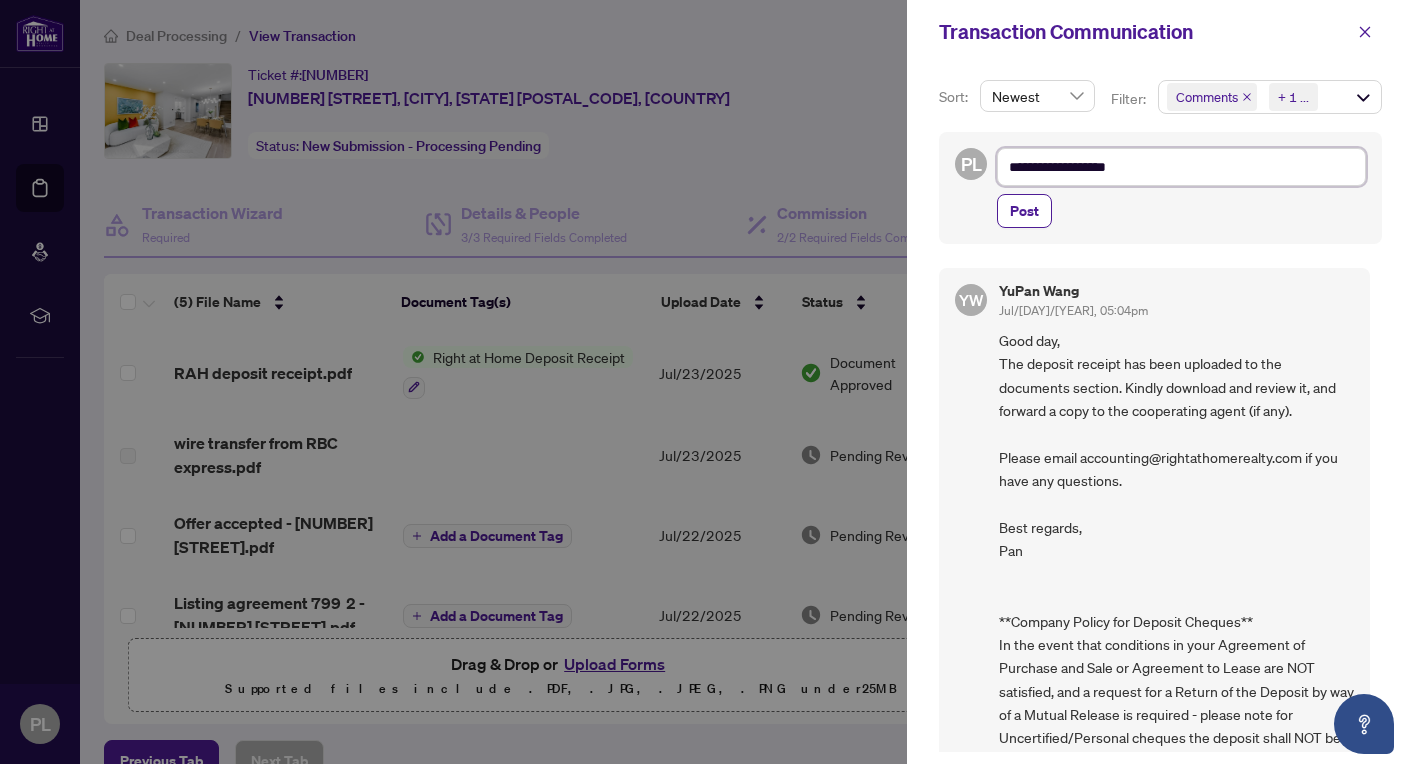 type on "**********" 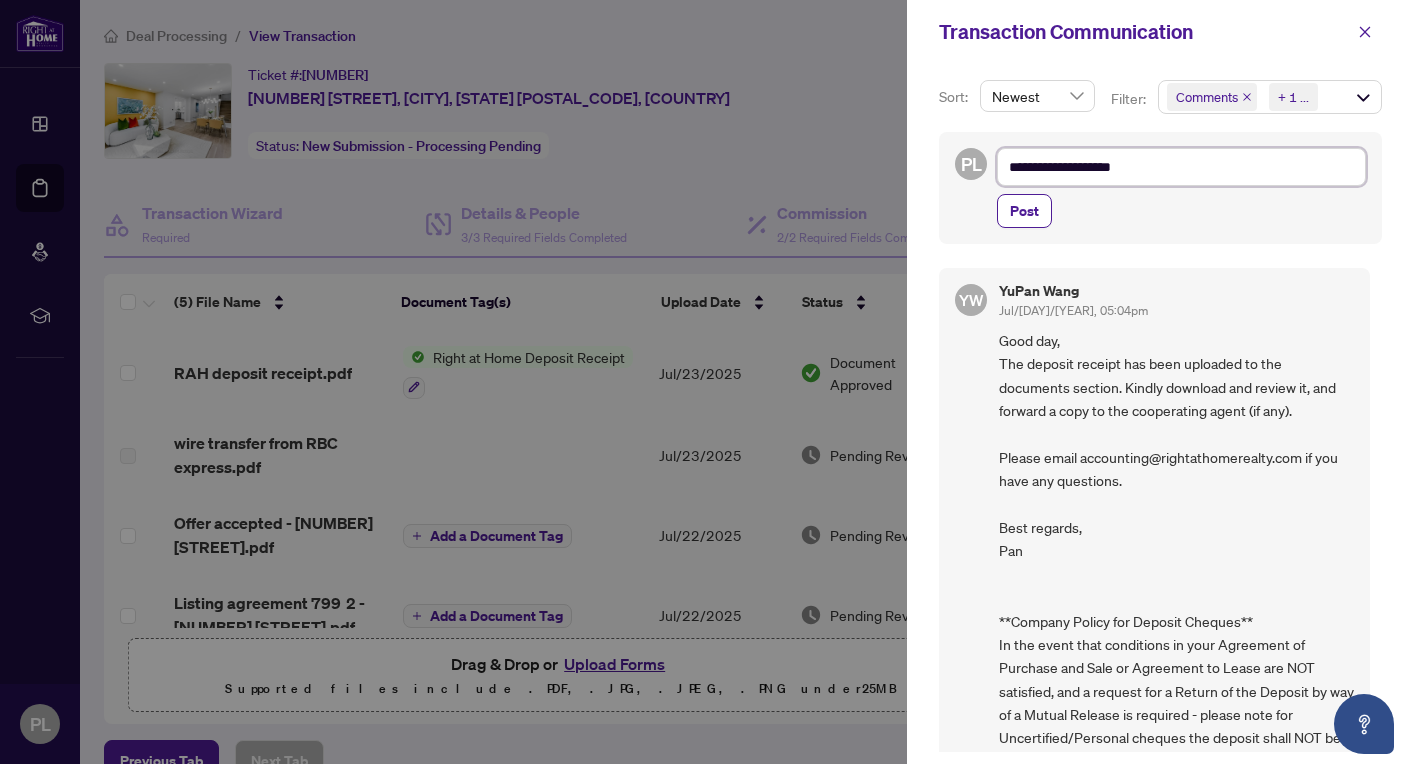 type on "**********" 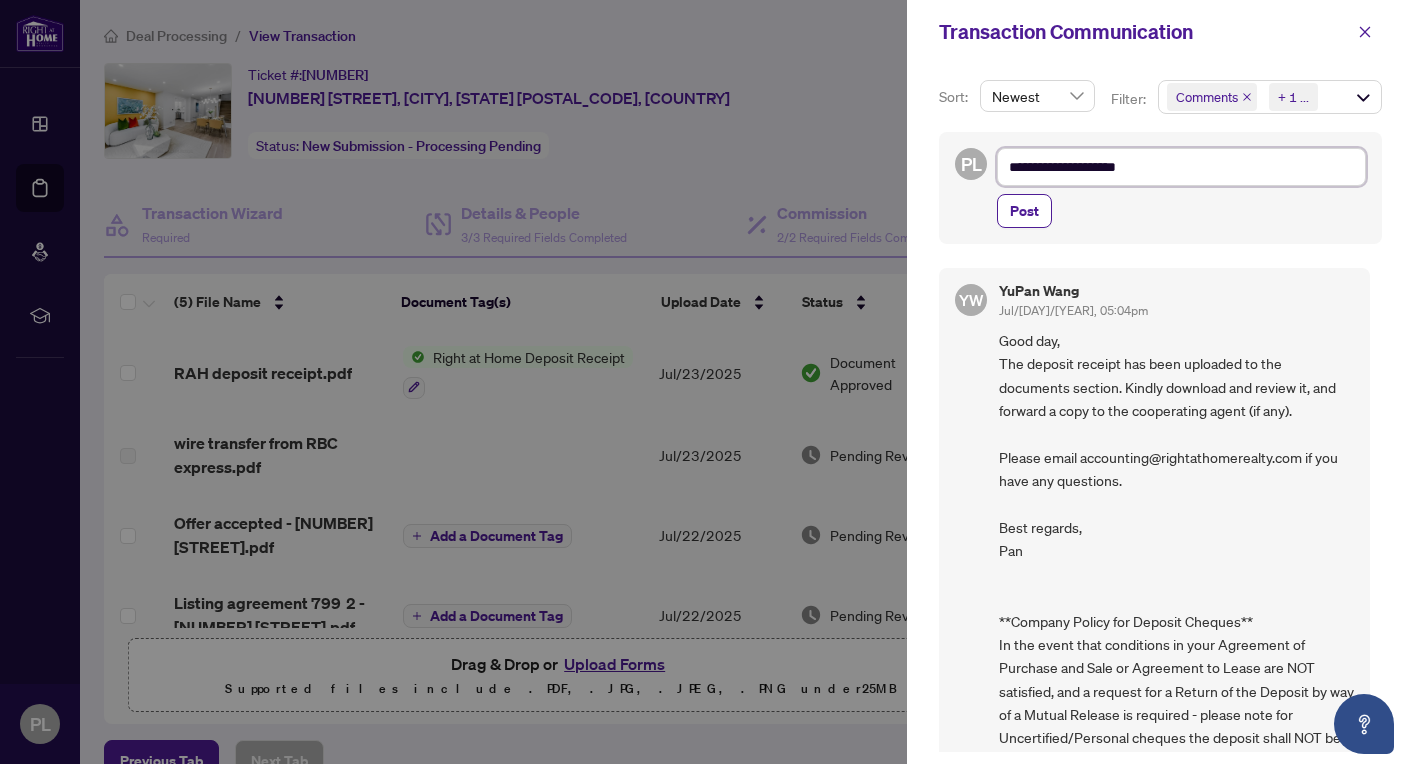 type on "**********" 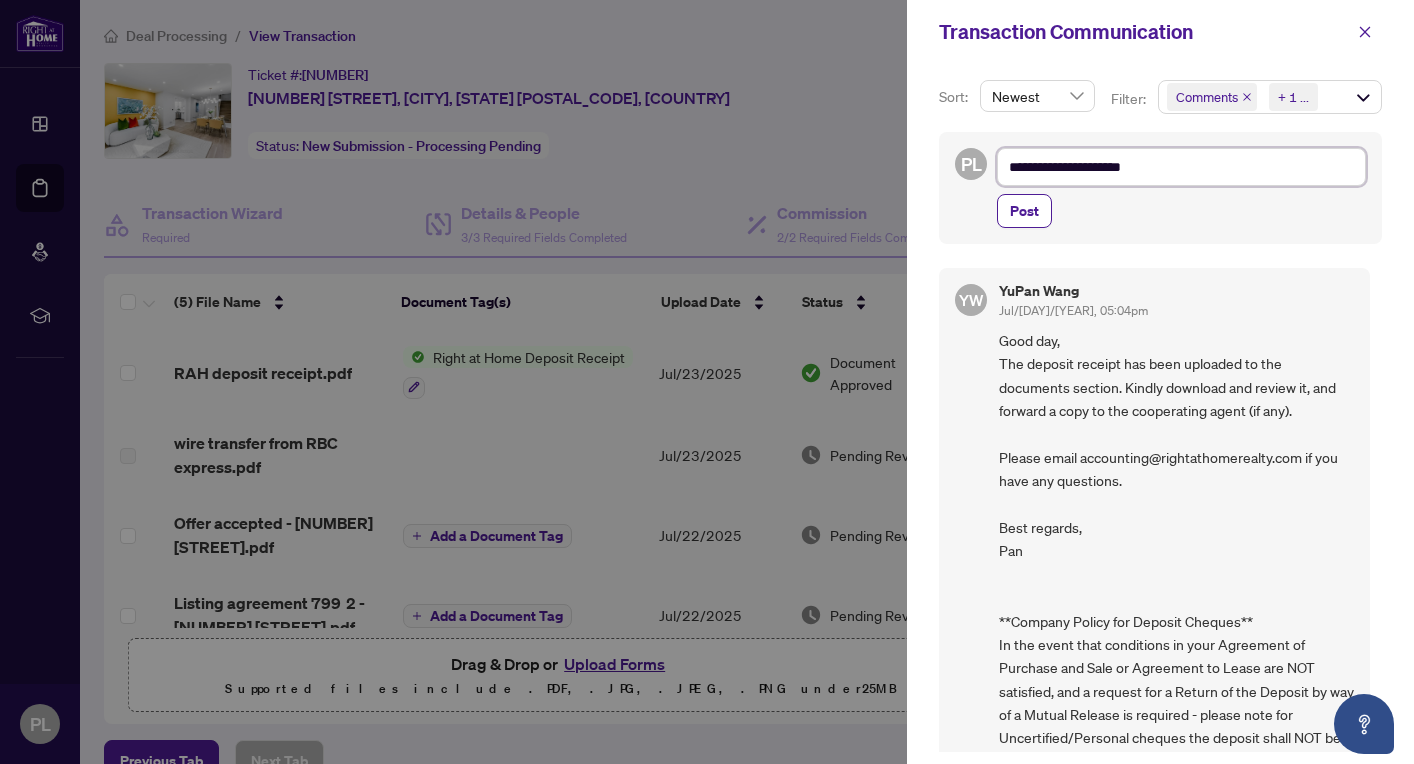 type on "**********" 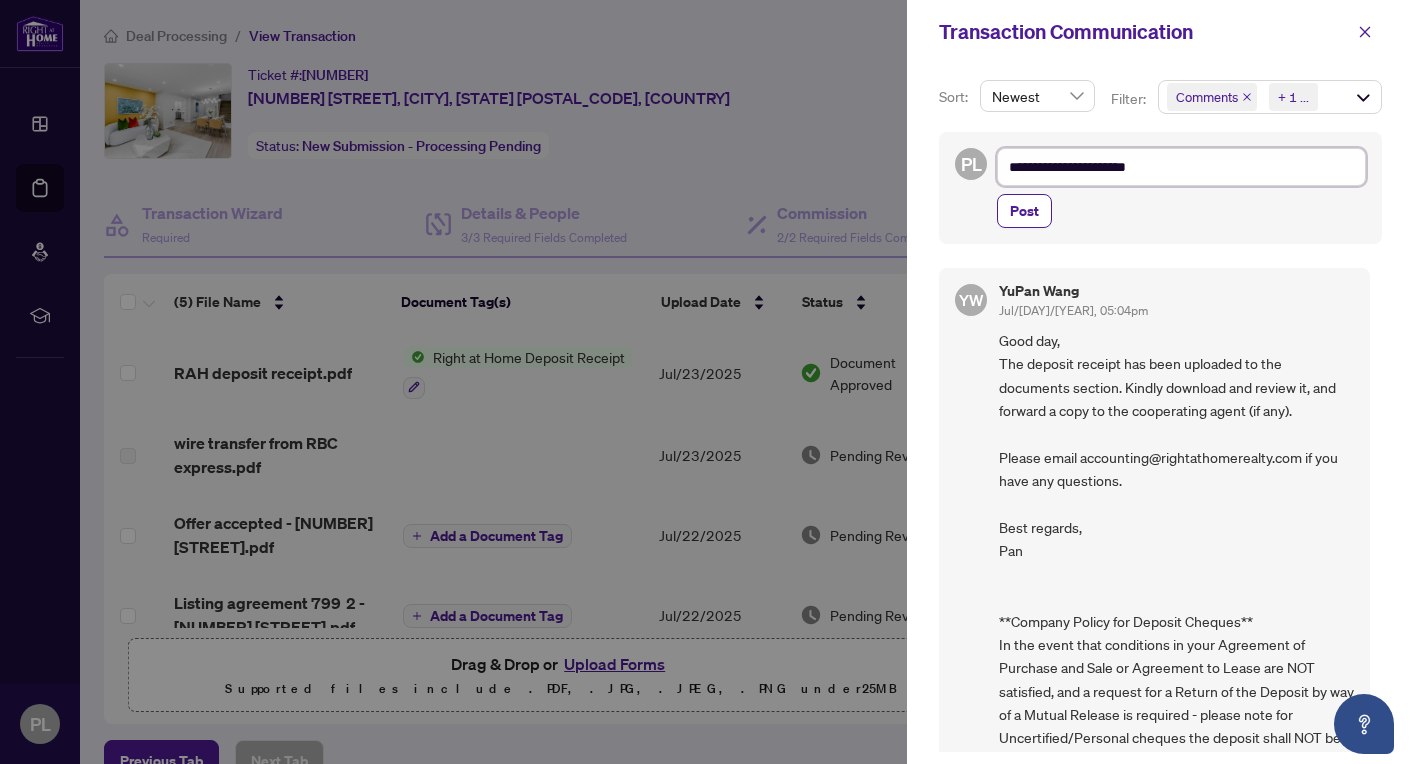 type on "**********" 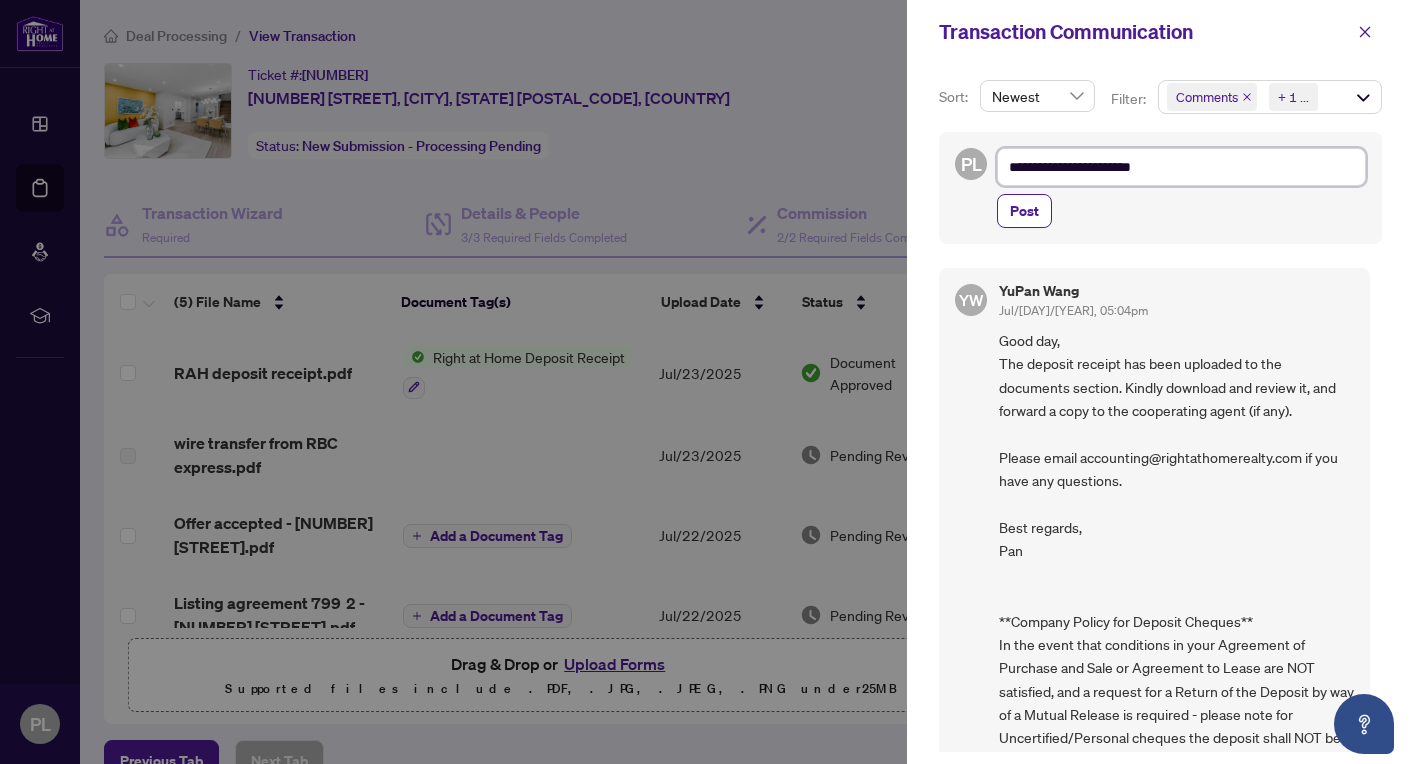type on "**********" 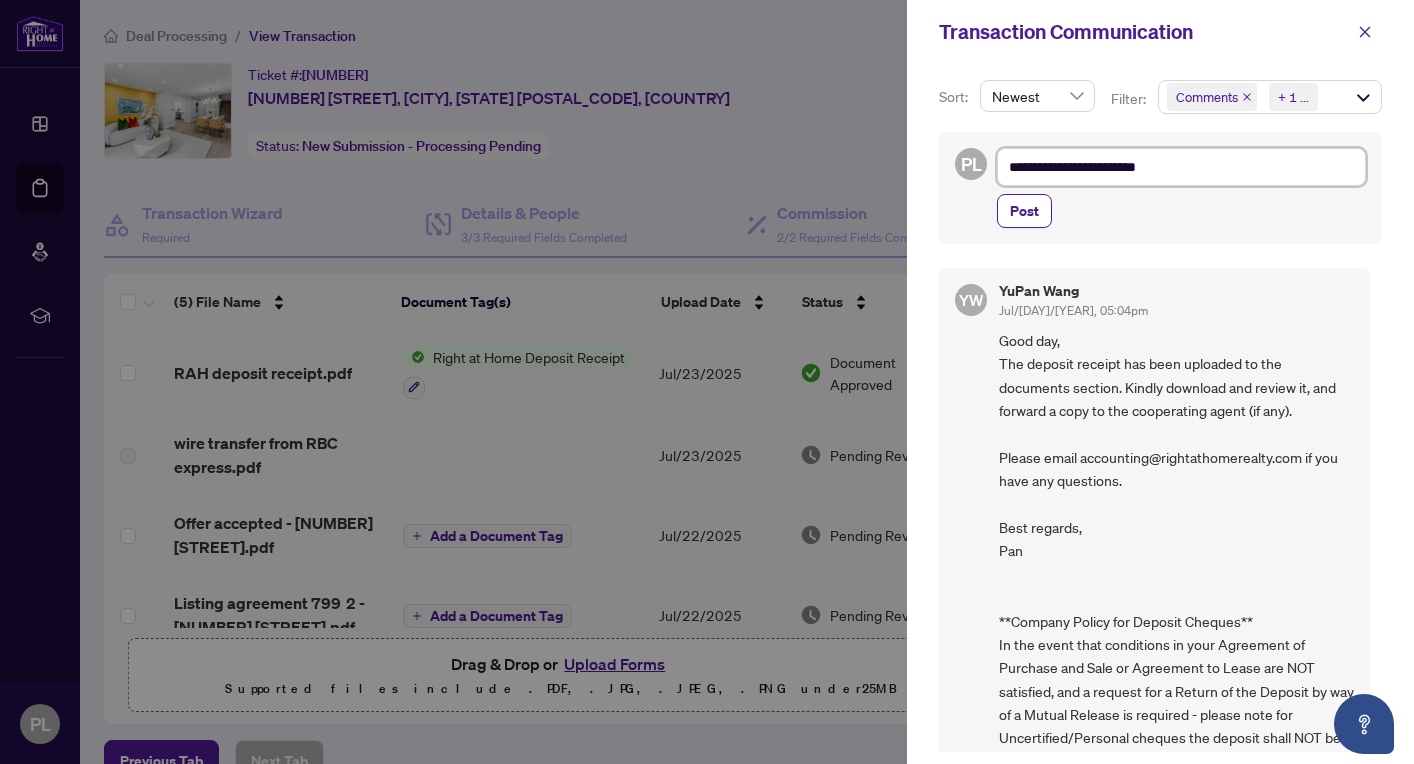 type on "**********" 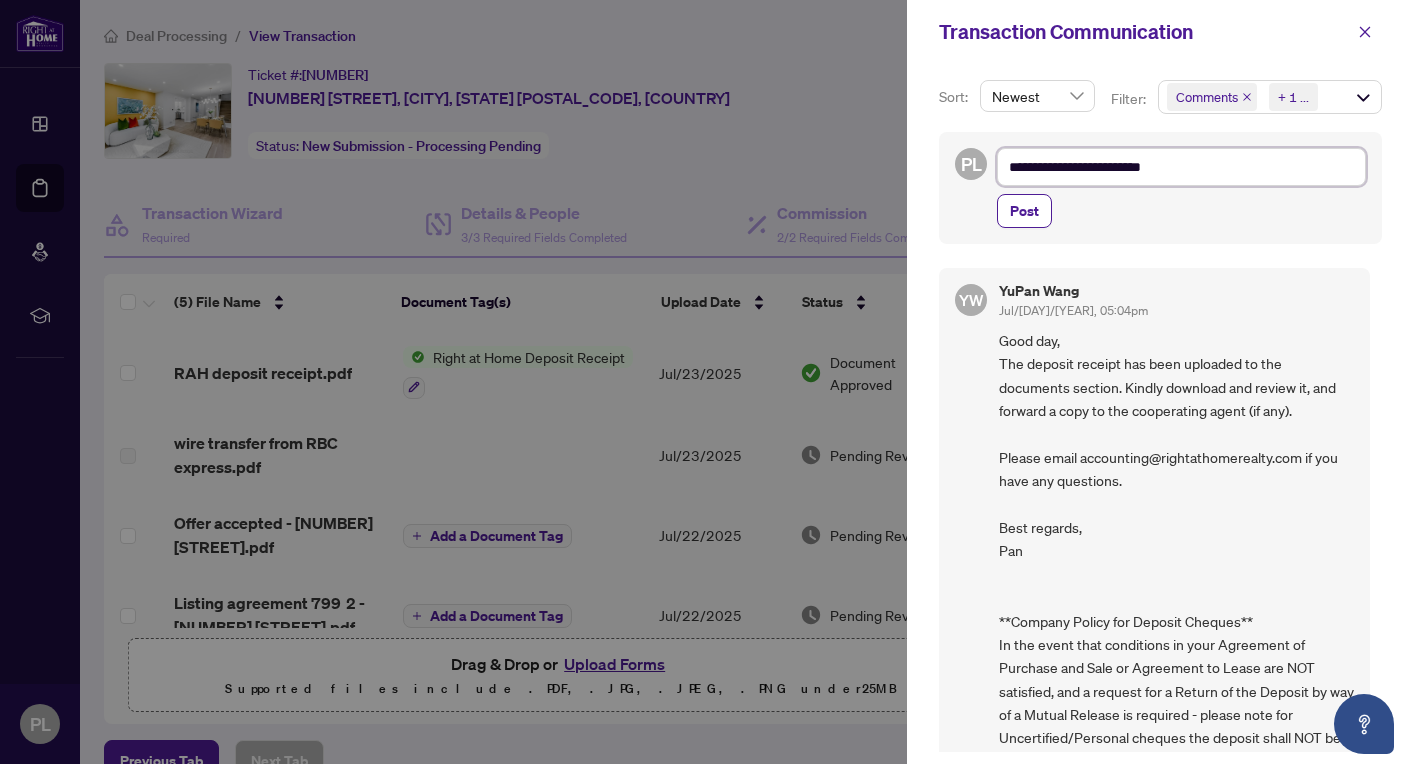 type on "**********" 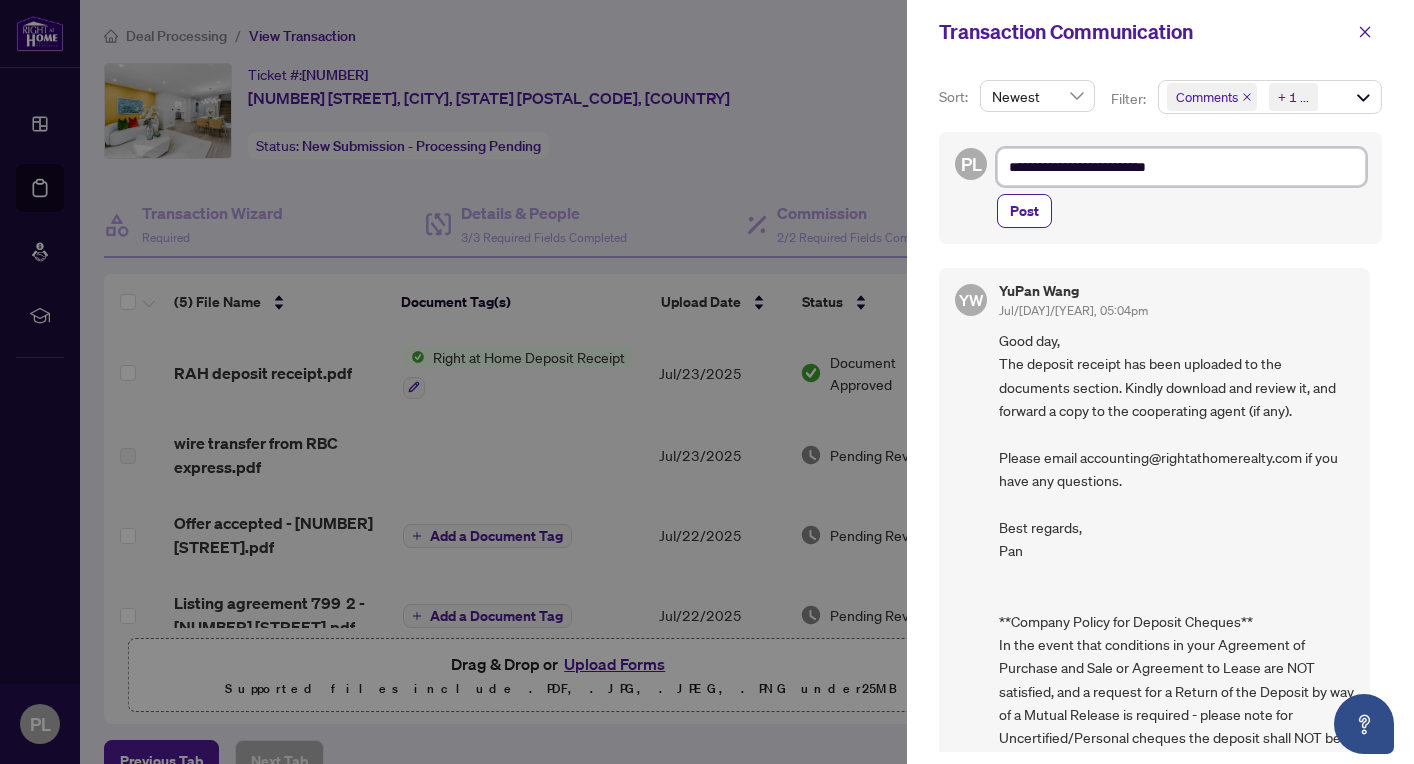 type on "**********" 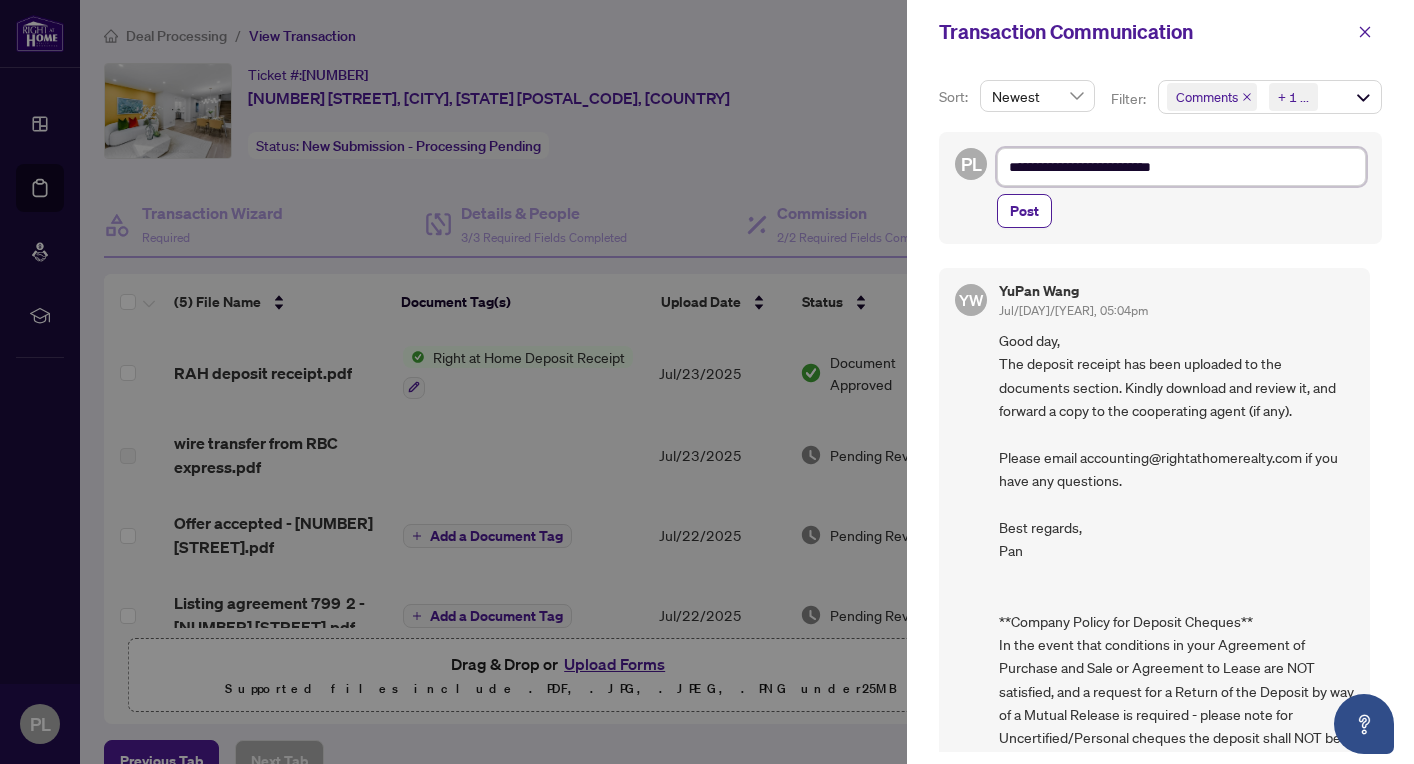 type on "**********" 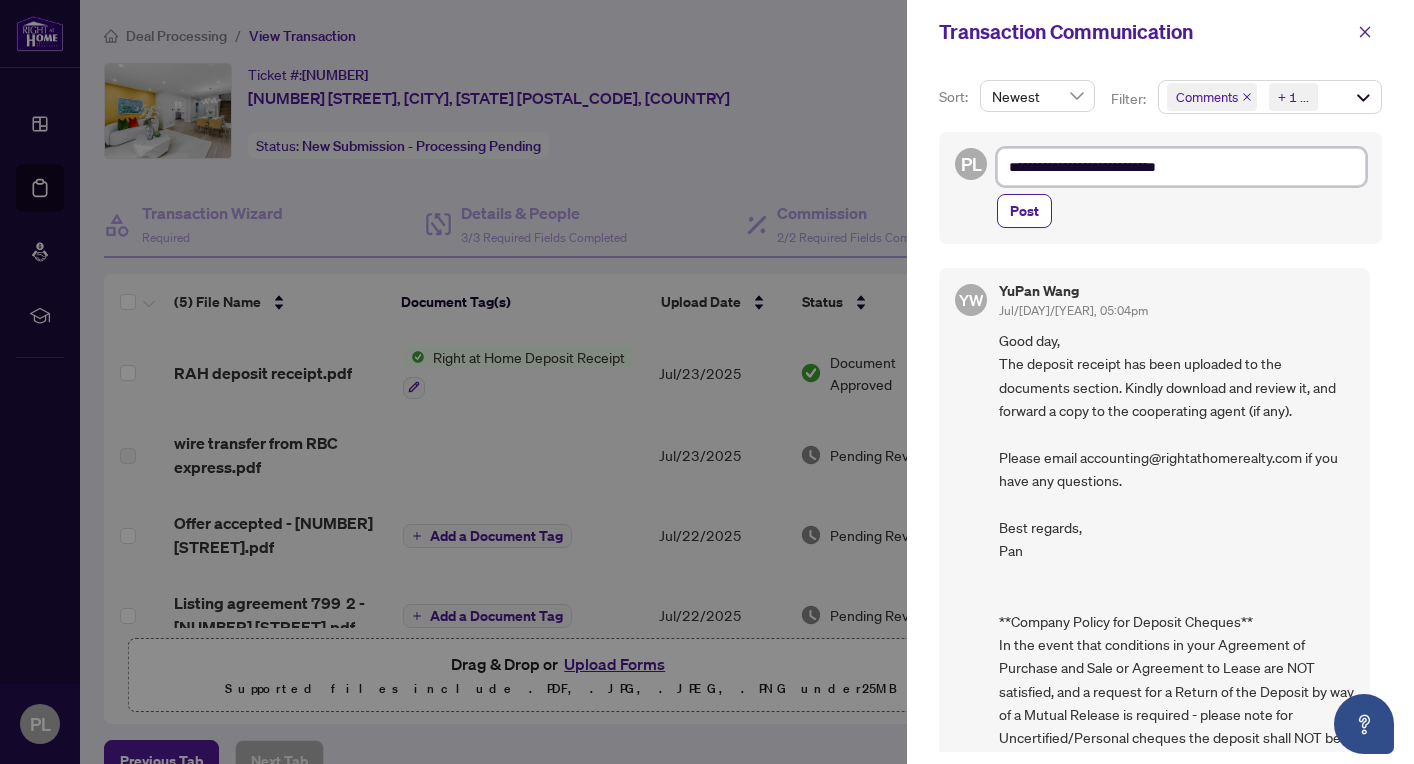 type on "**********" 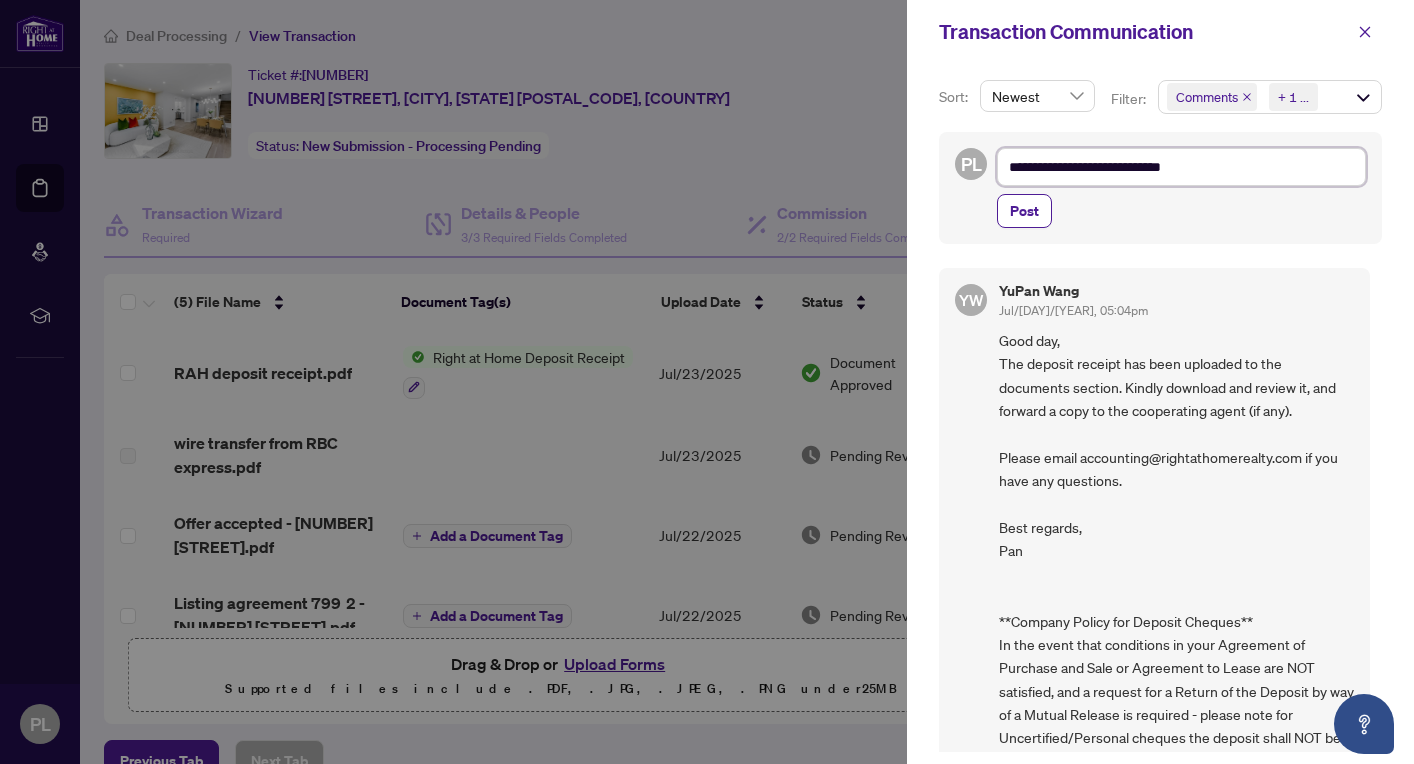 type on "**********" 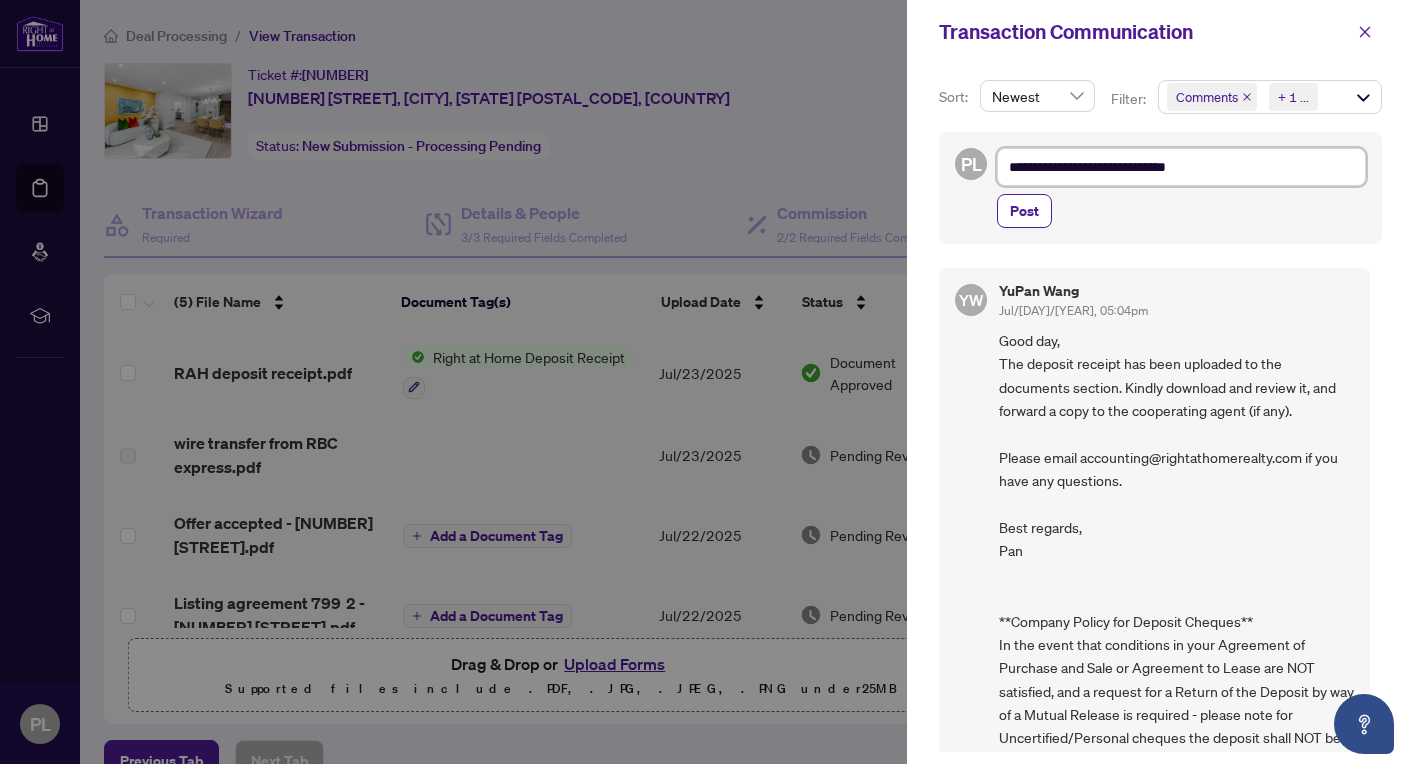type on "**********" 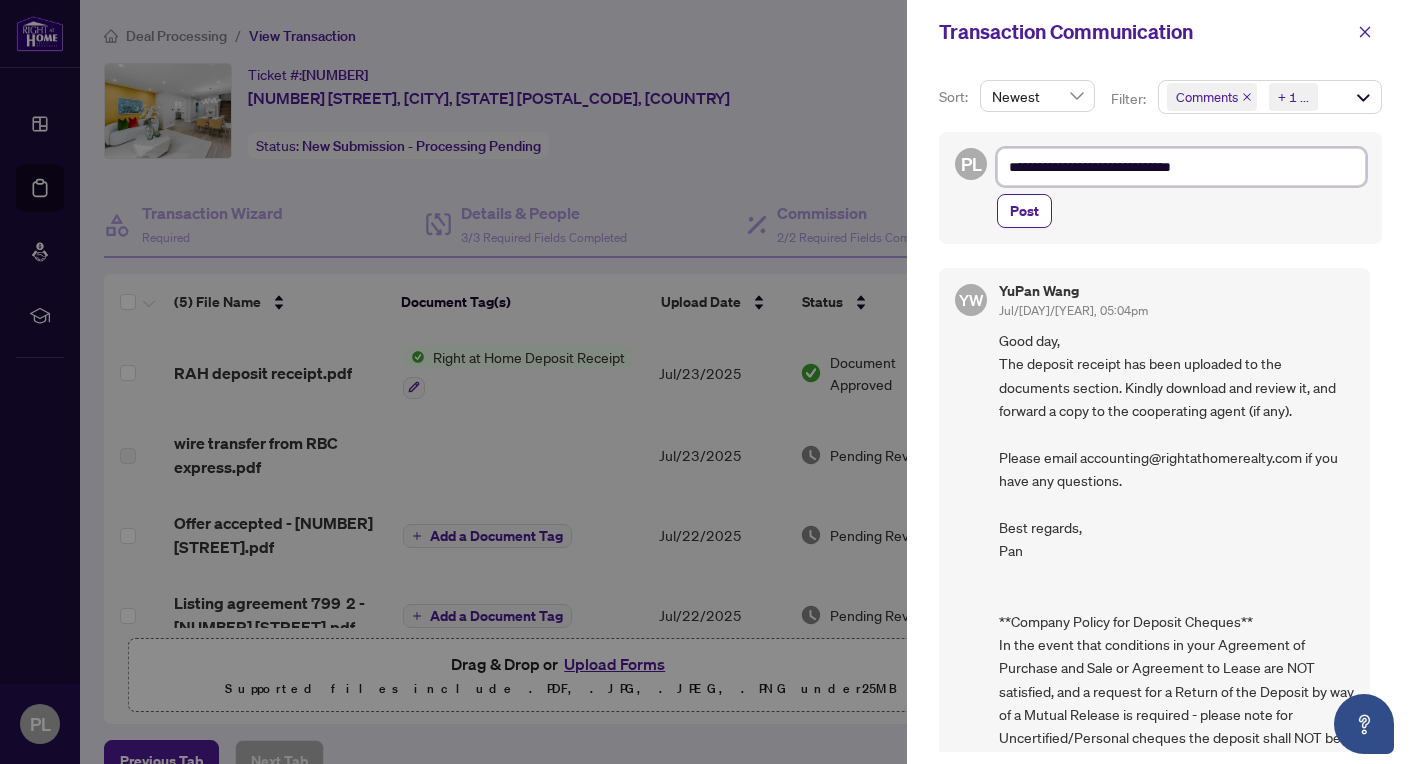 type on "**********" 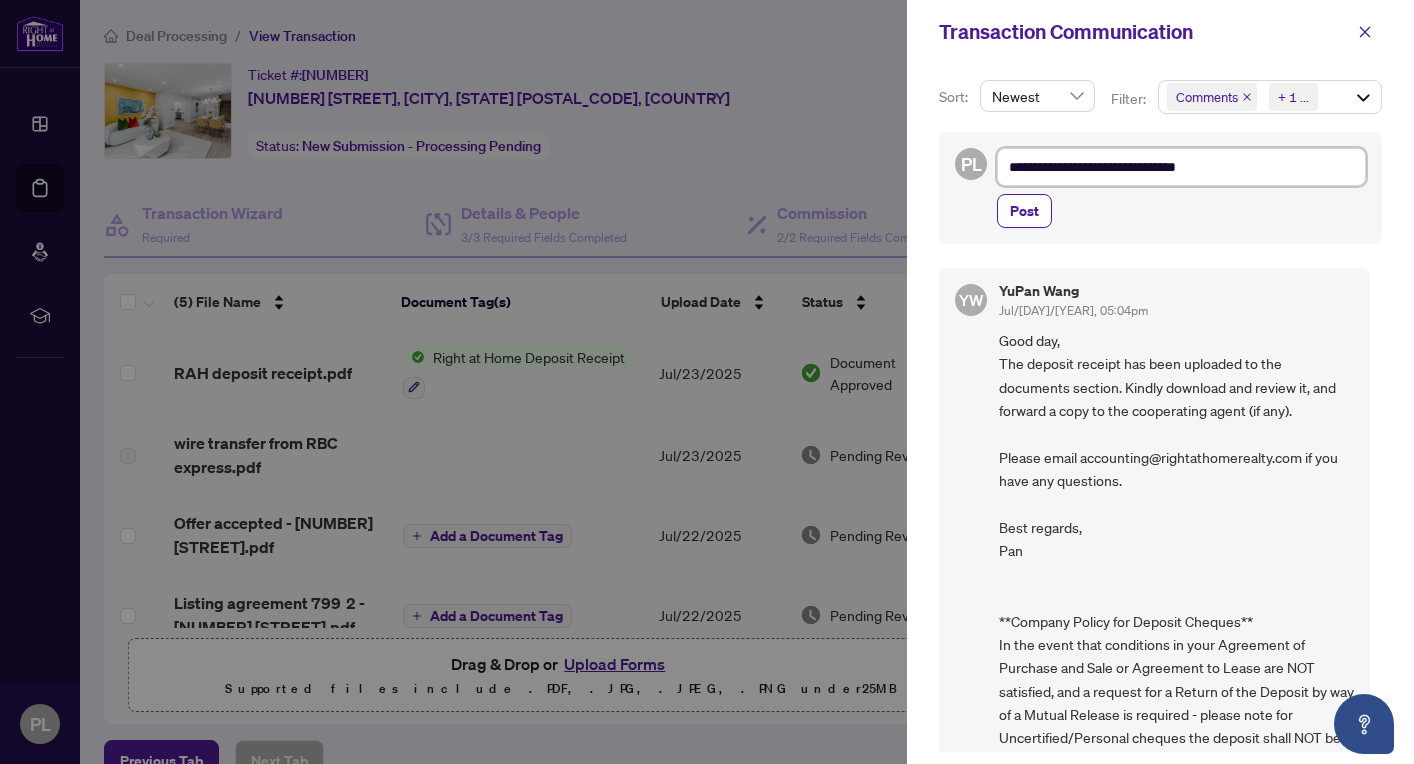 type on "**********" 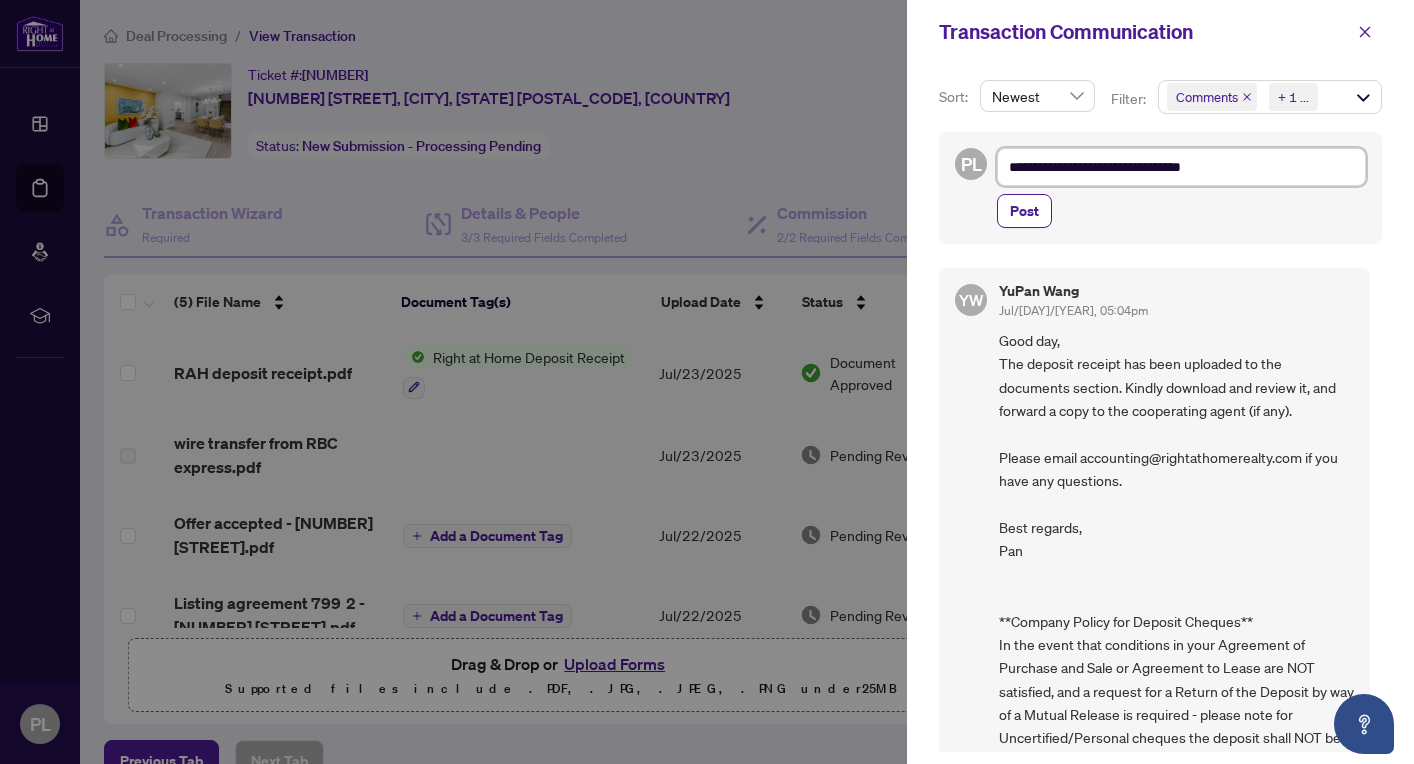 type on "**********" 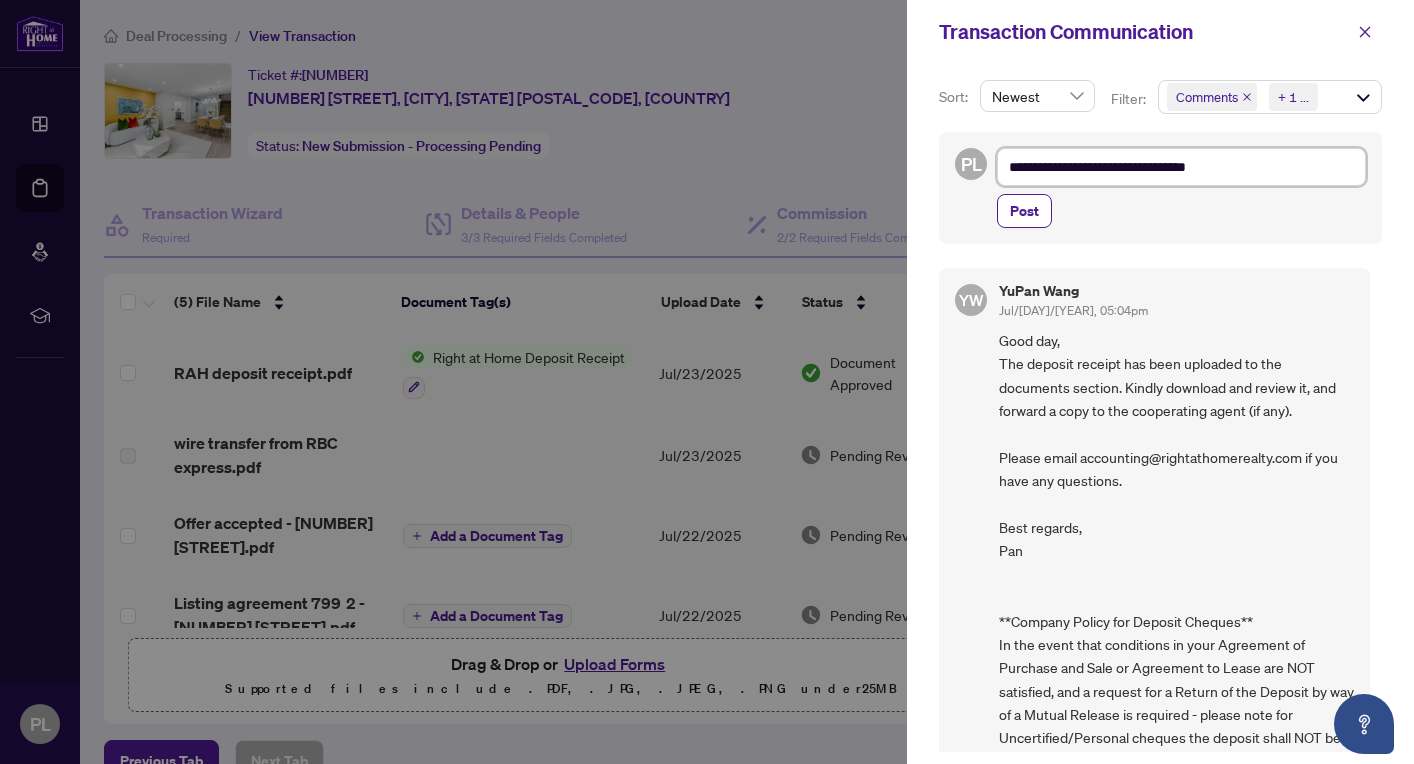 type on "**********" 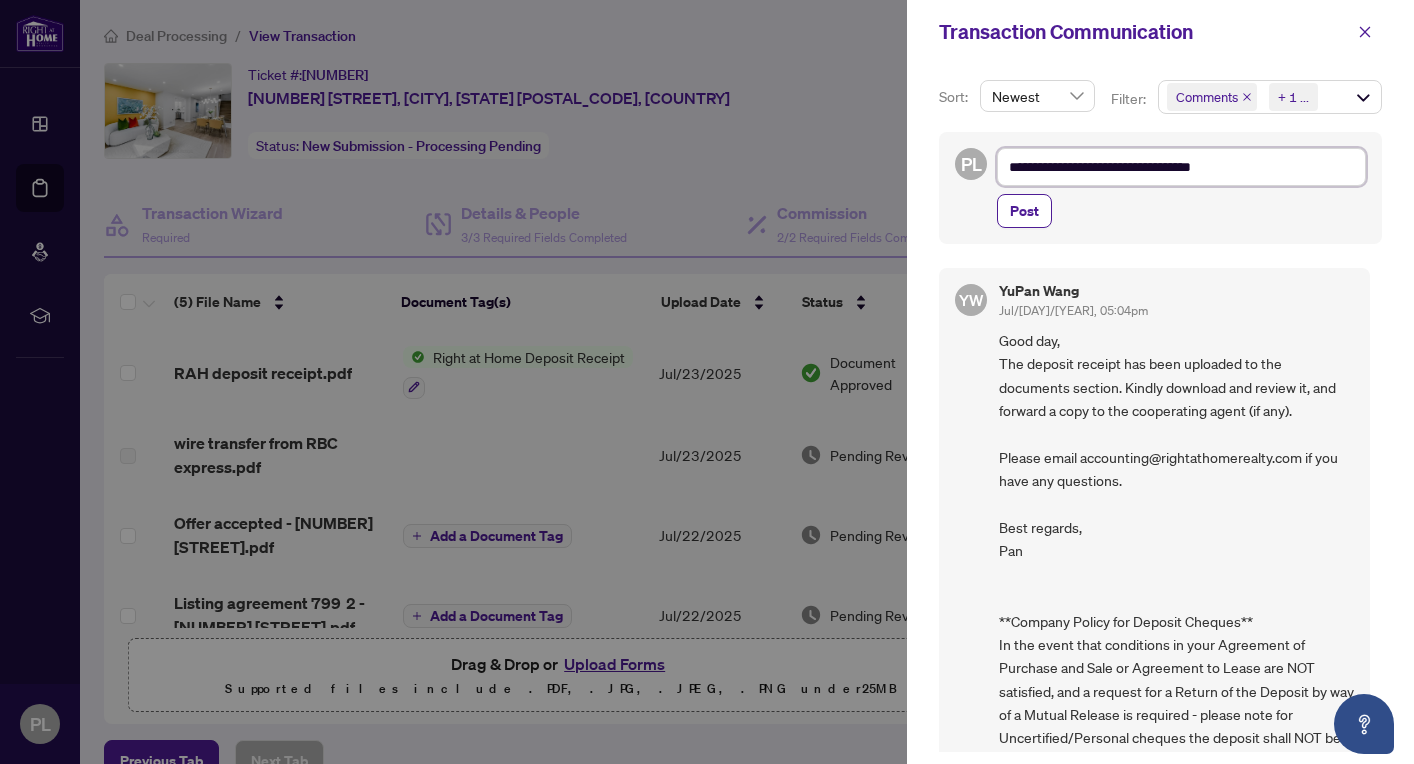 type on "**********" 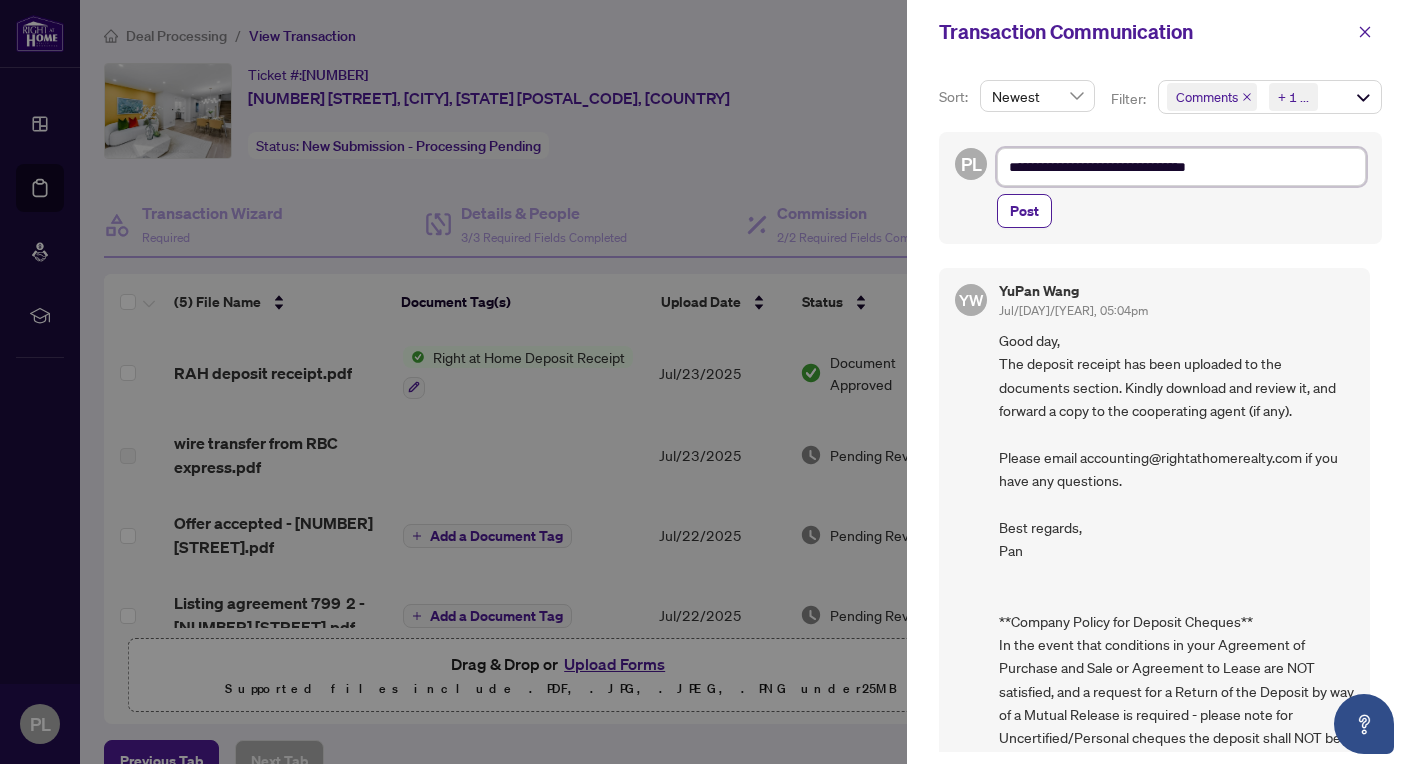 type on "**********" 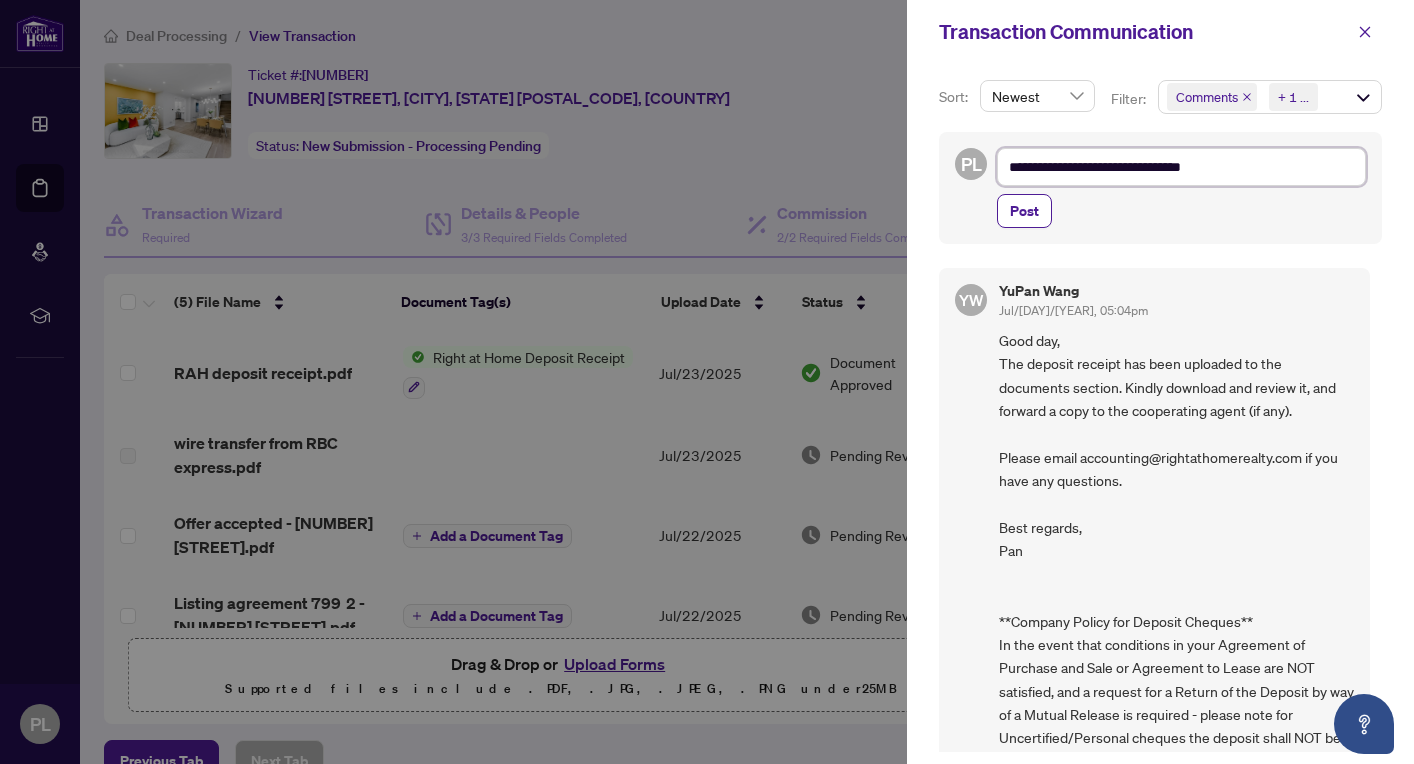 type on "**********" 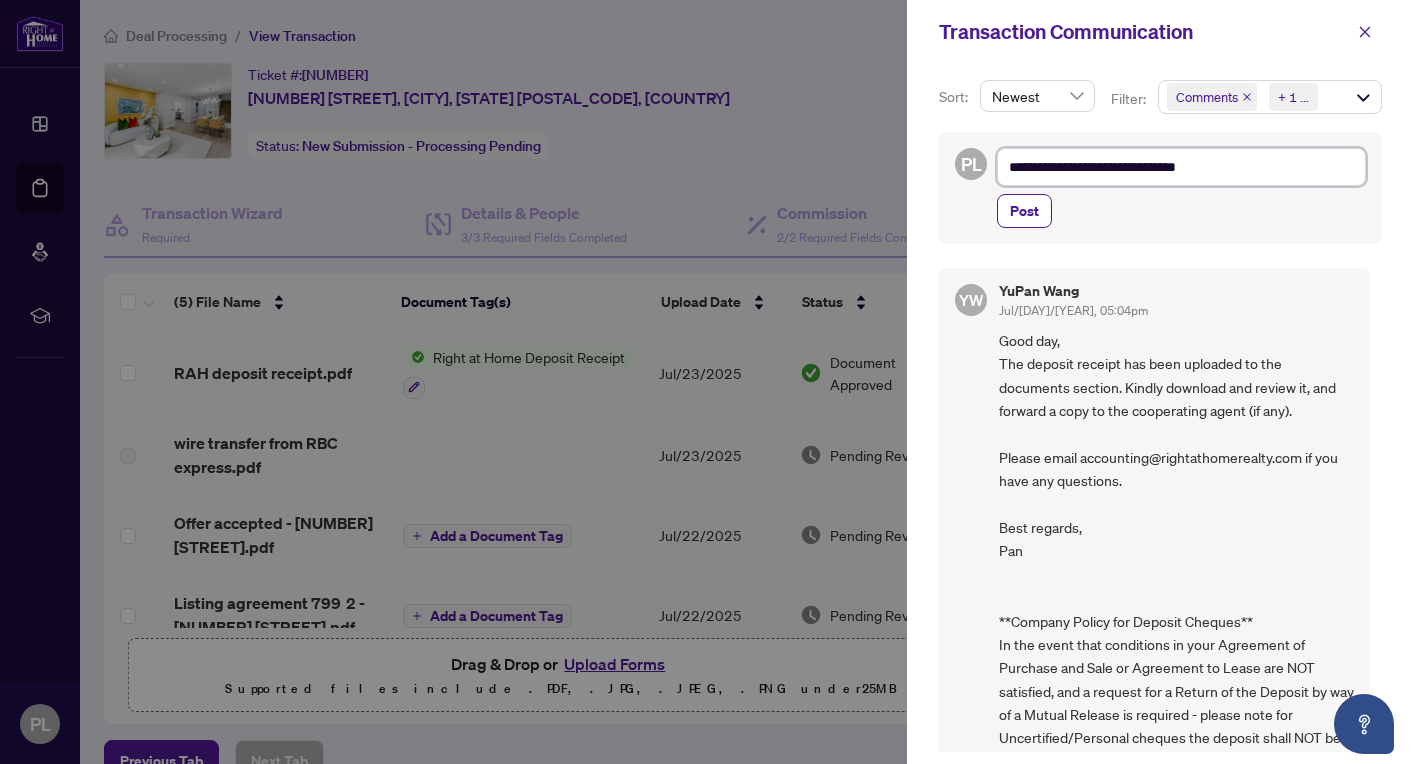 type on "**********" 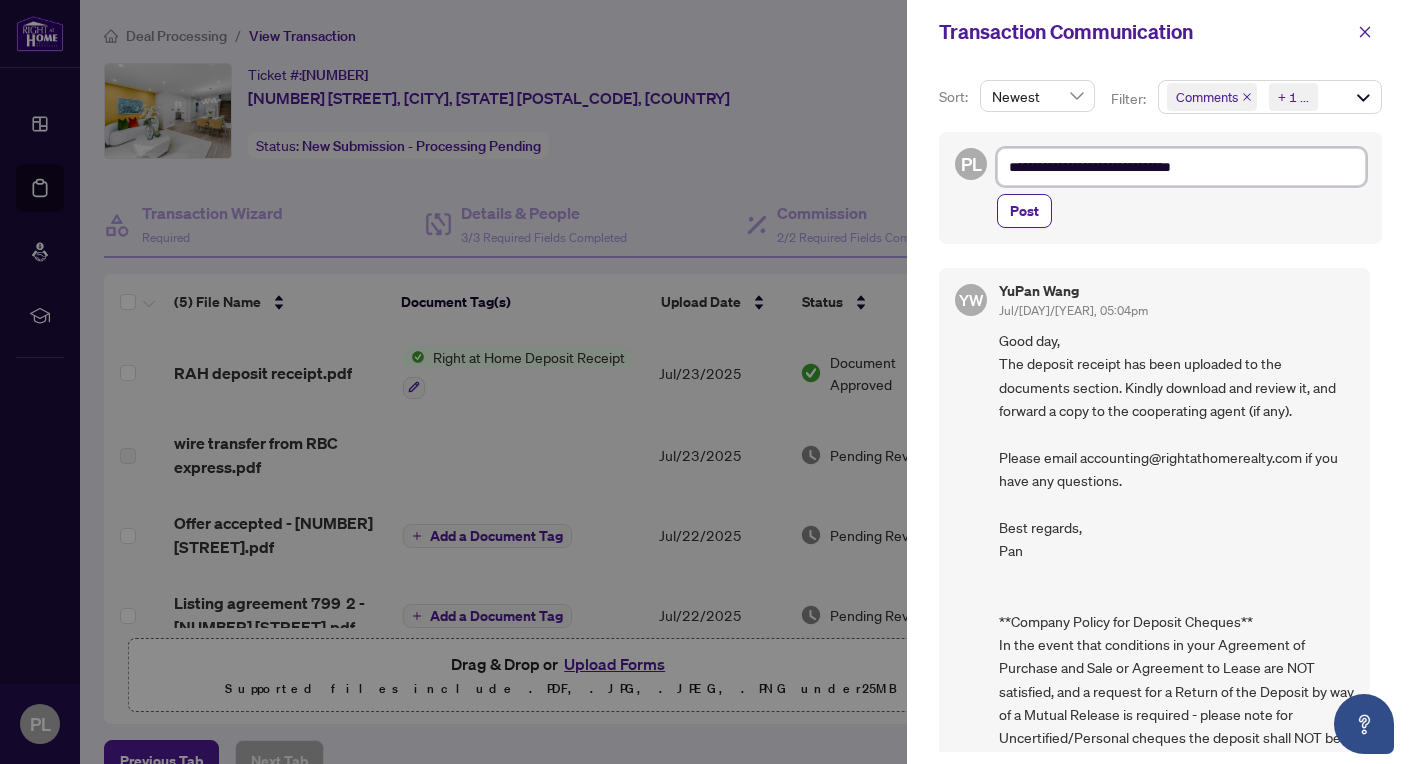 type on "**********" 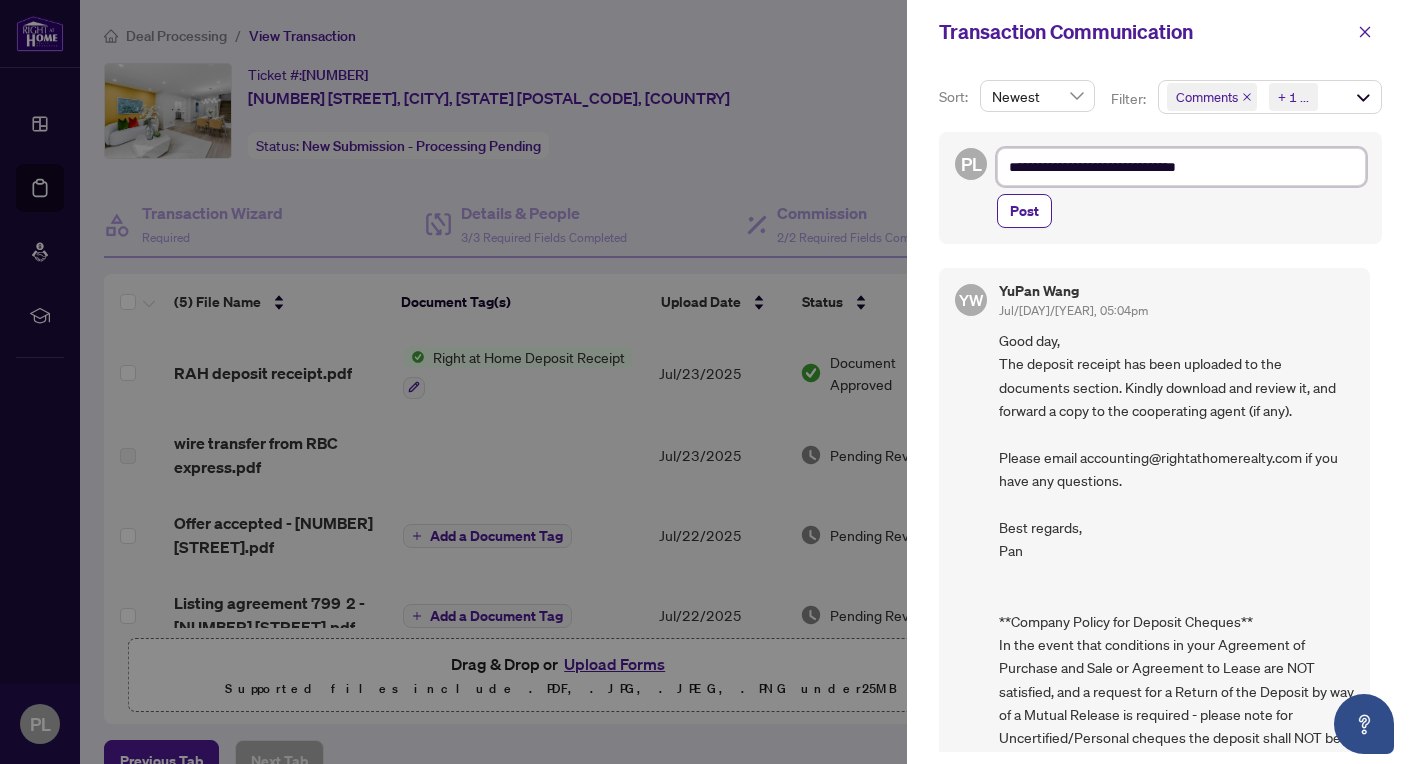 type on "**********" 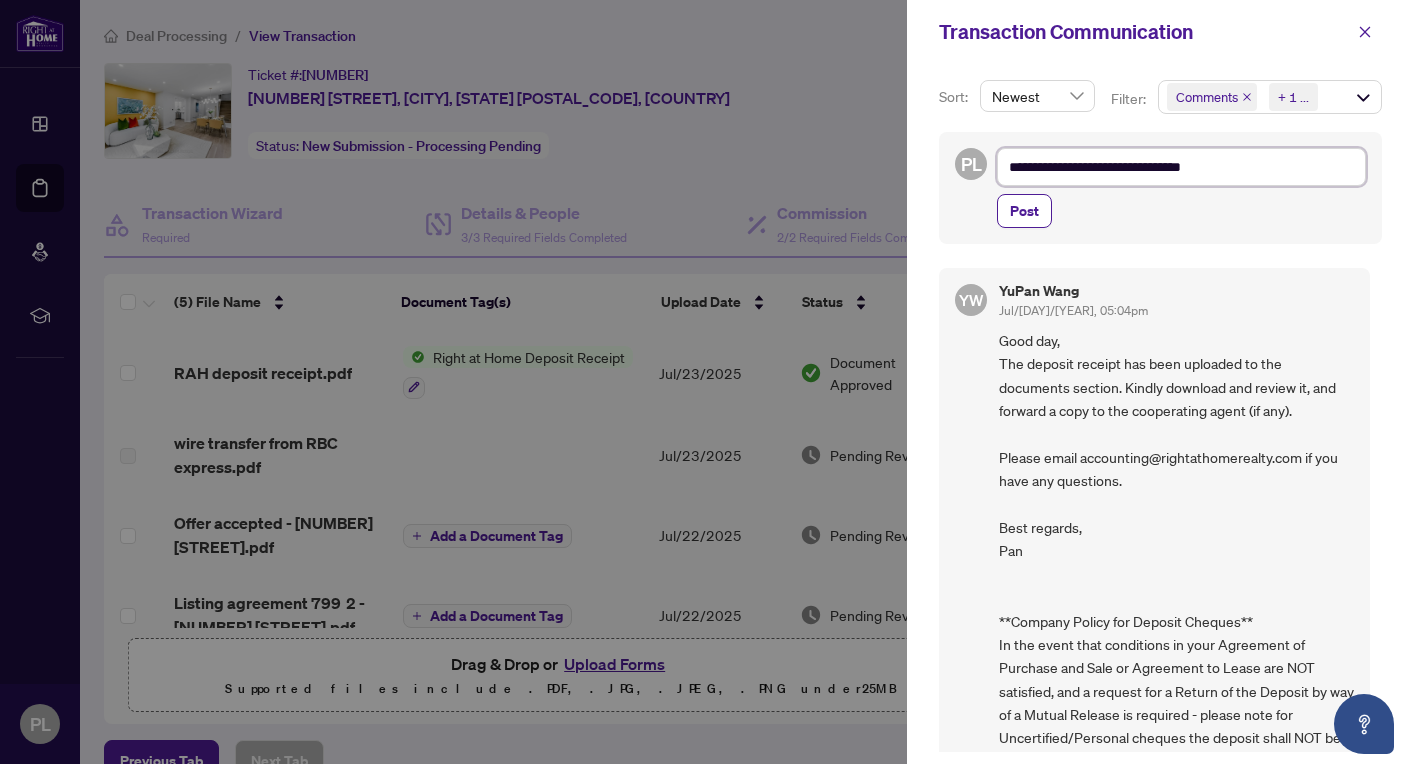type on "**********" 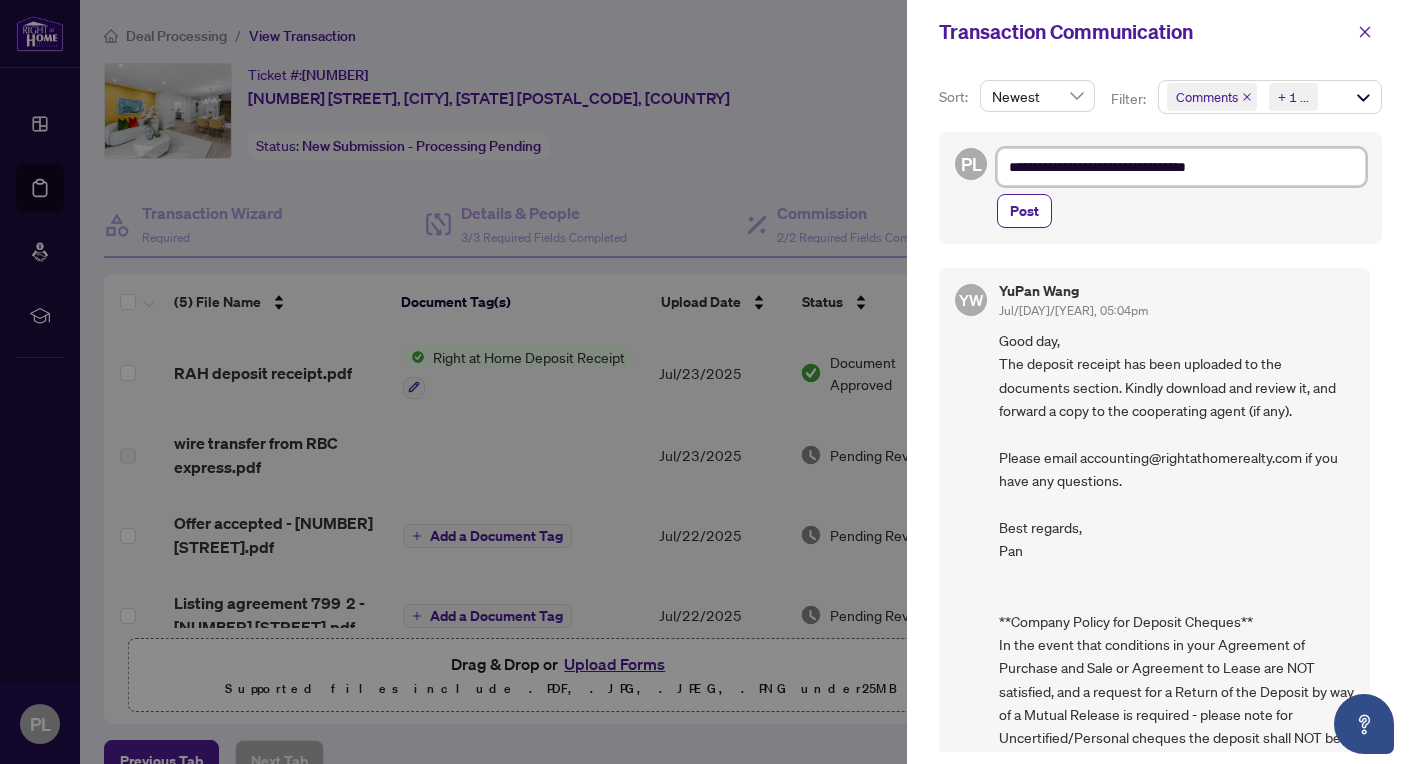 type on "**********" 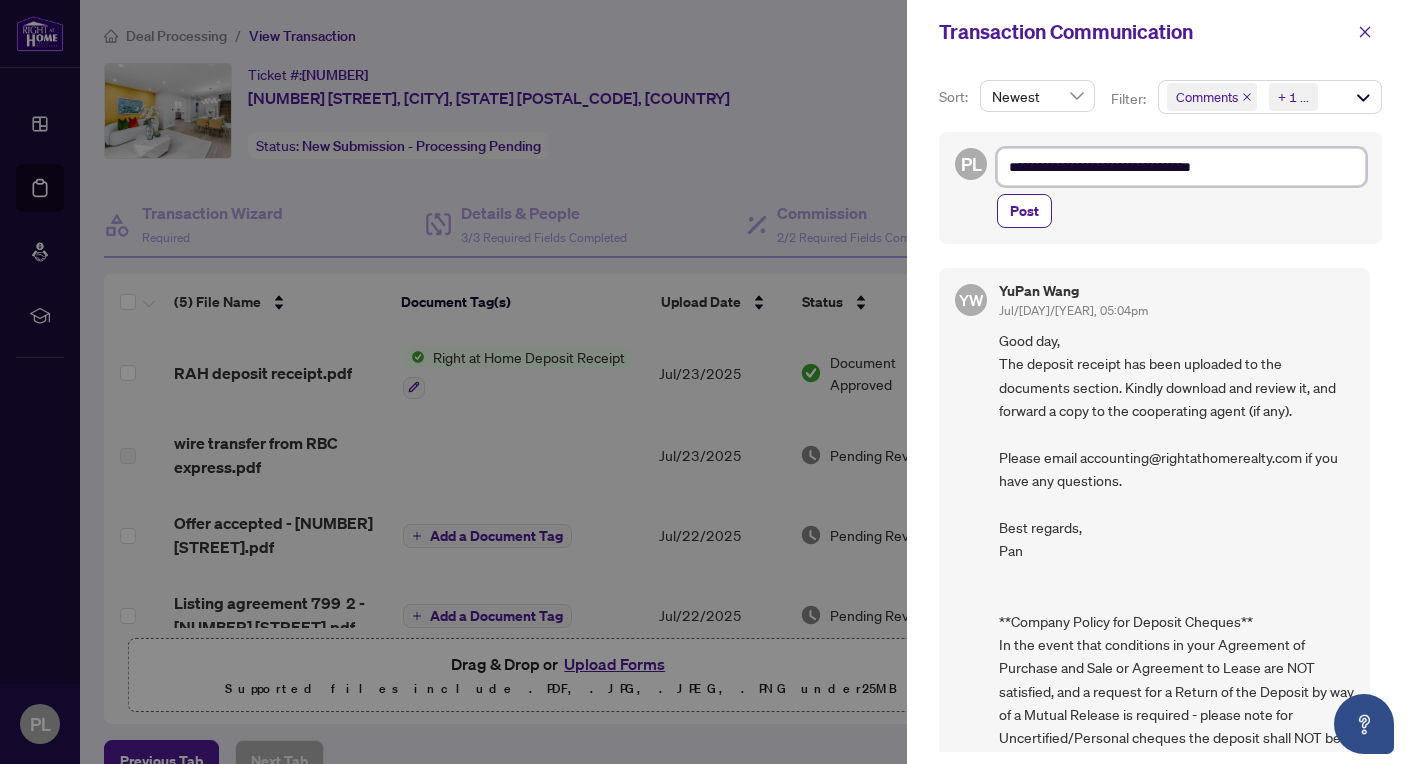 type on "**********" 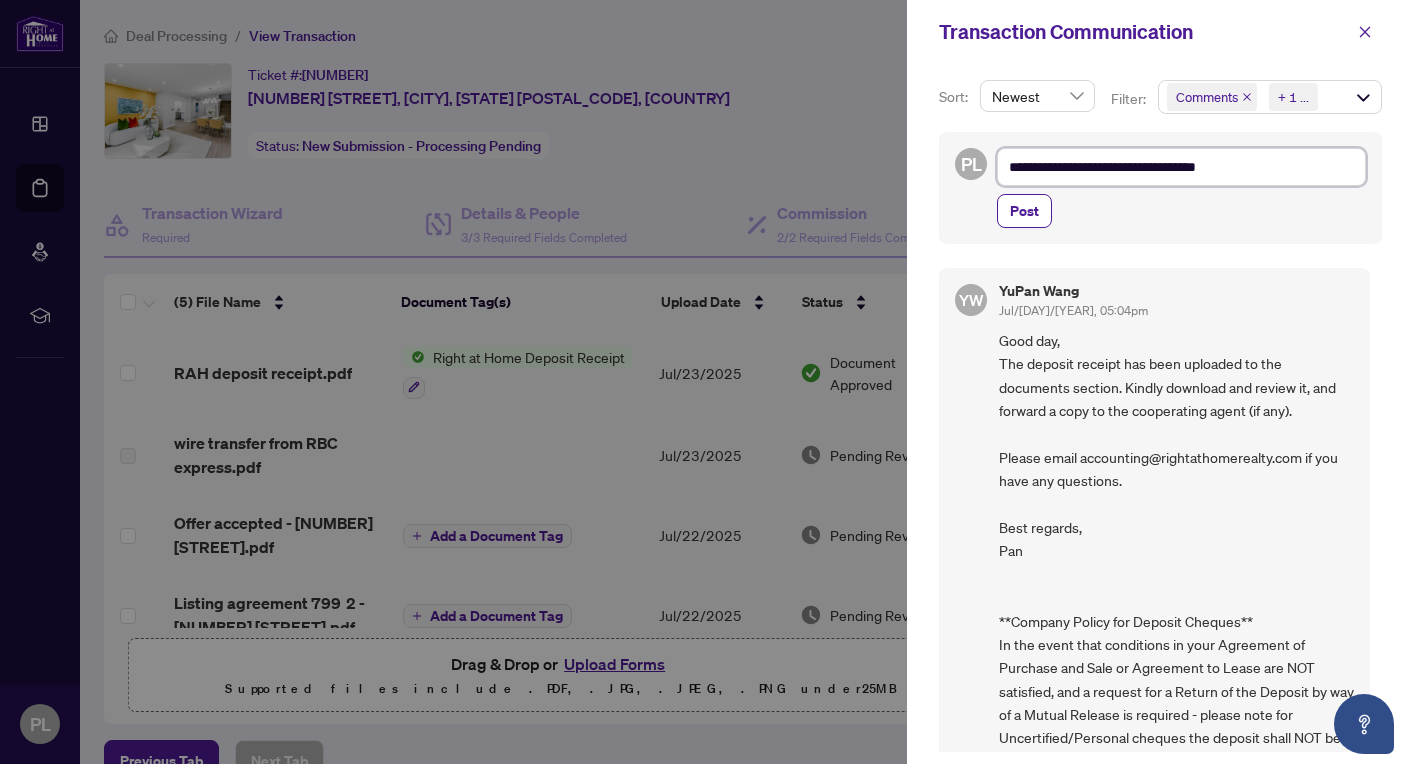 type on "**********" 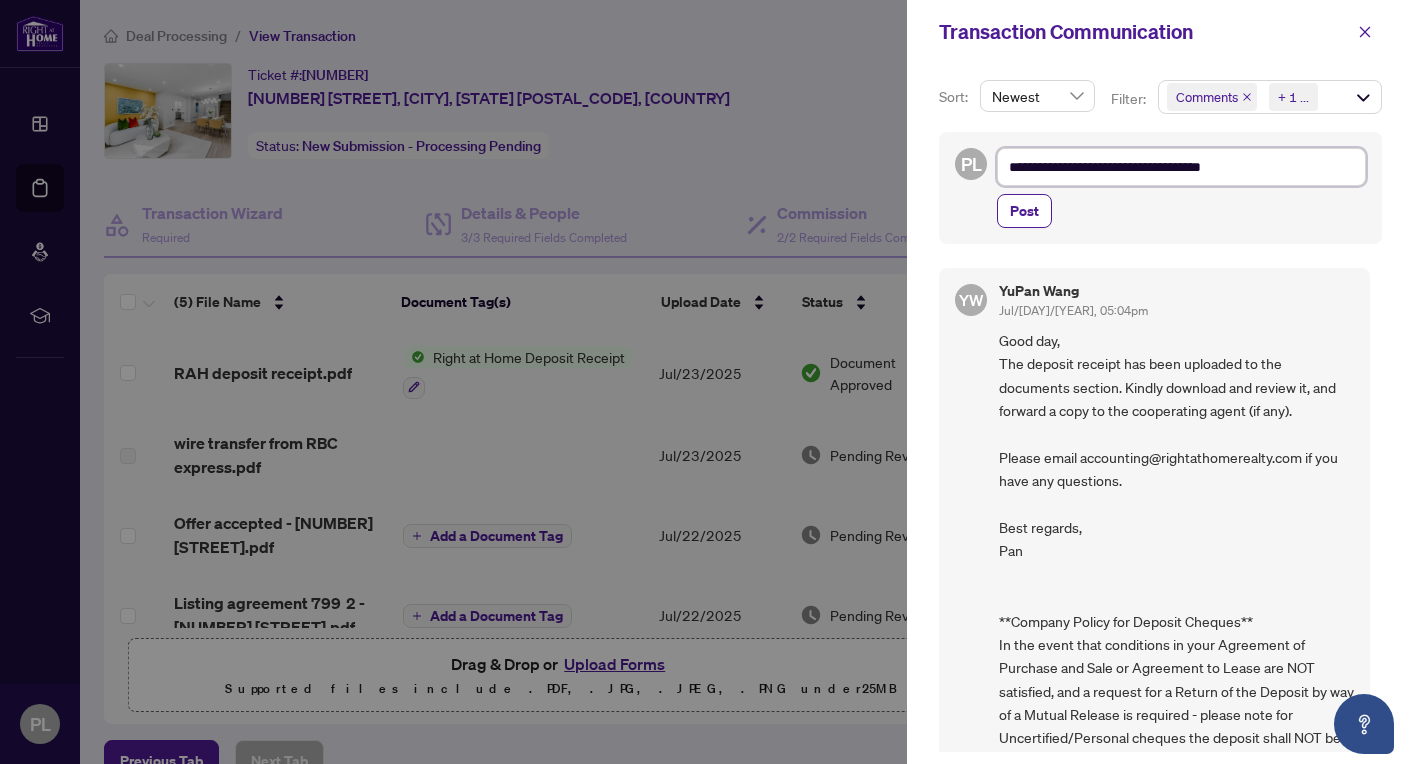 type on "**********" 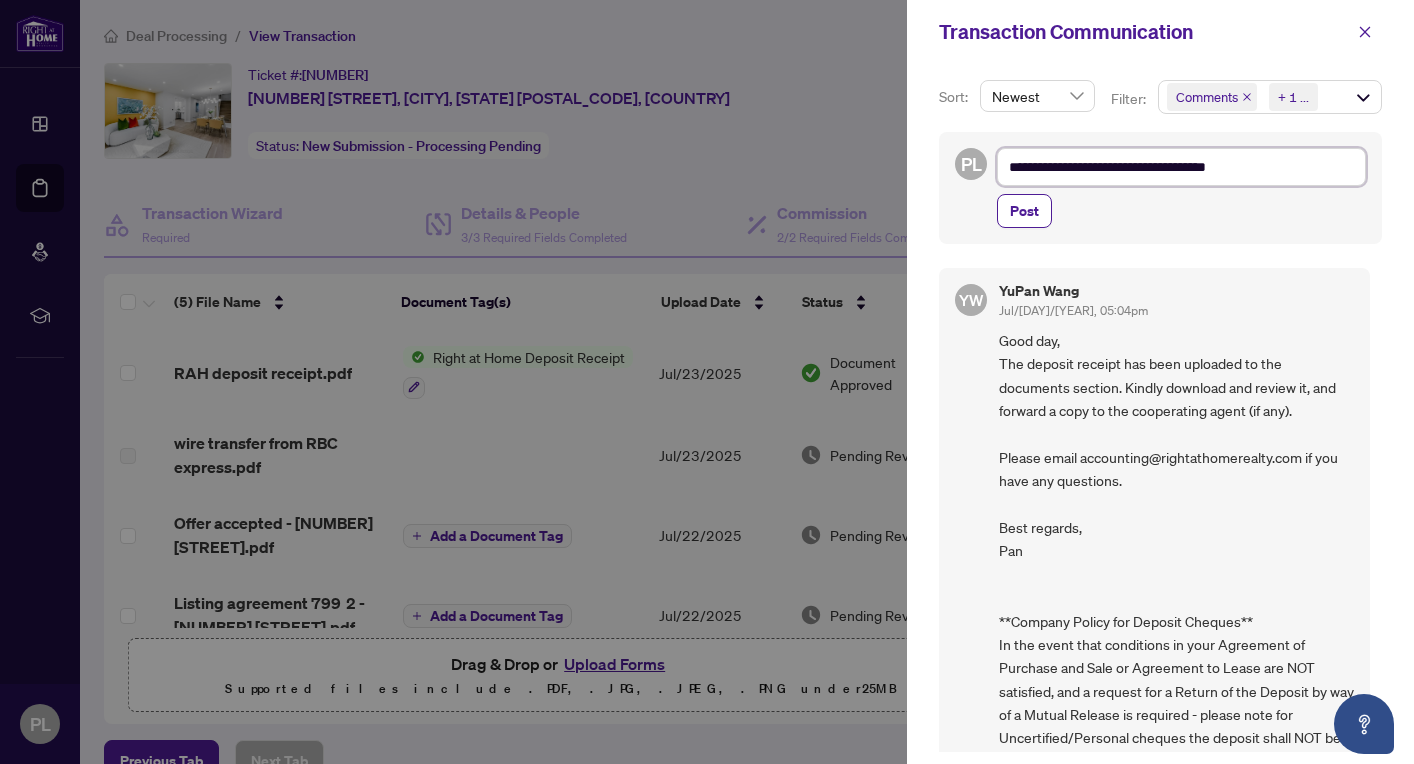 type on "**********" 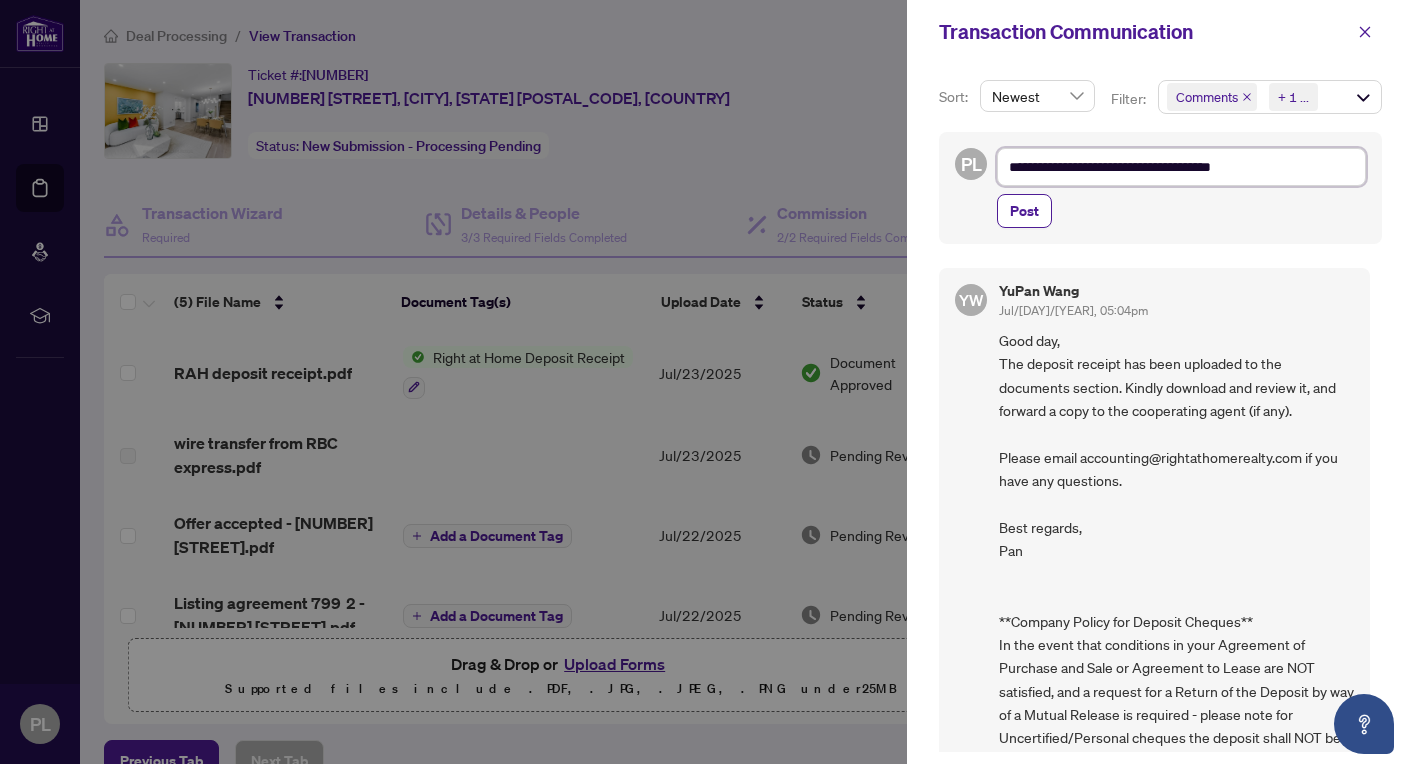 type on "**********" 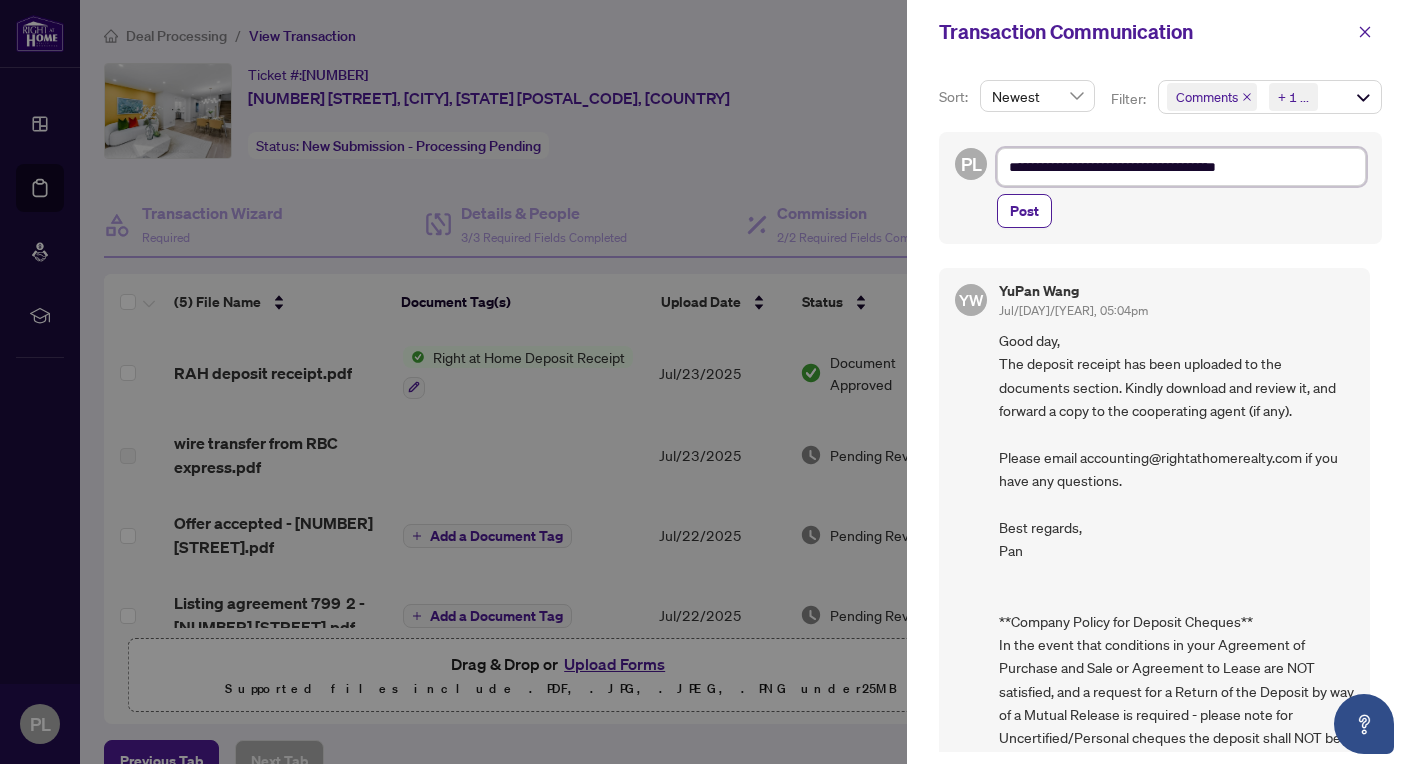 type on "**********" 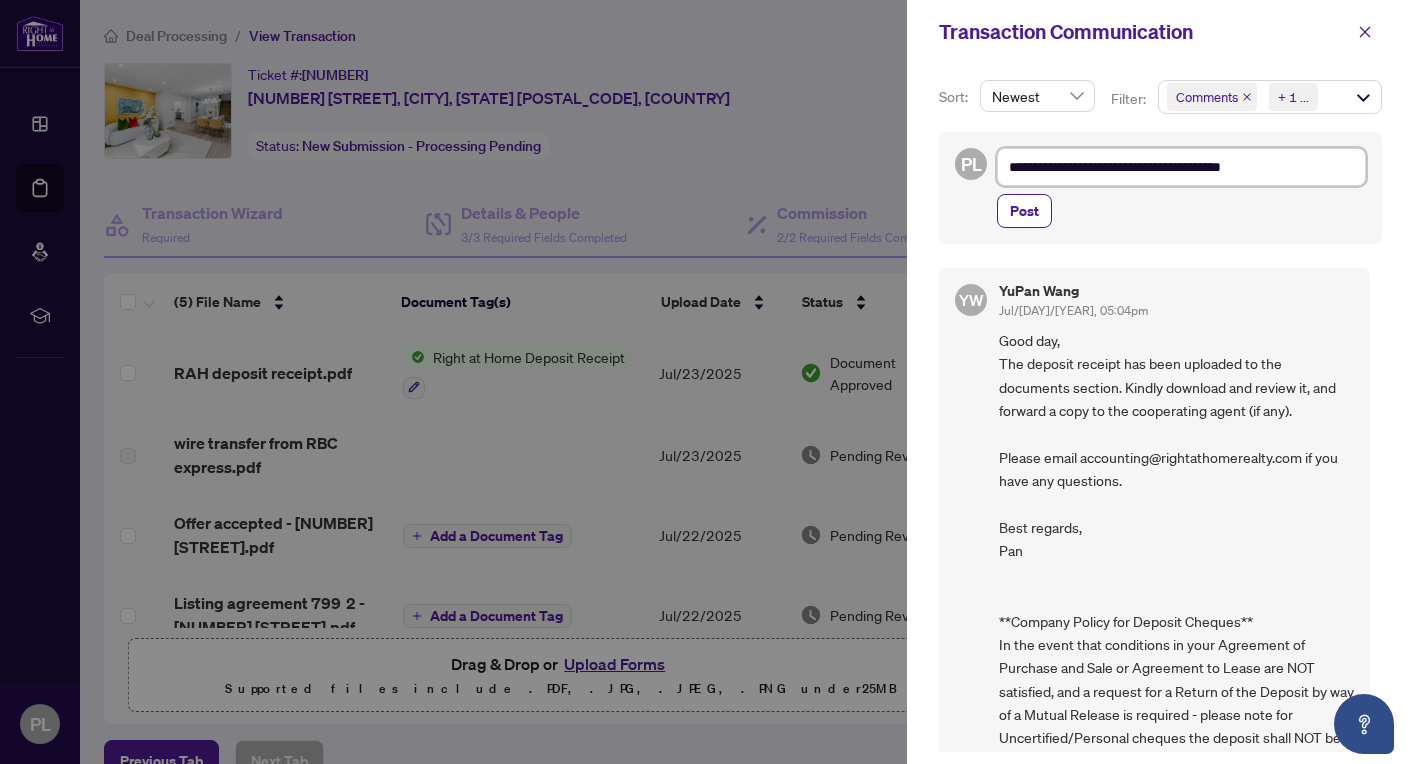 type on "**********" 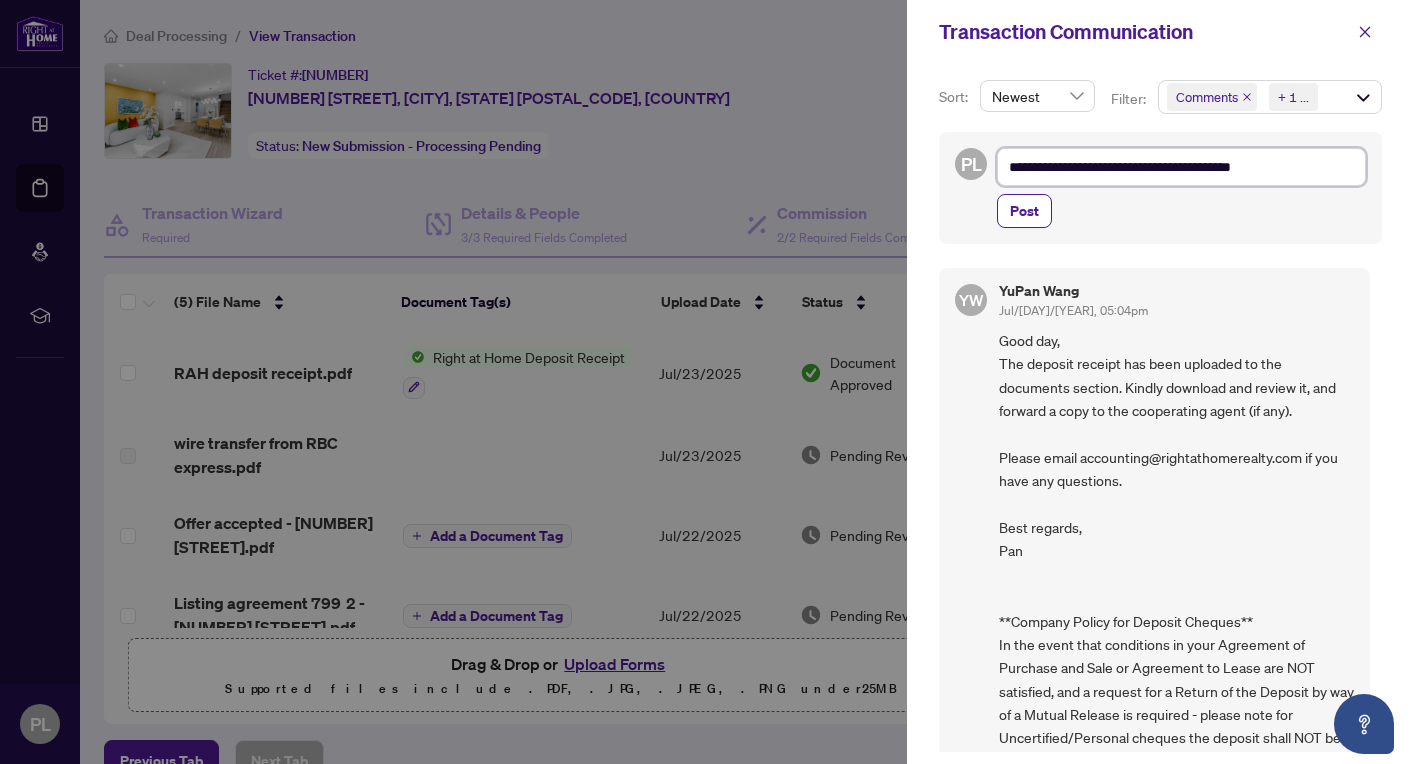 type on "**********" 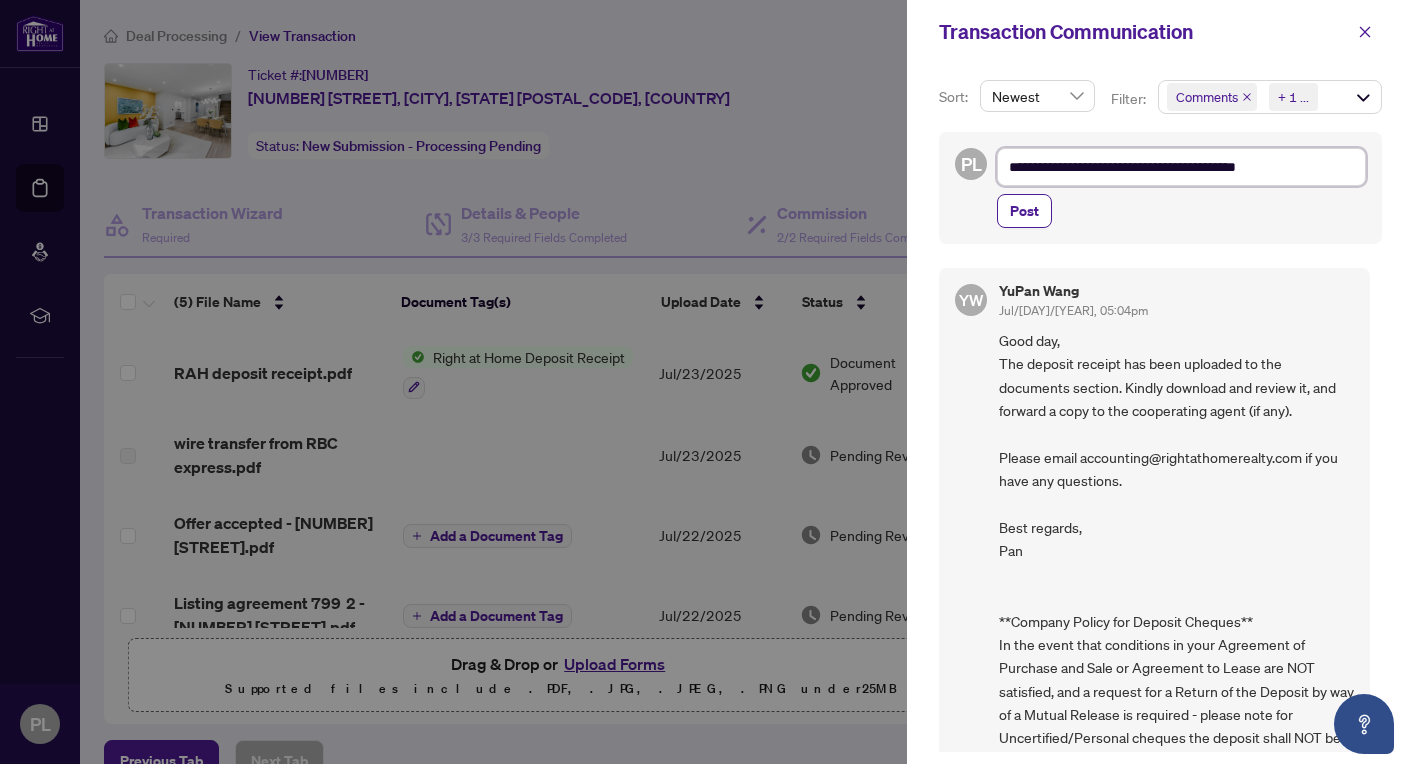 type on "**********" 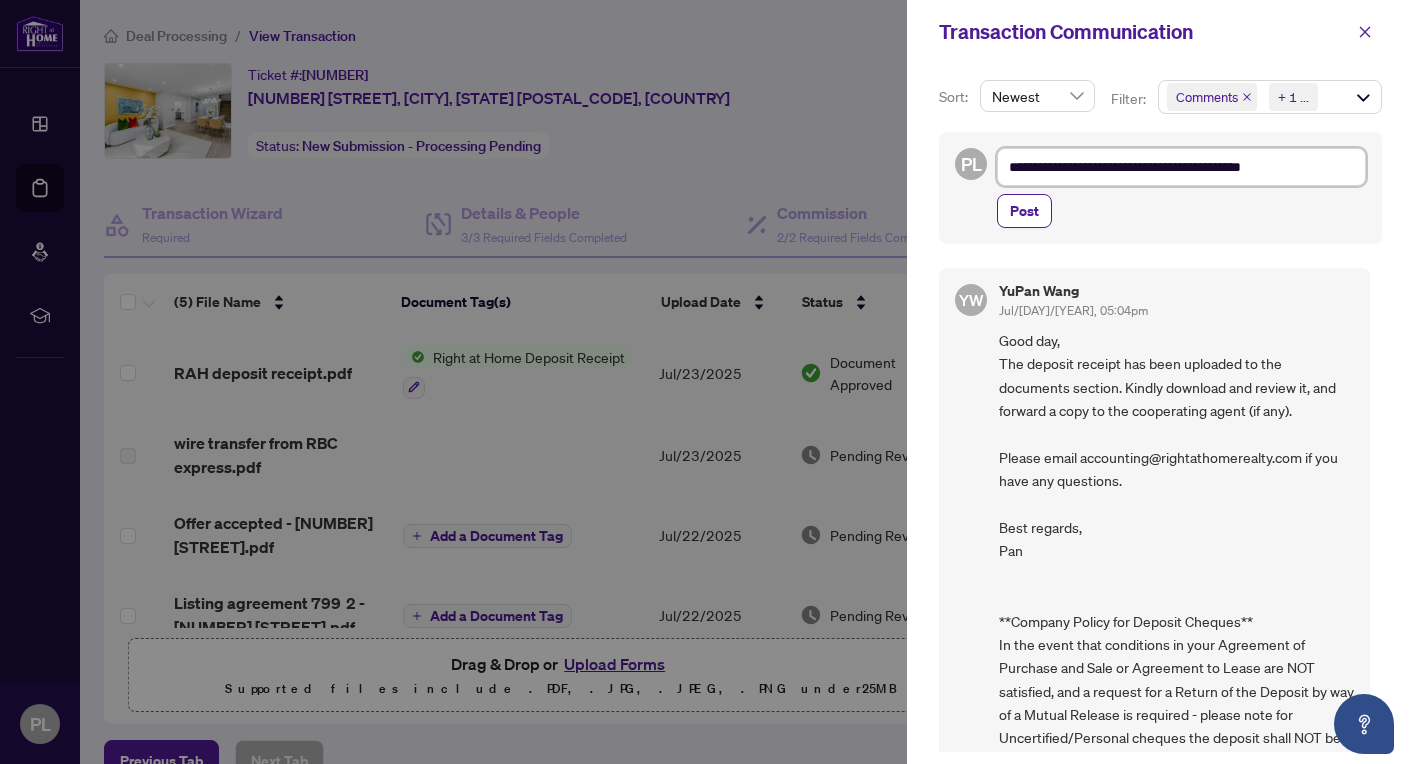type on "**********" 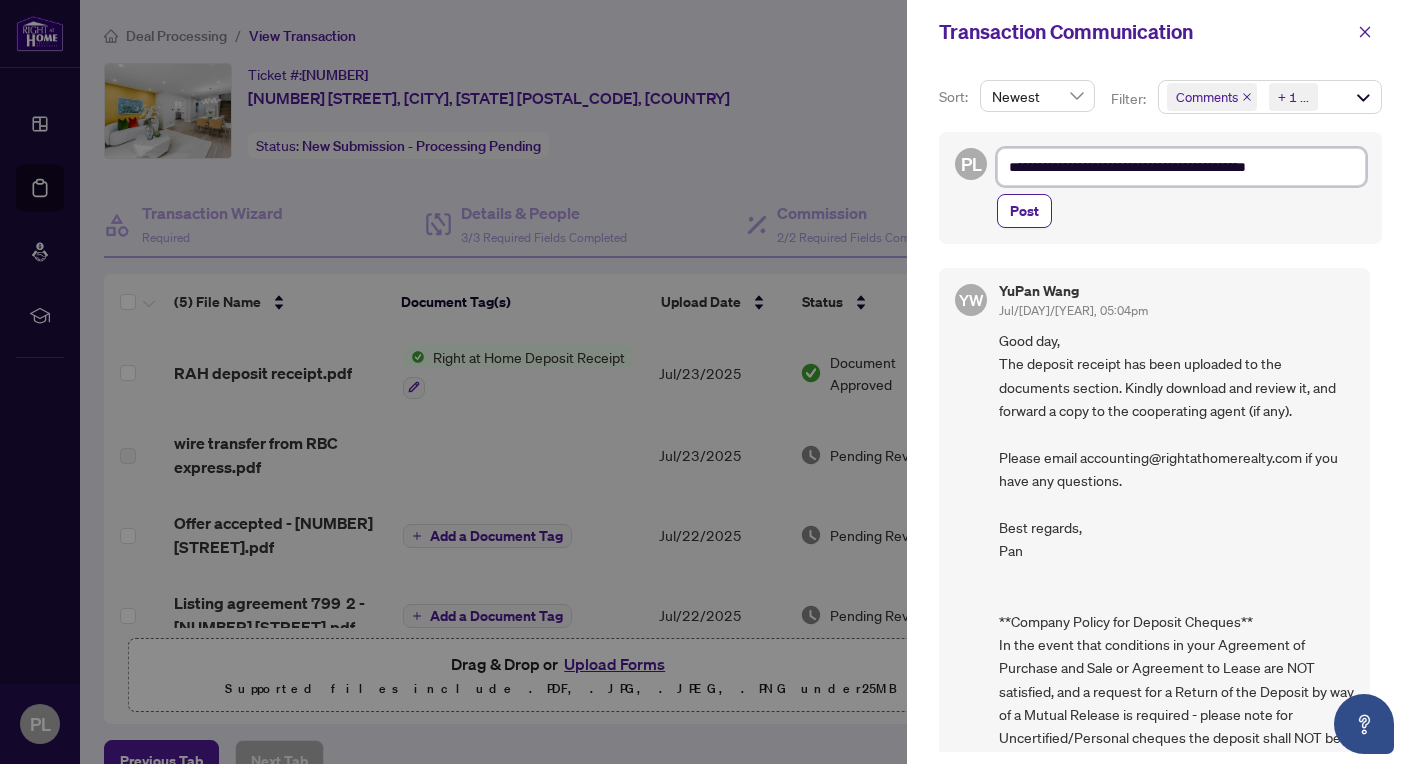 type on "**********" 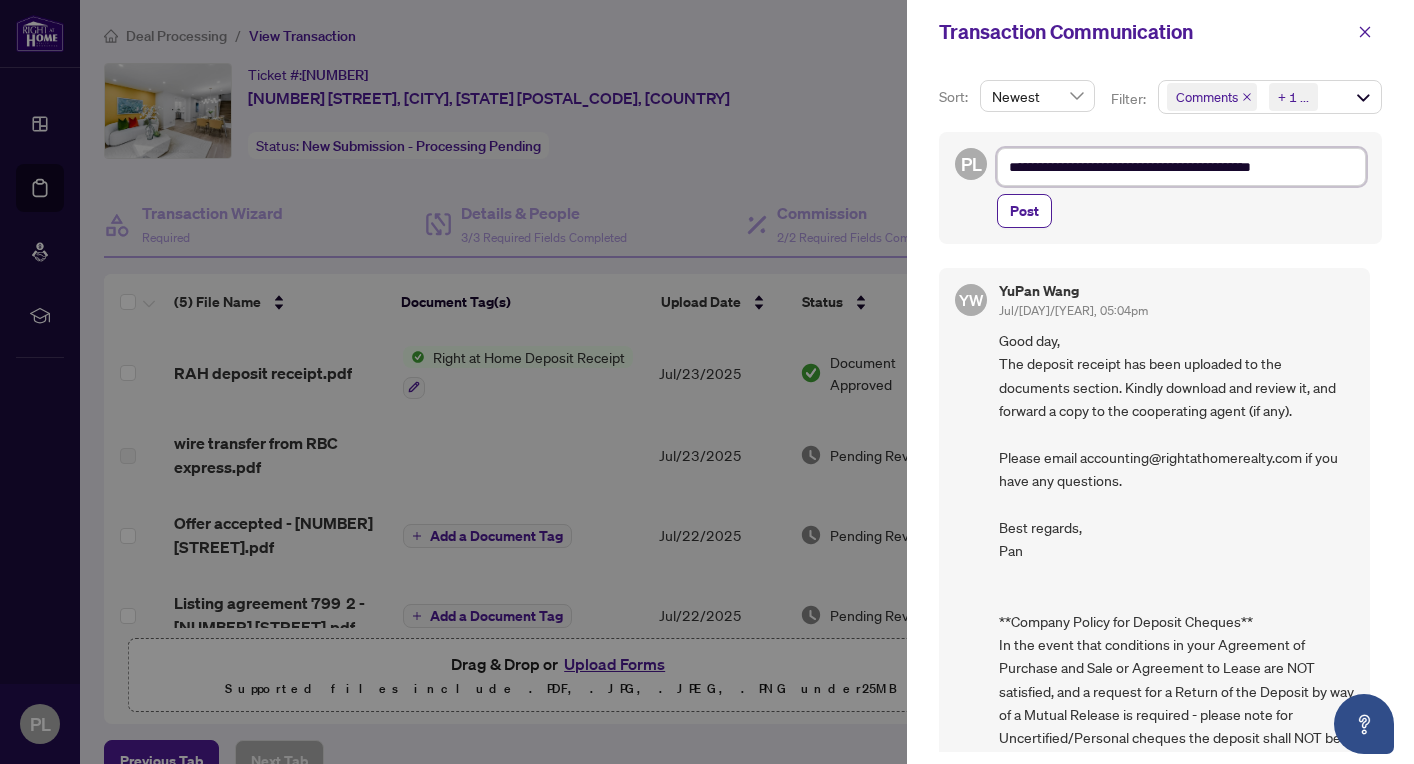 type on "**********" 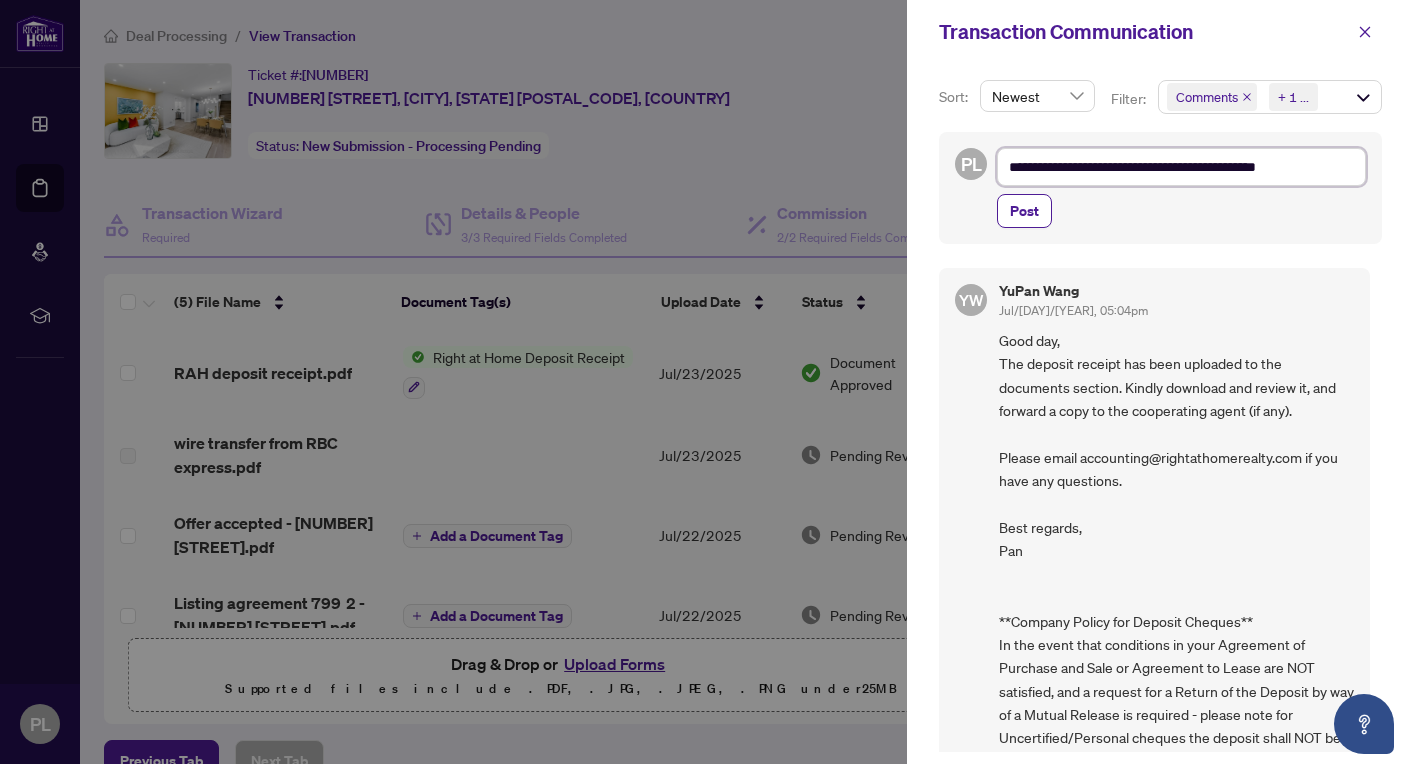 type on "**********" 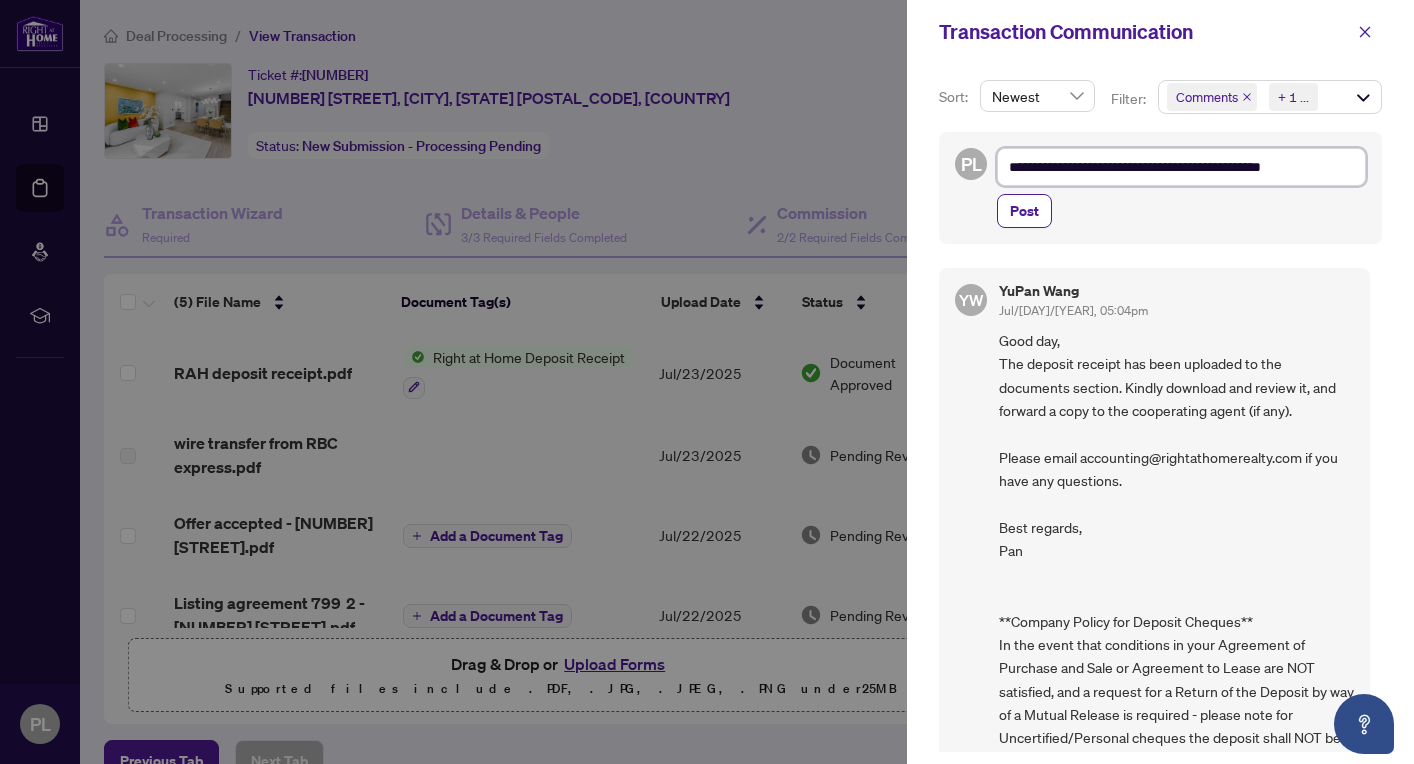 type on "**********" 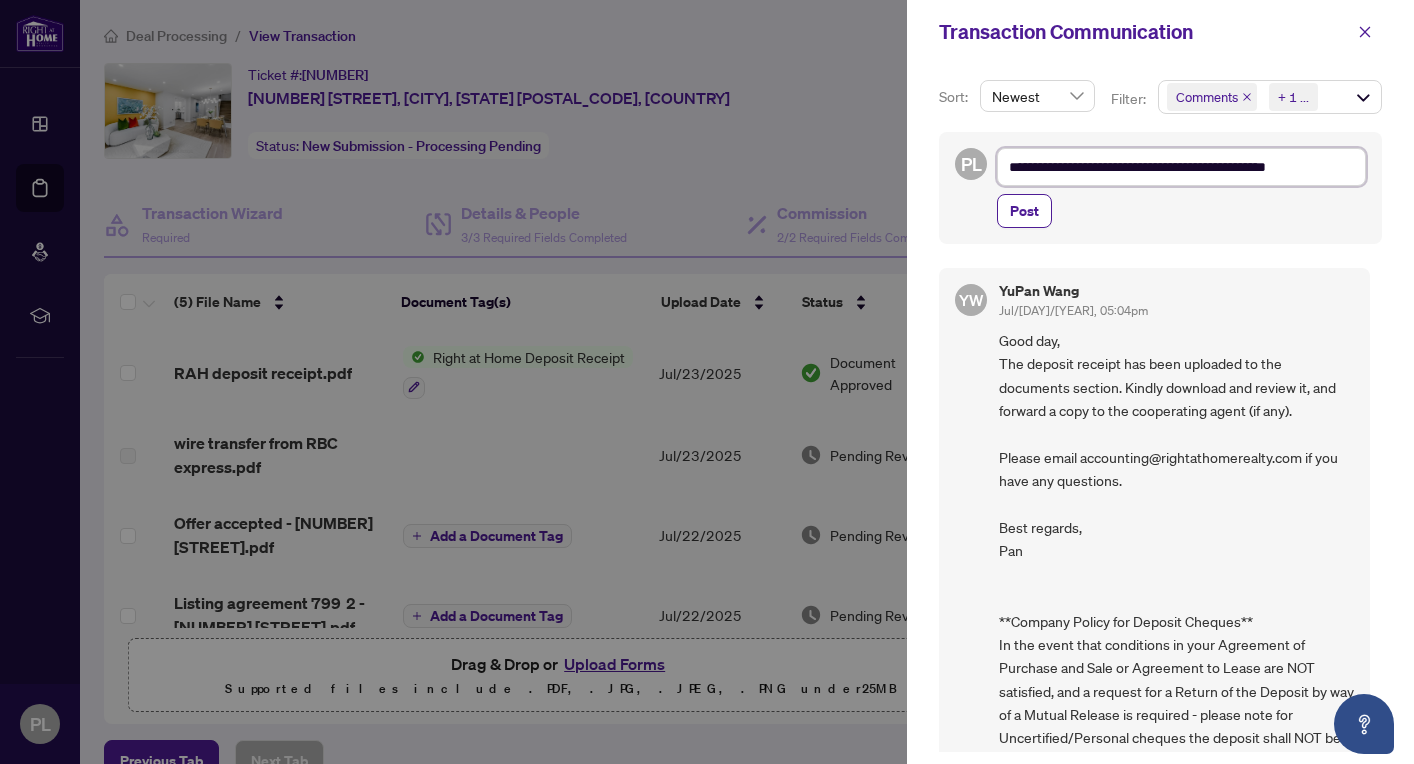 type on "**********" 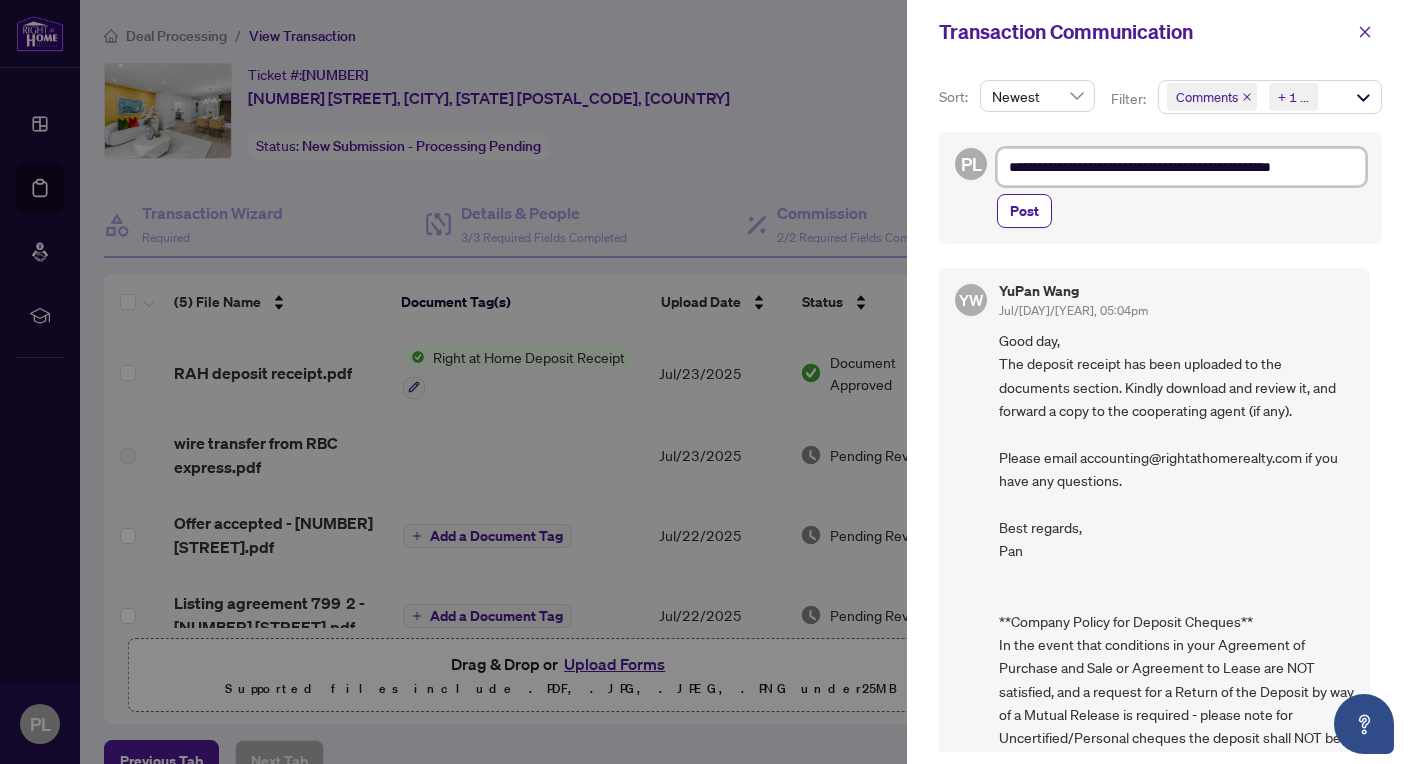 type on "**********" 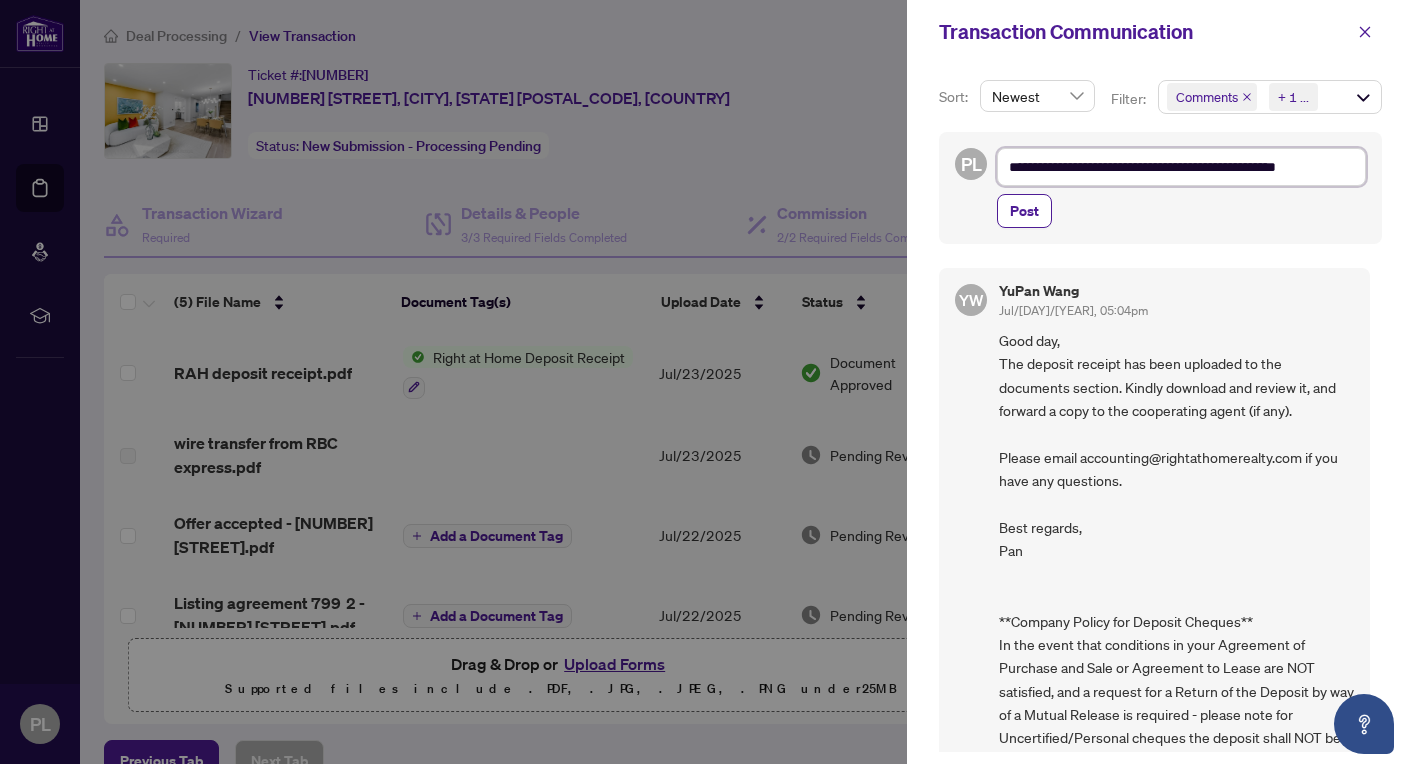type on "**********" 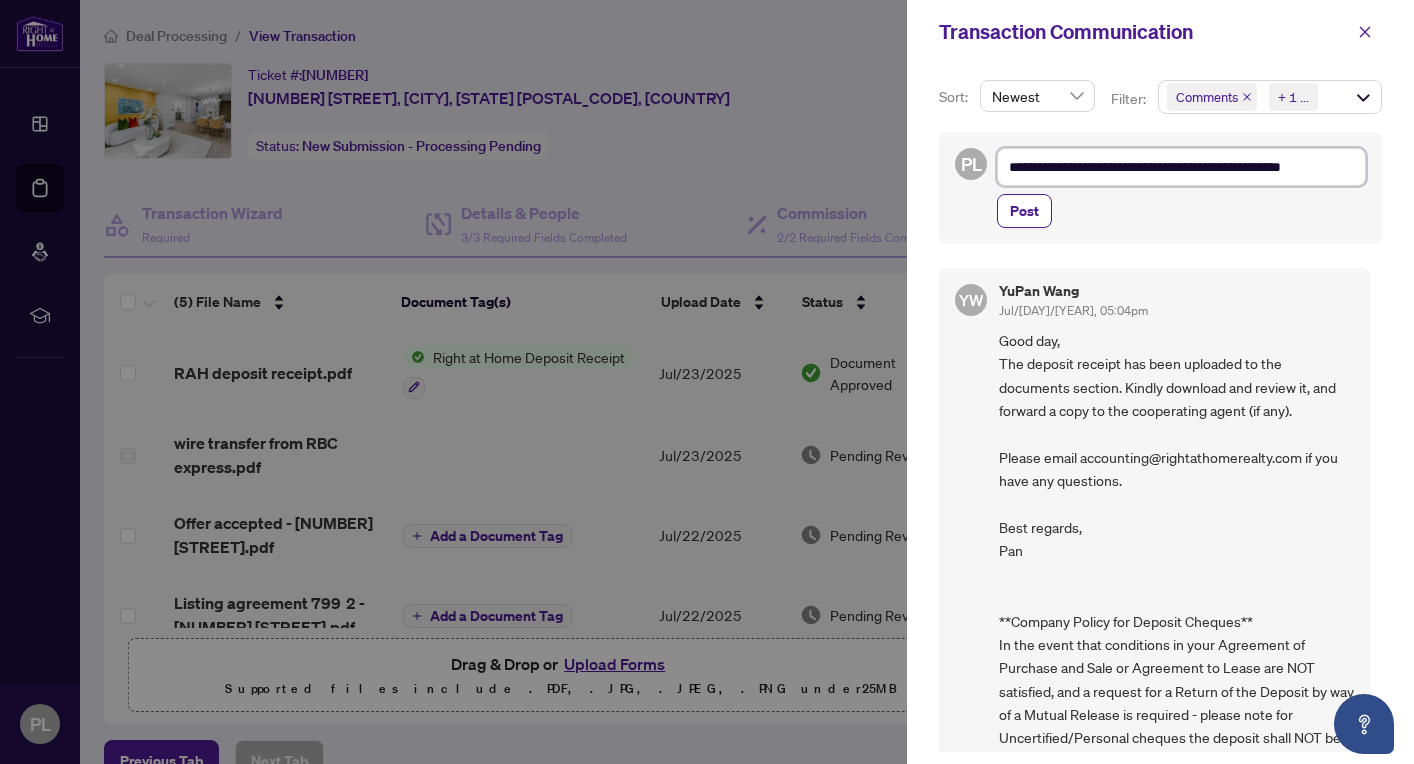 type on "**********" 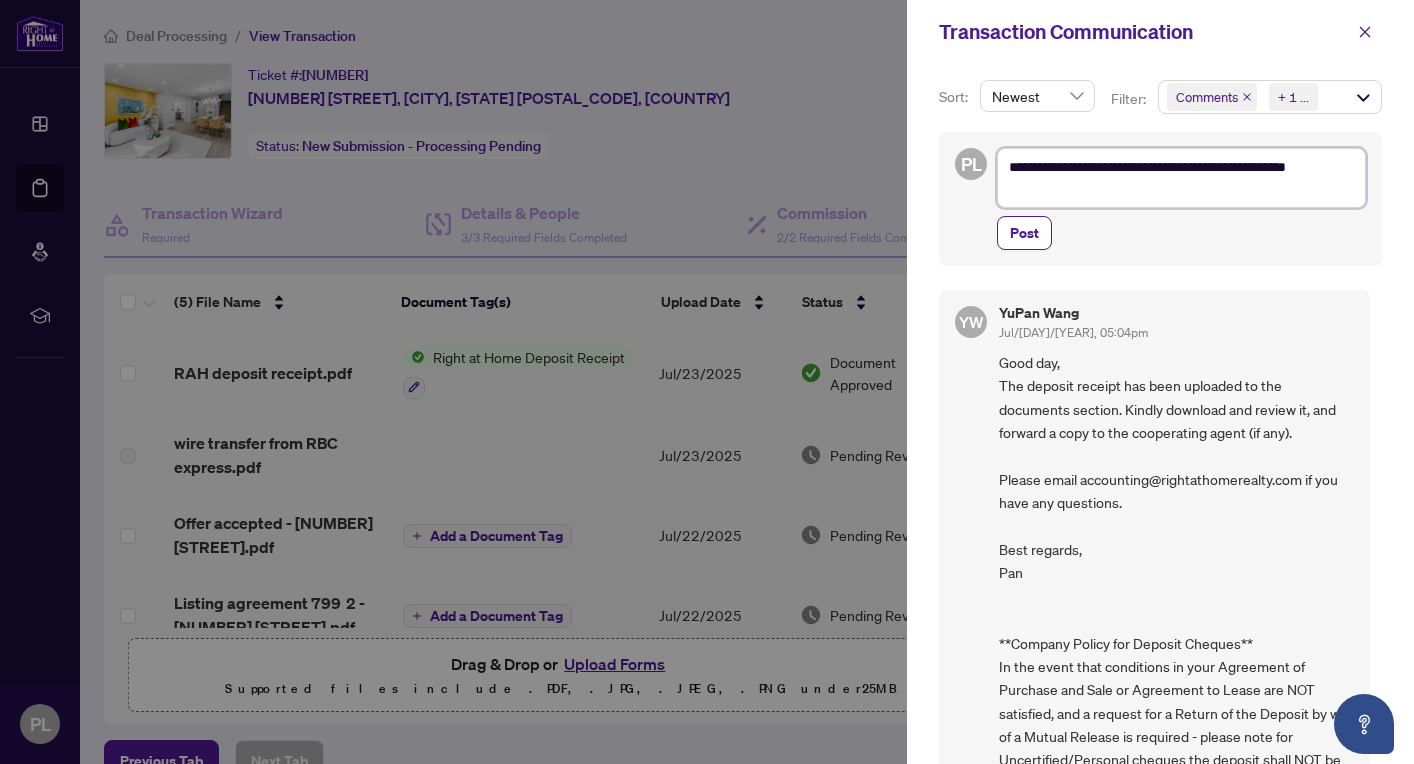 type on "**********" 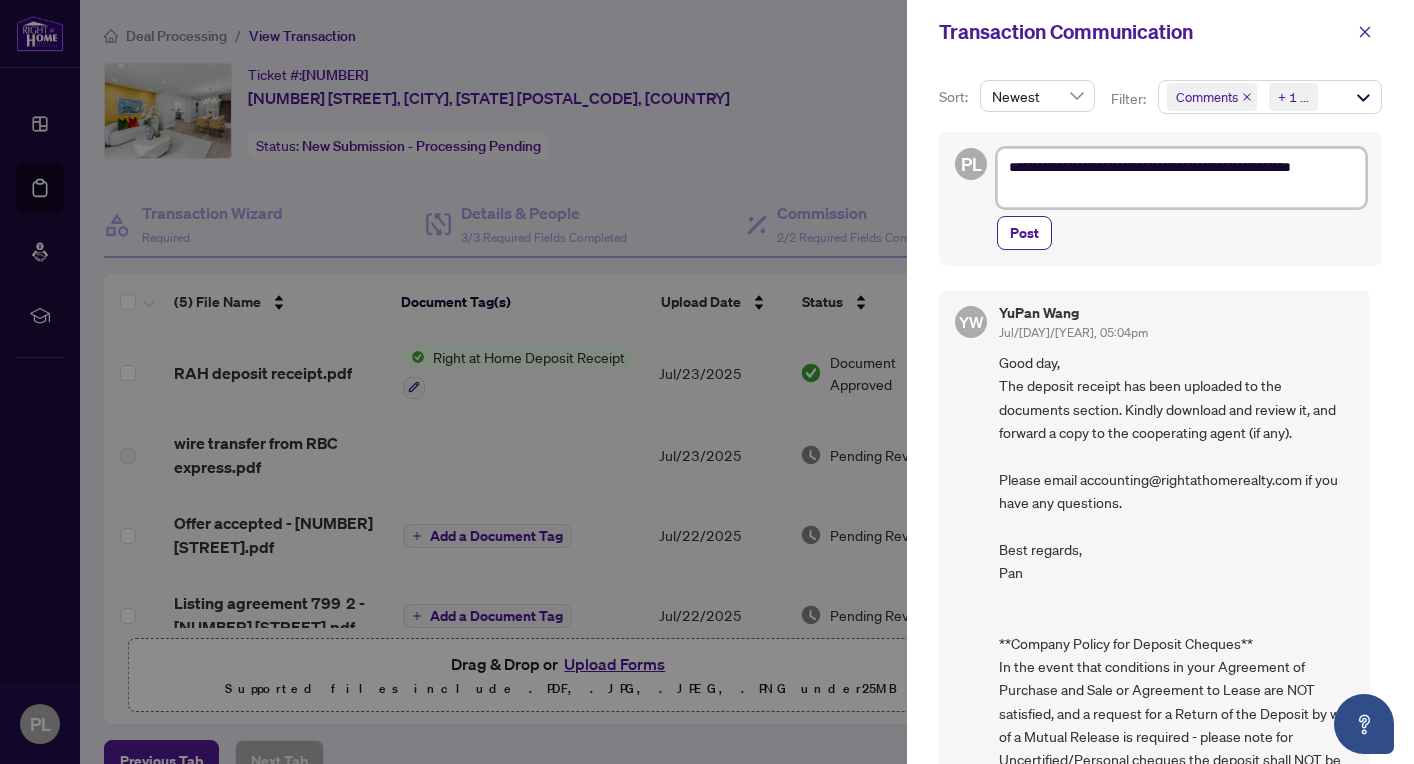 type on "**********" 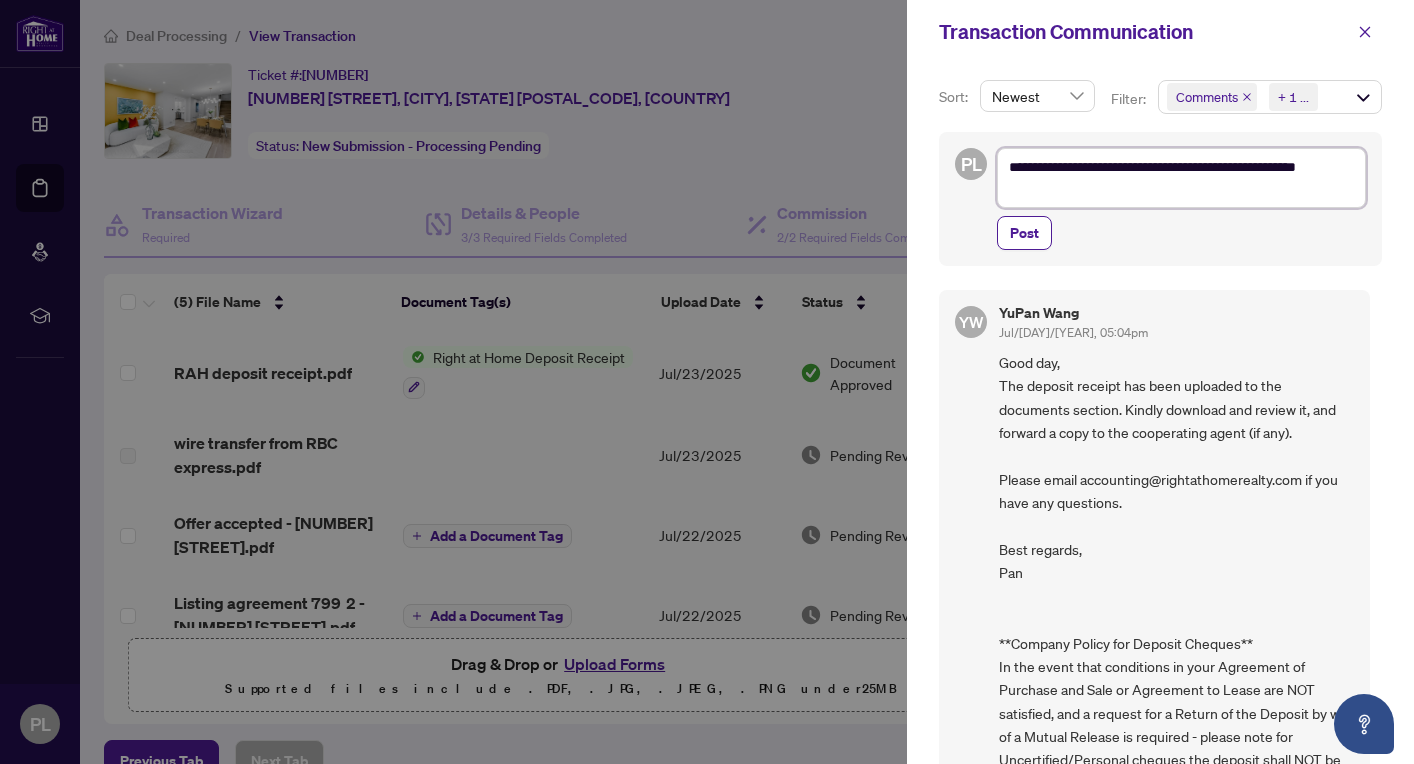 type on "**********" 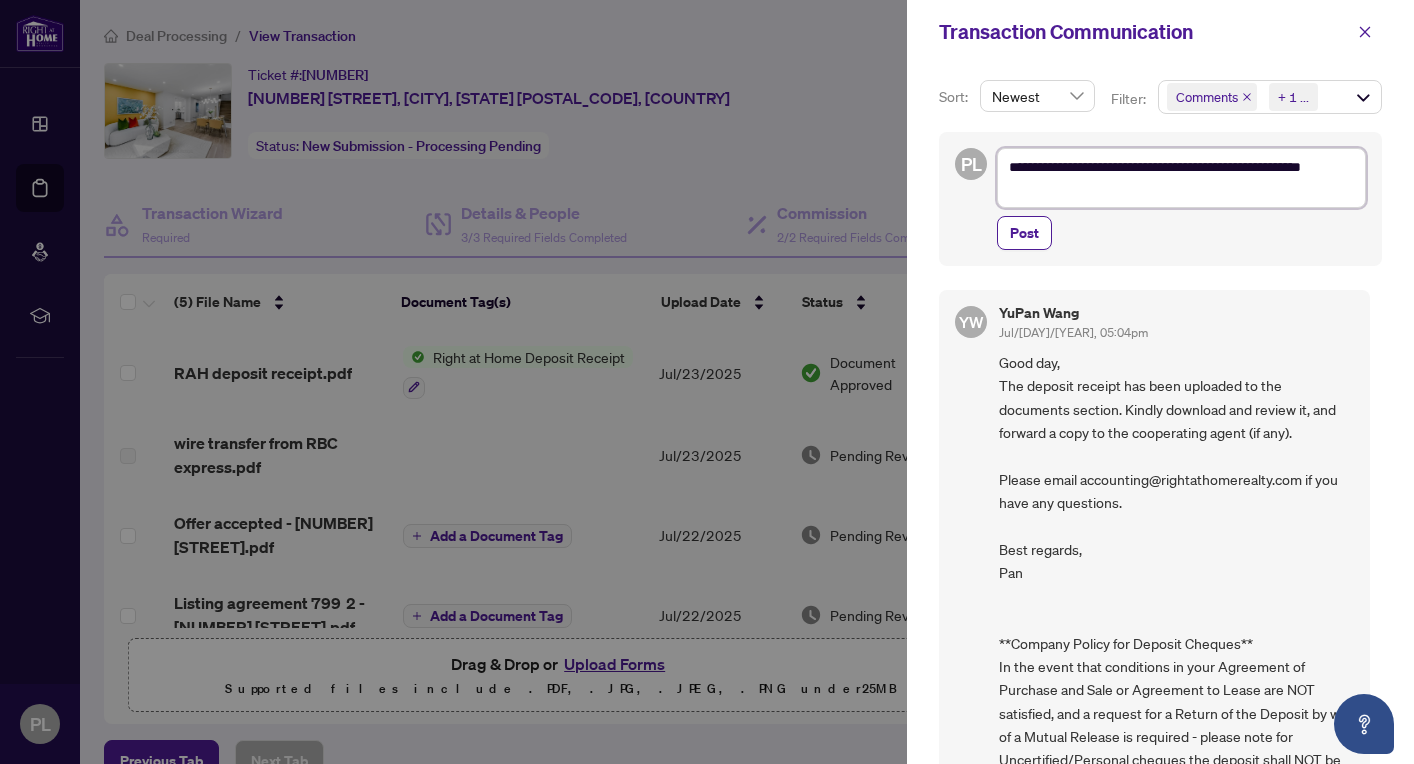type on "**********" 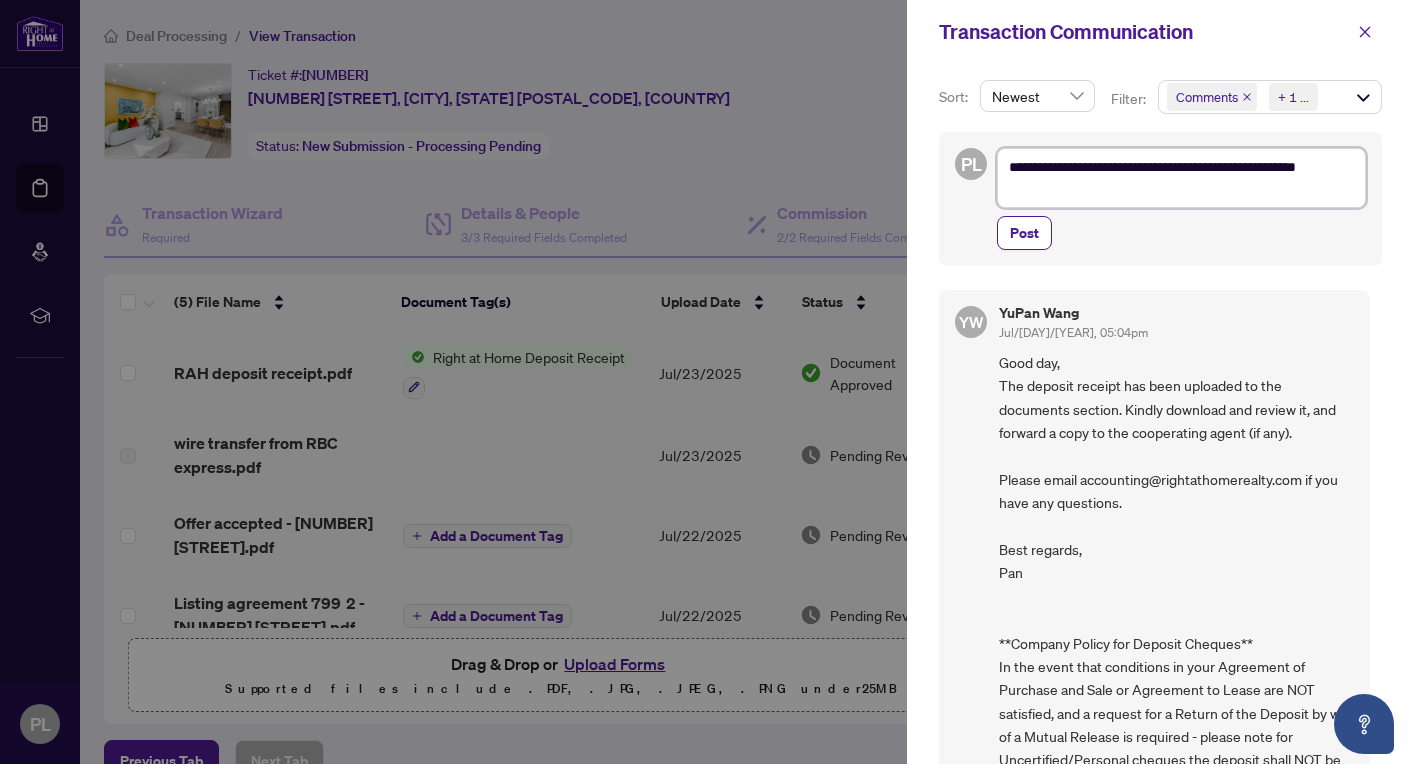 type on "**********" 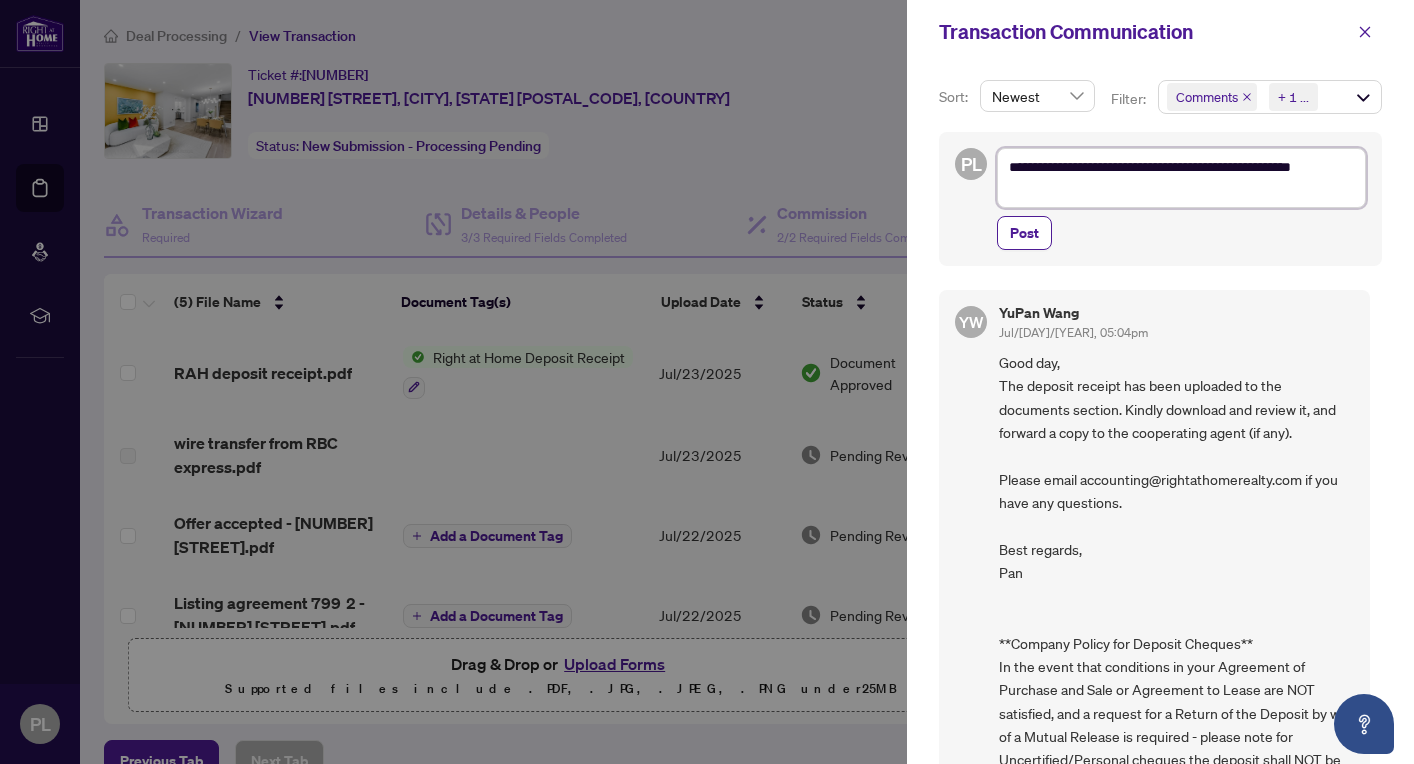 type on "**********" 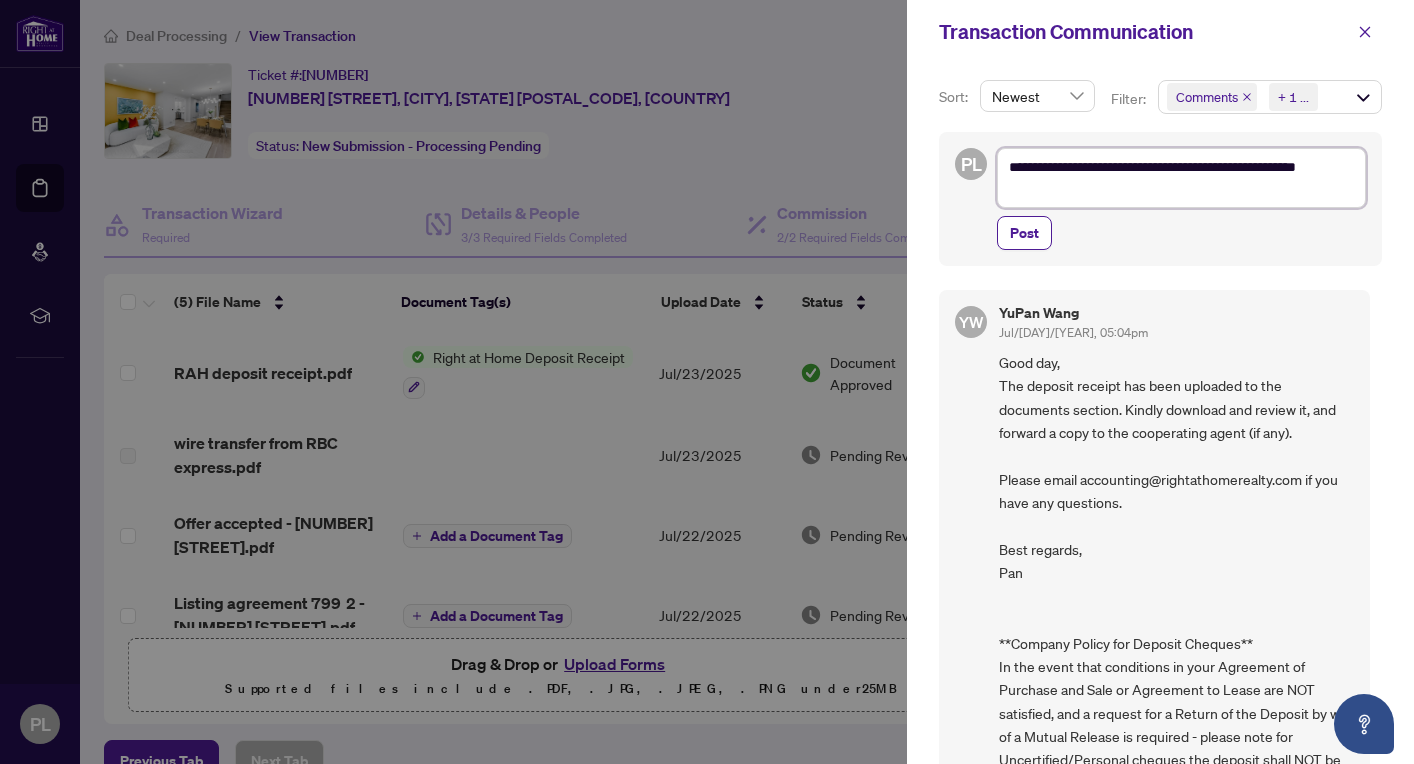 type on "**********" 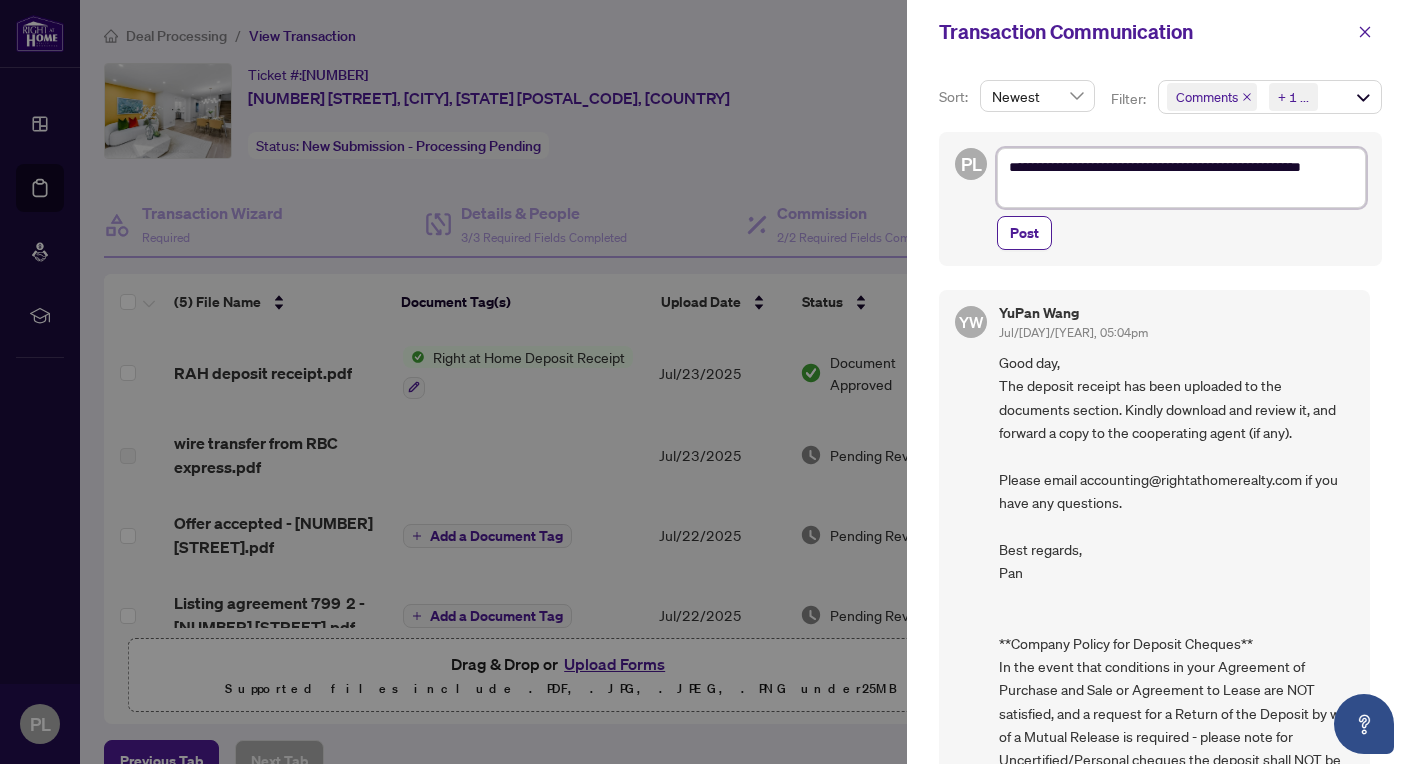 type on "**********" 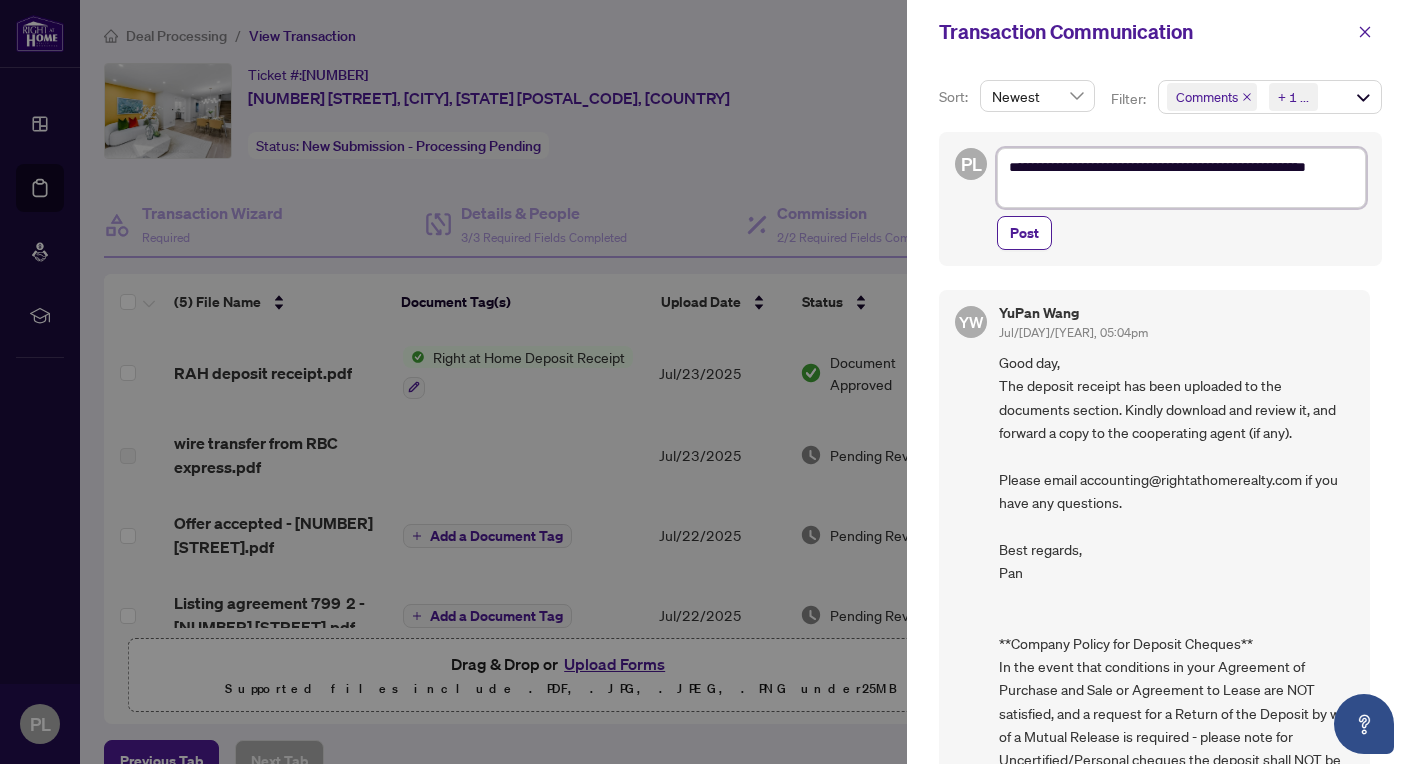 type on "**********" 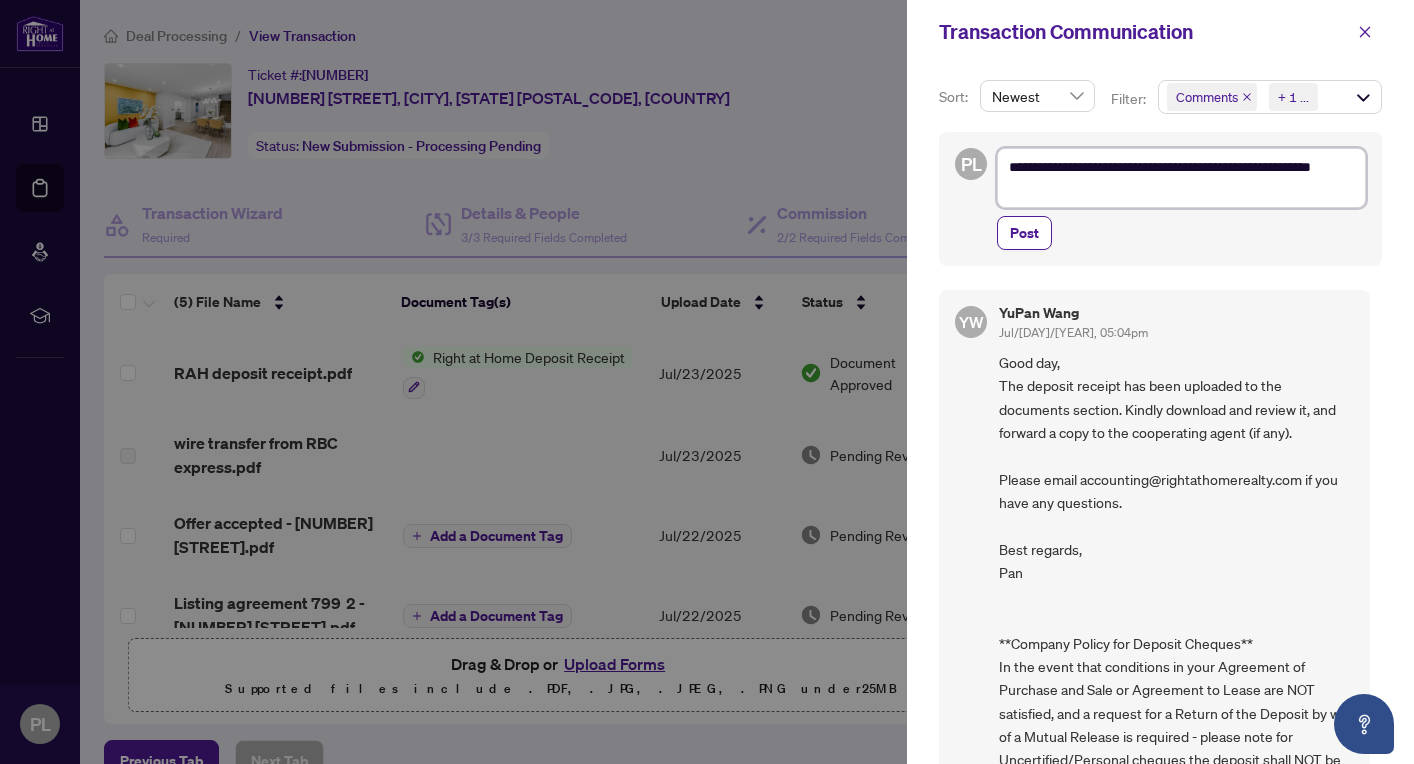 type on "**********" 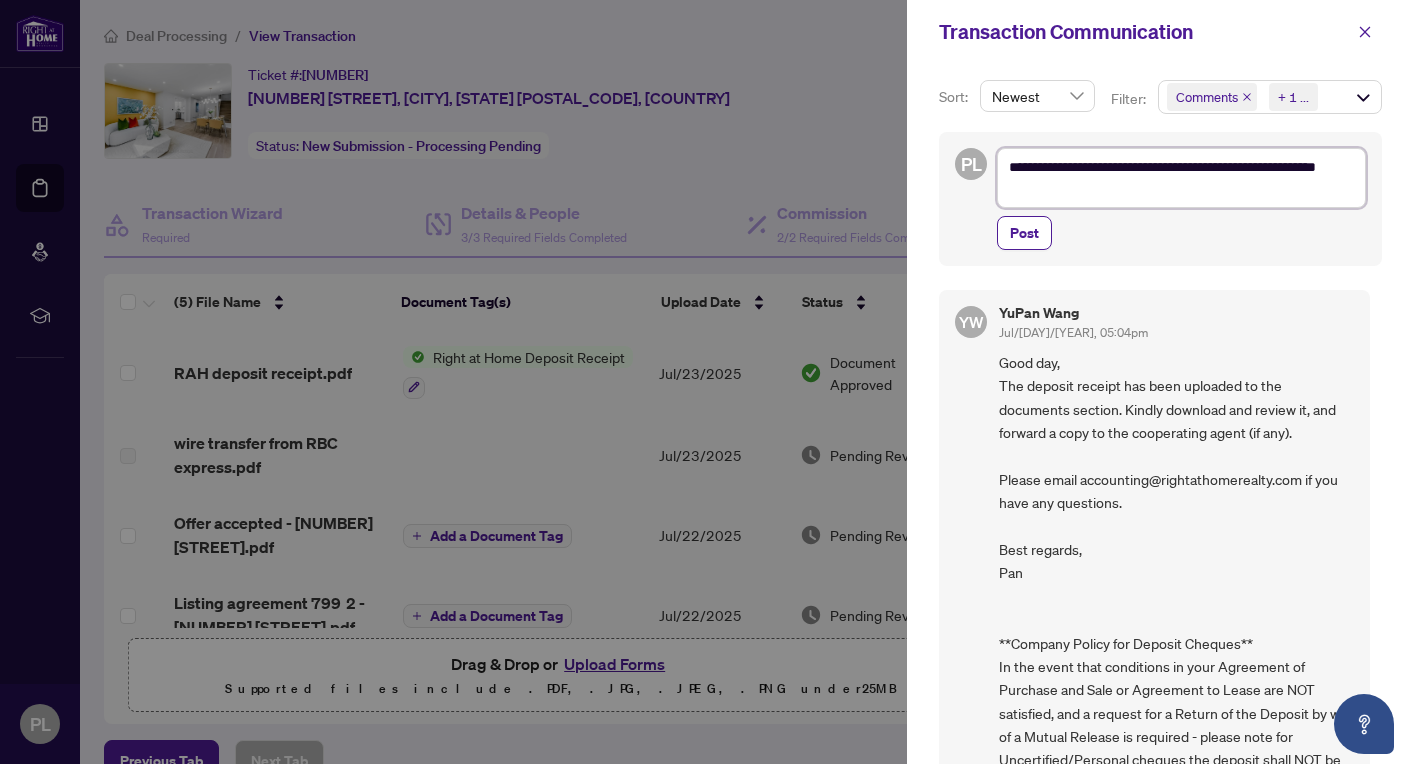 type on "**********" 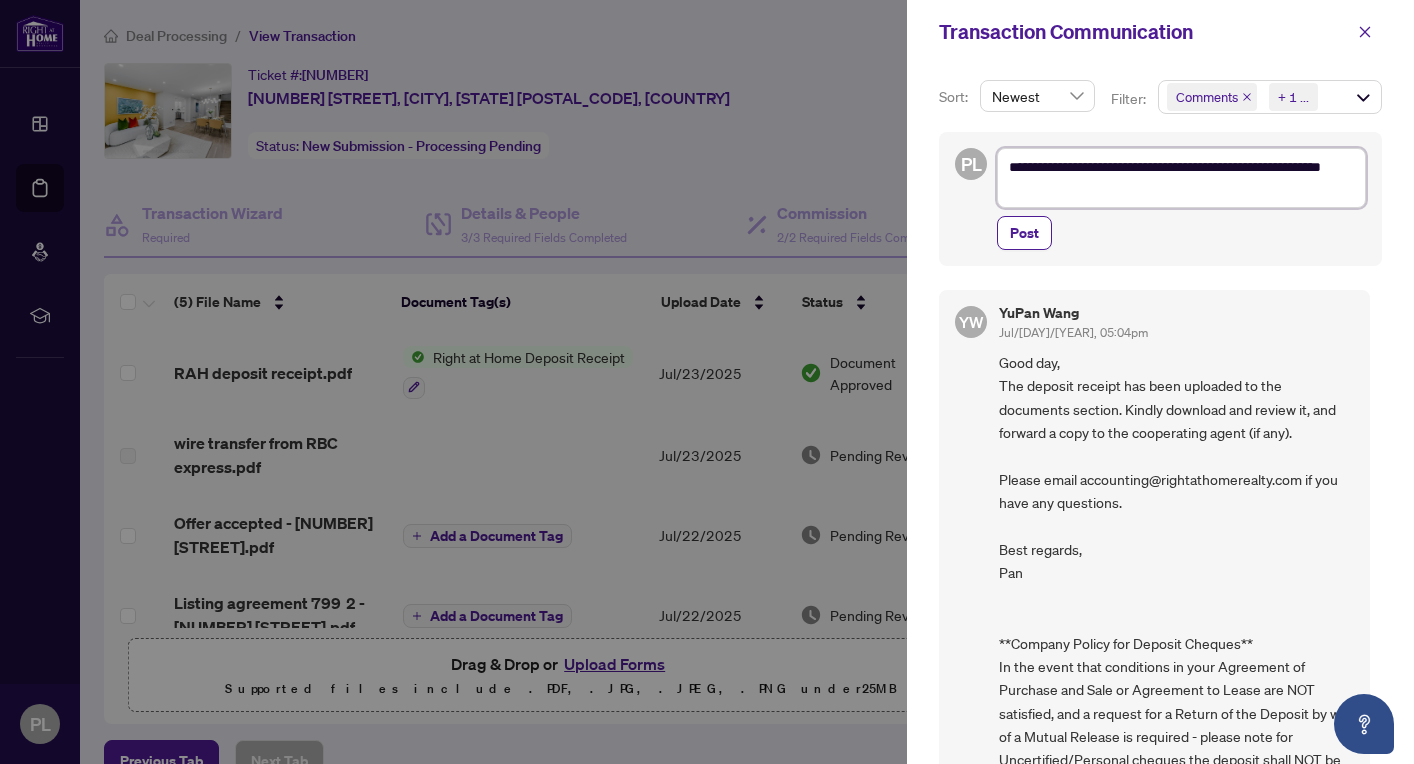 type on "**********" 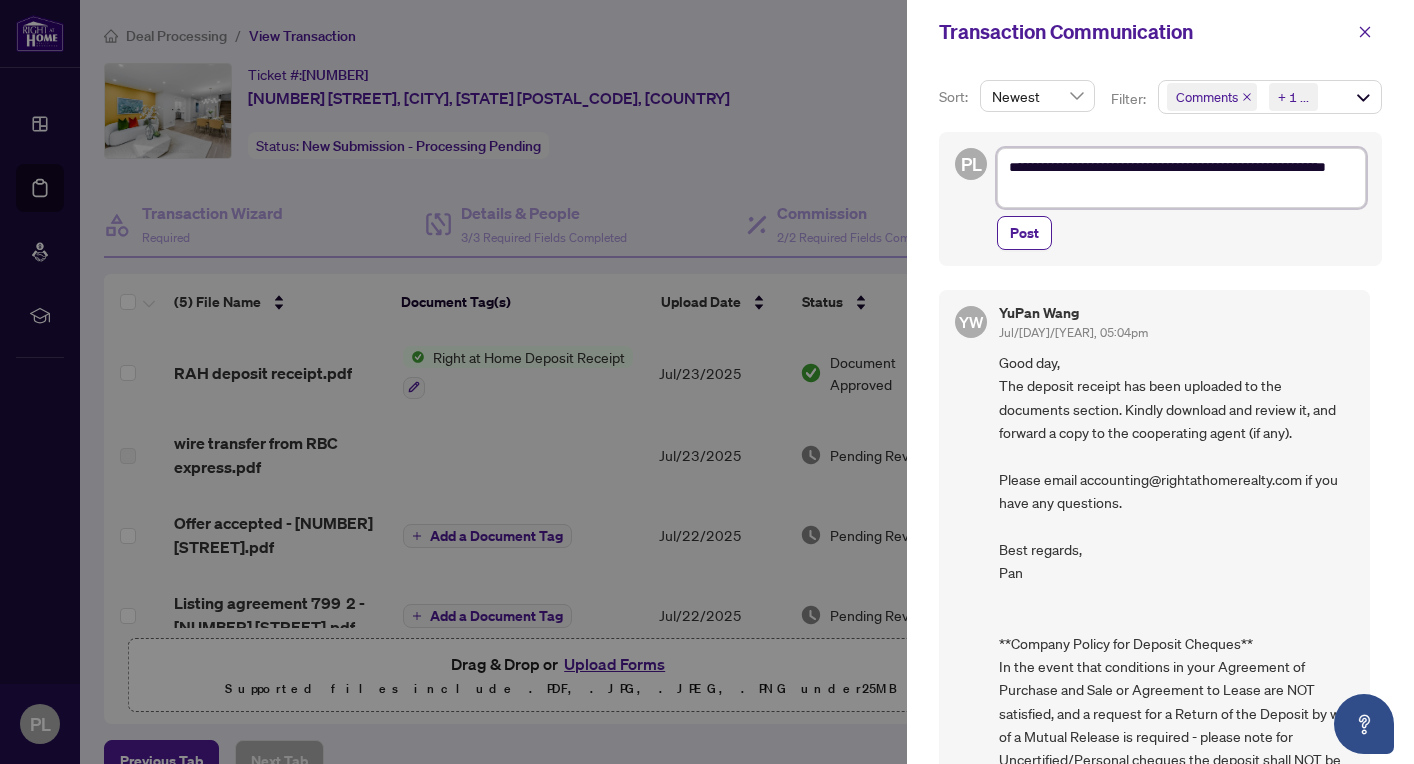 type on "**********" 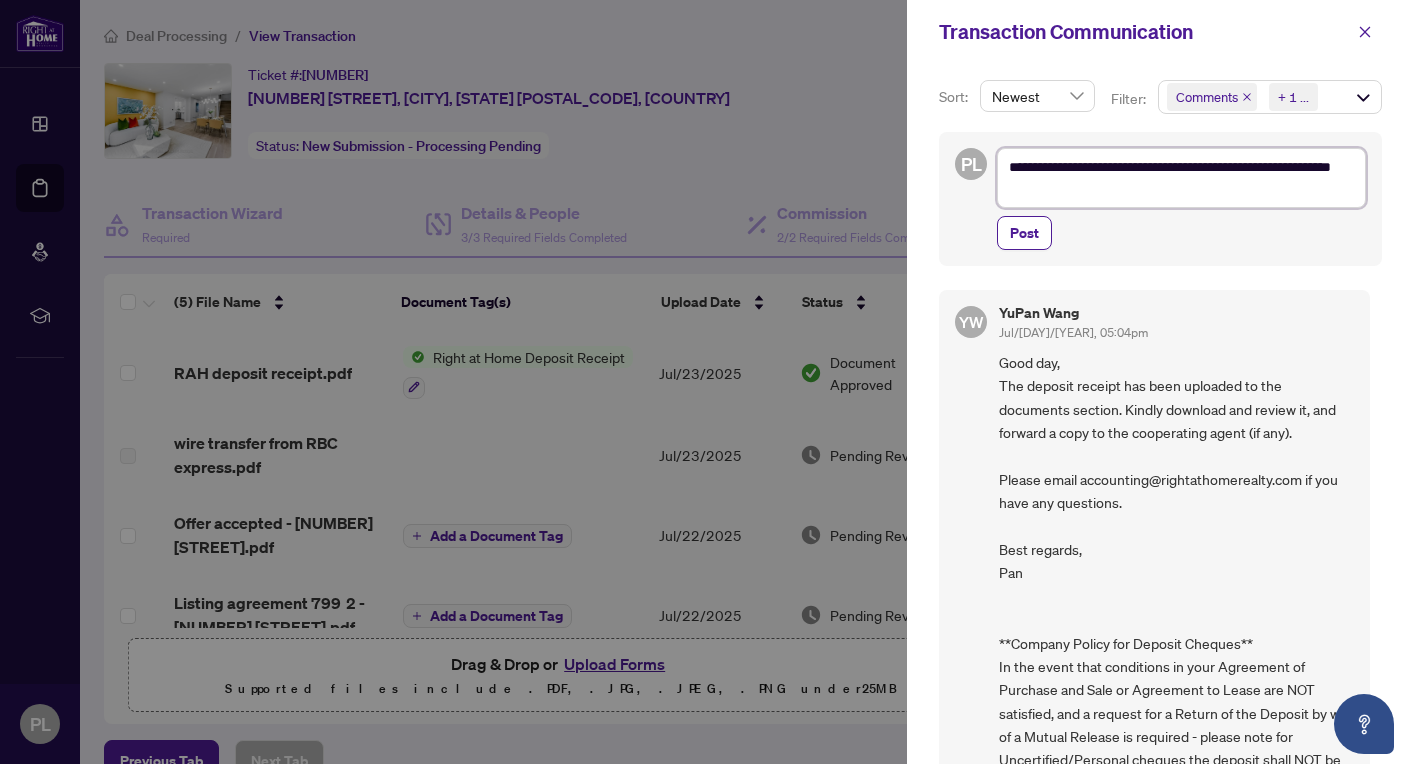 type on "**********" 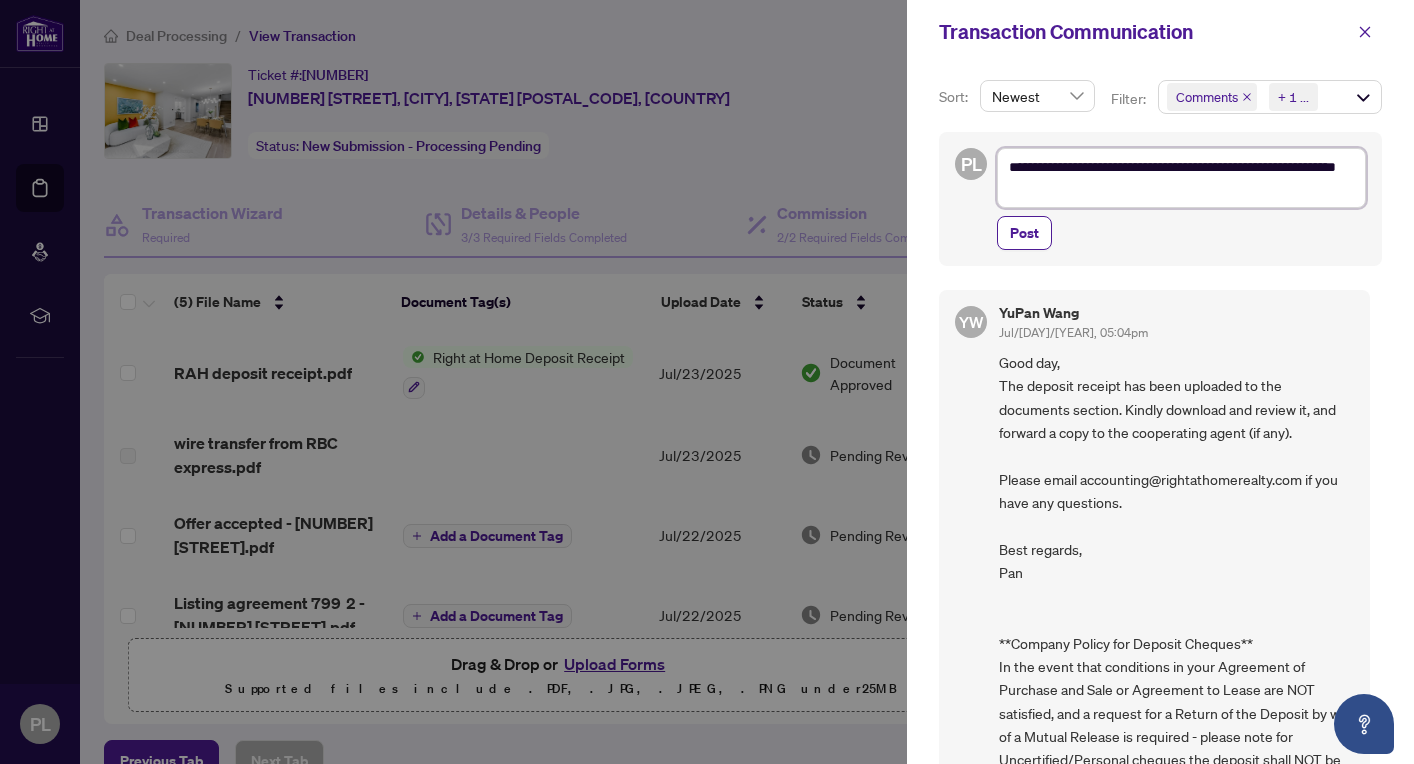 type on "**********" 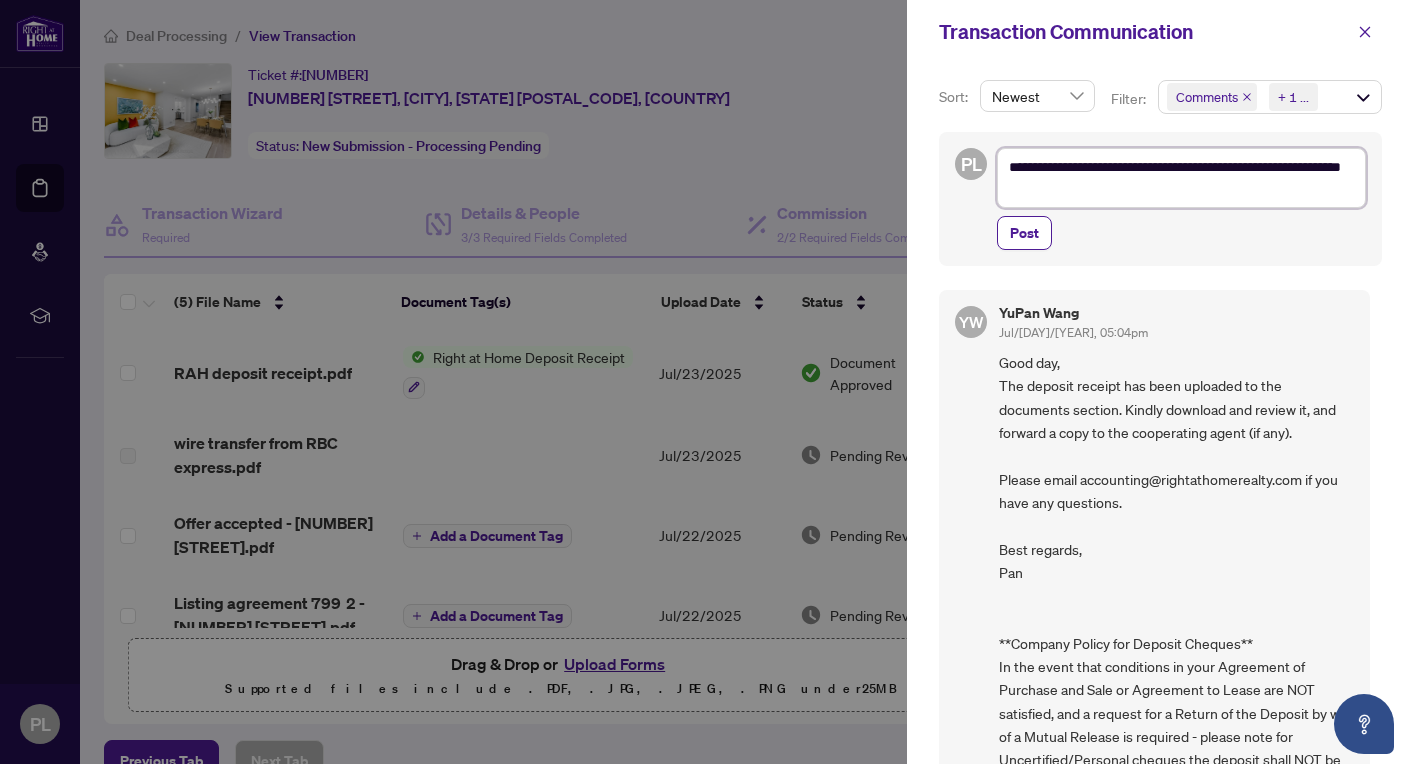type on "**********" 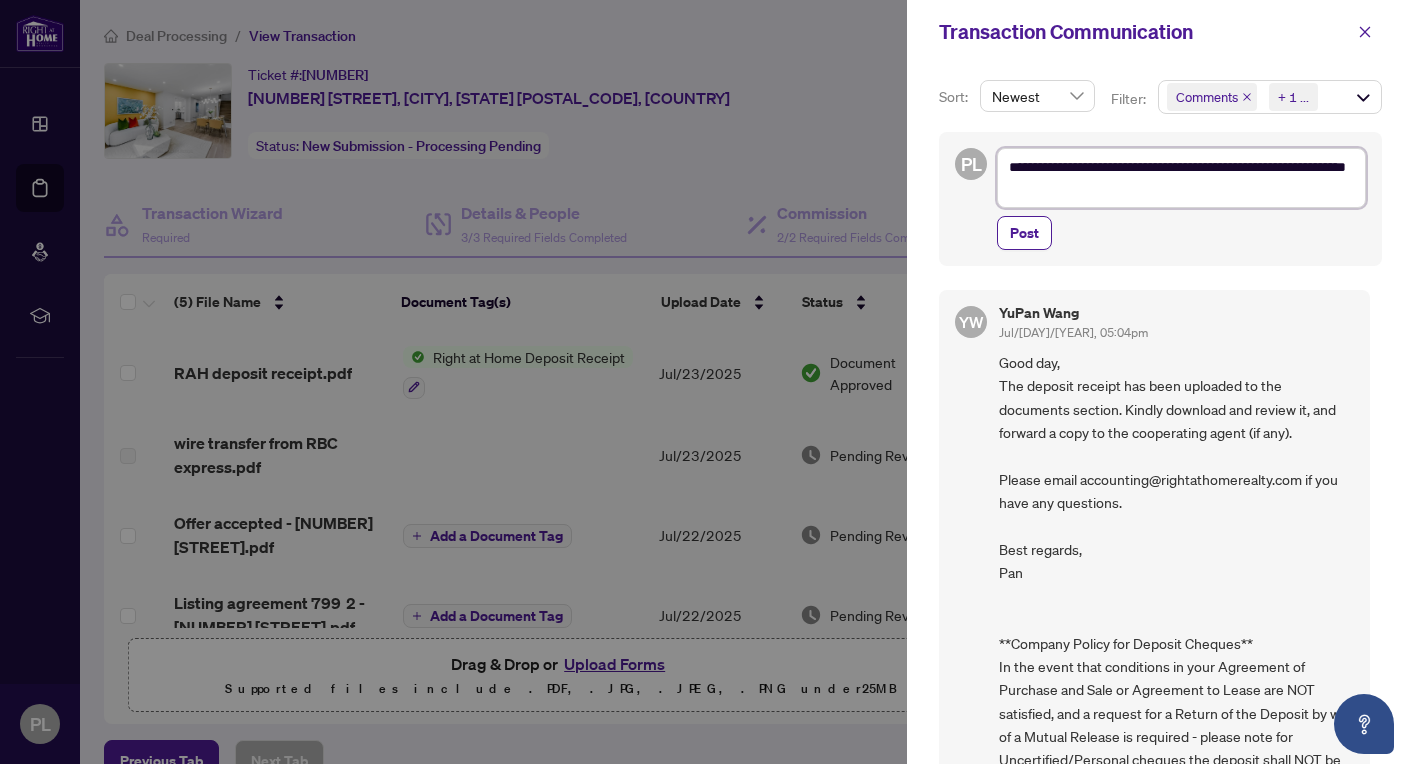 type on "**********" 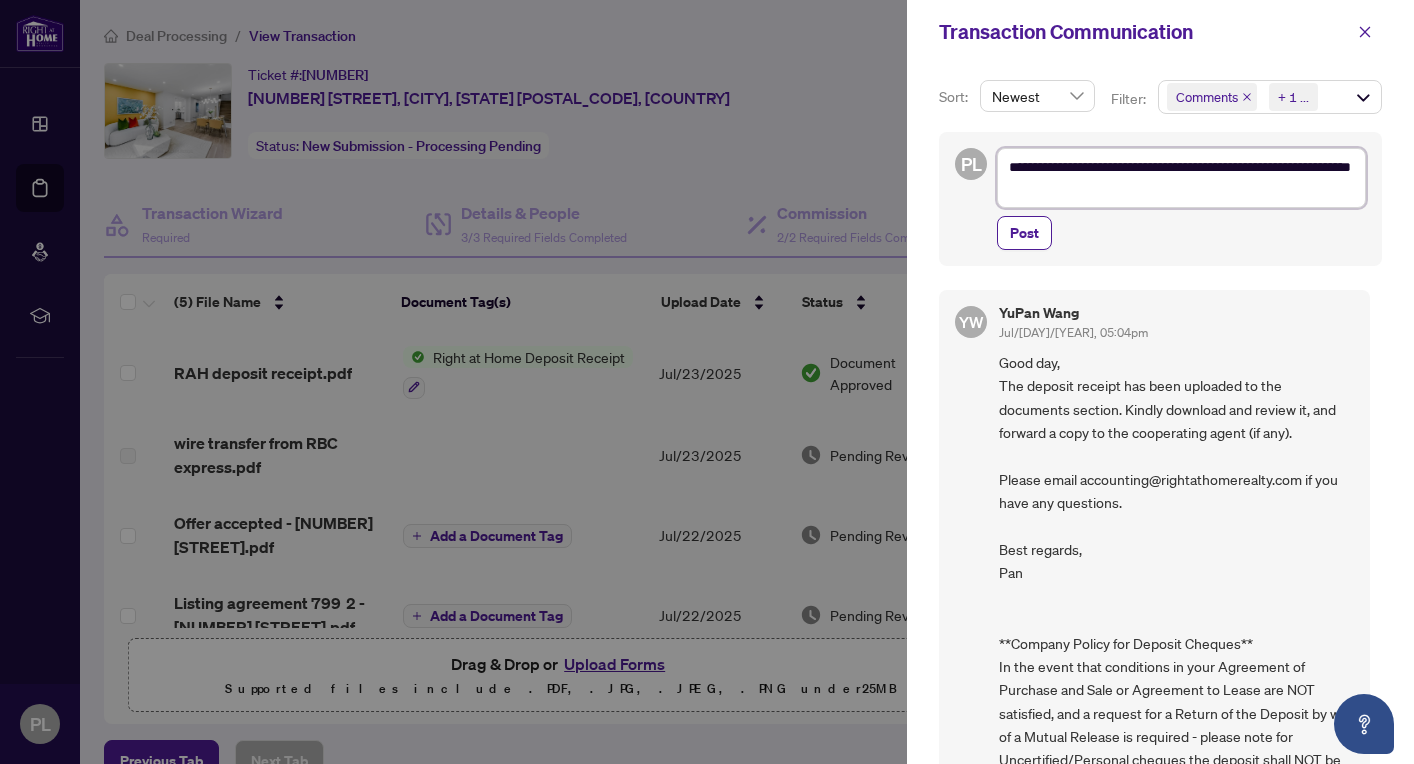type on "**********" 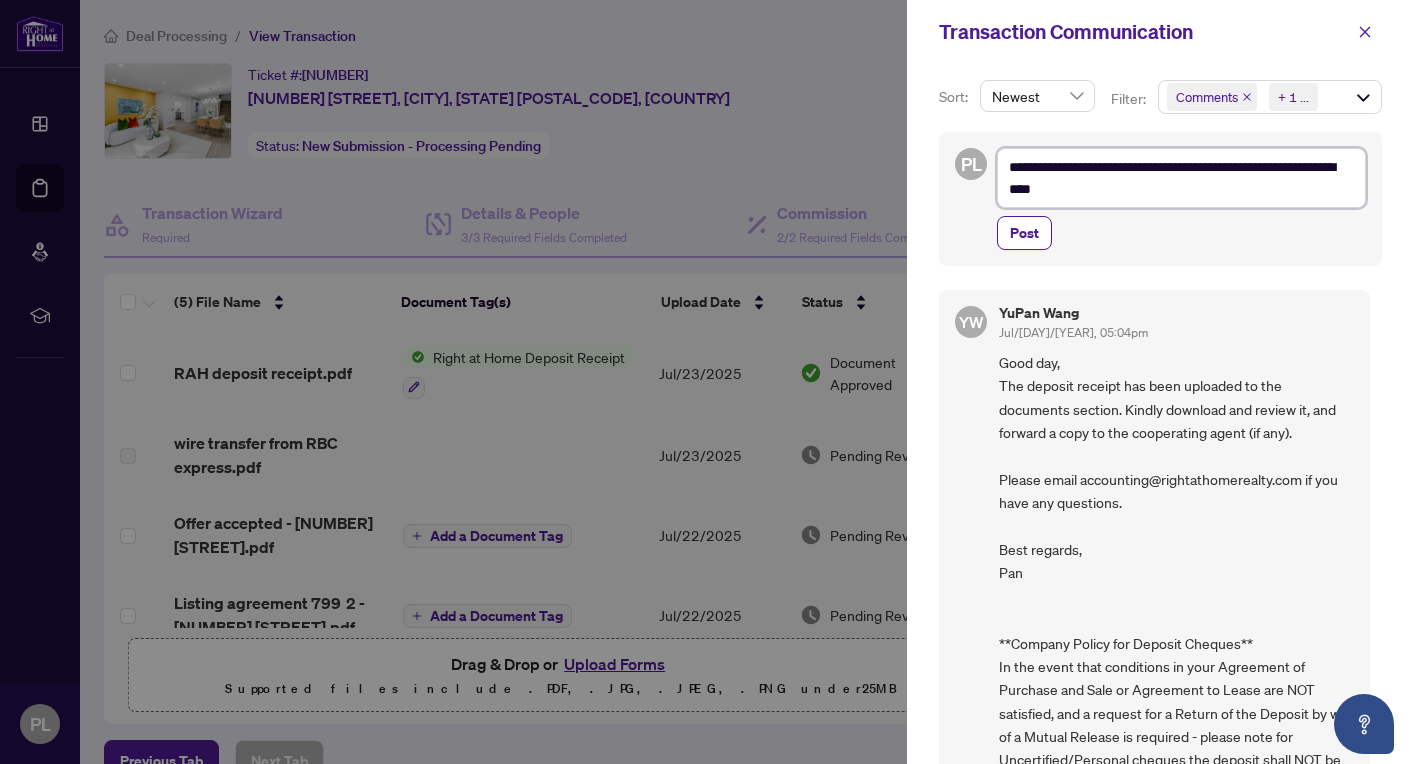 type on "**********" 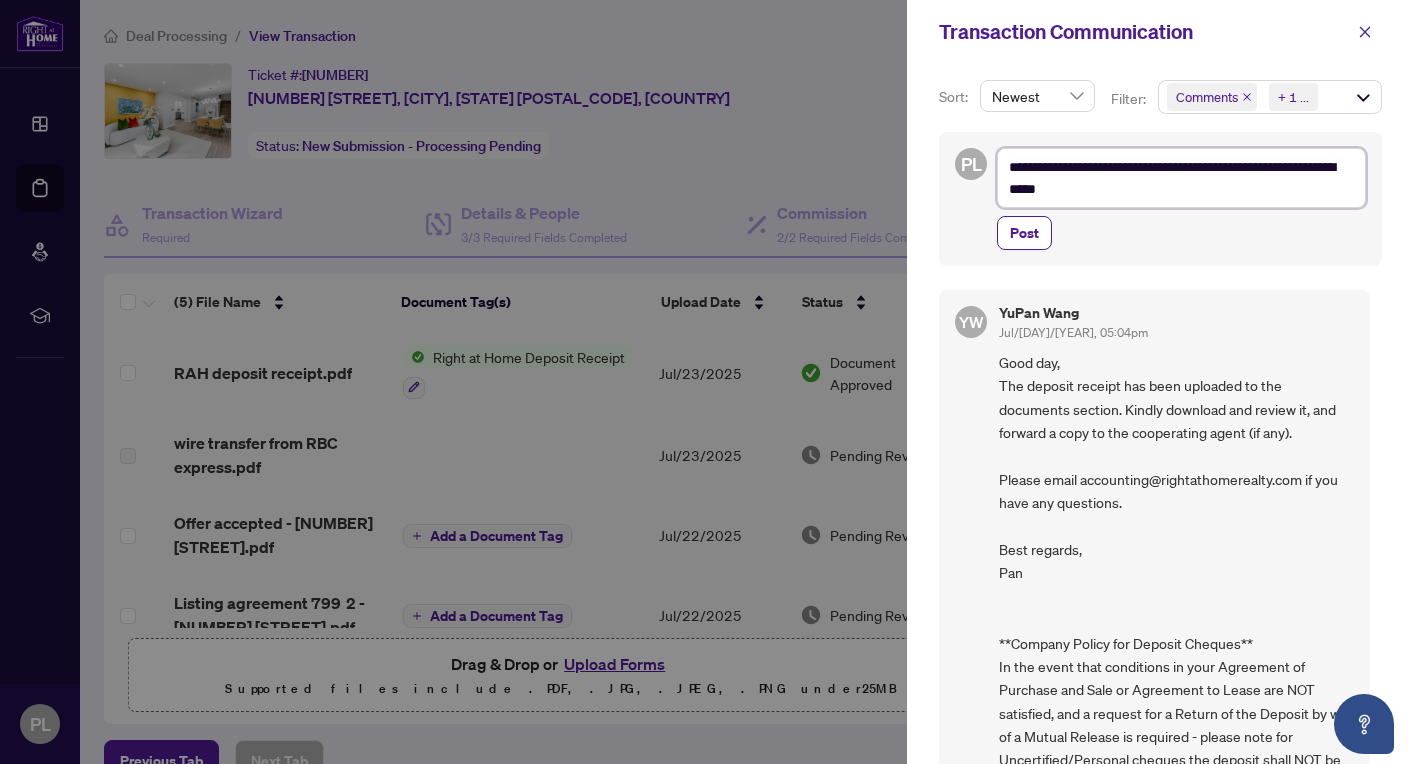 type on "**********" 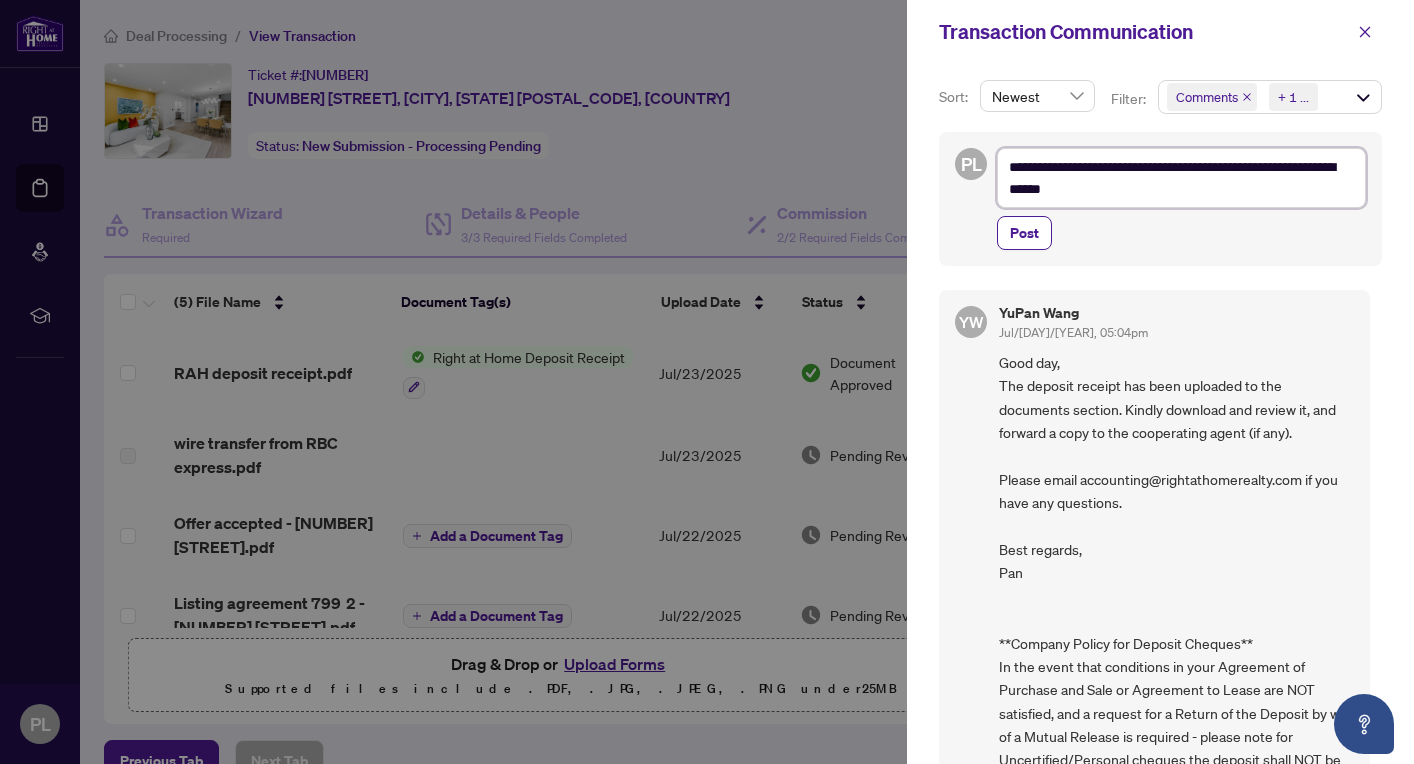 type on "**********" 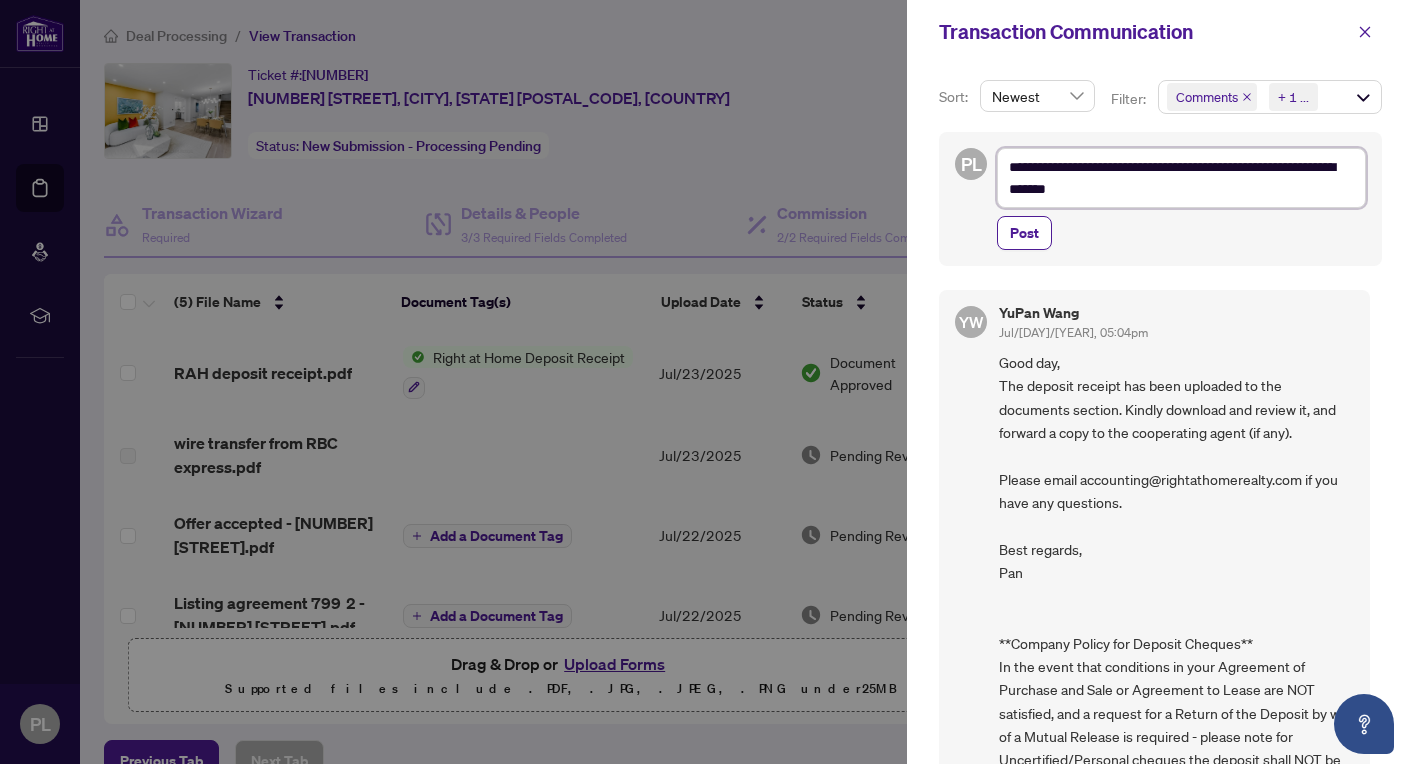 type on "**********" 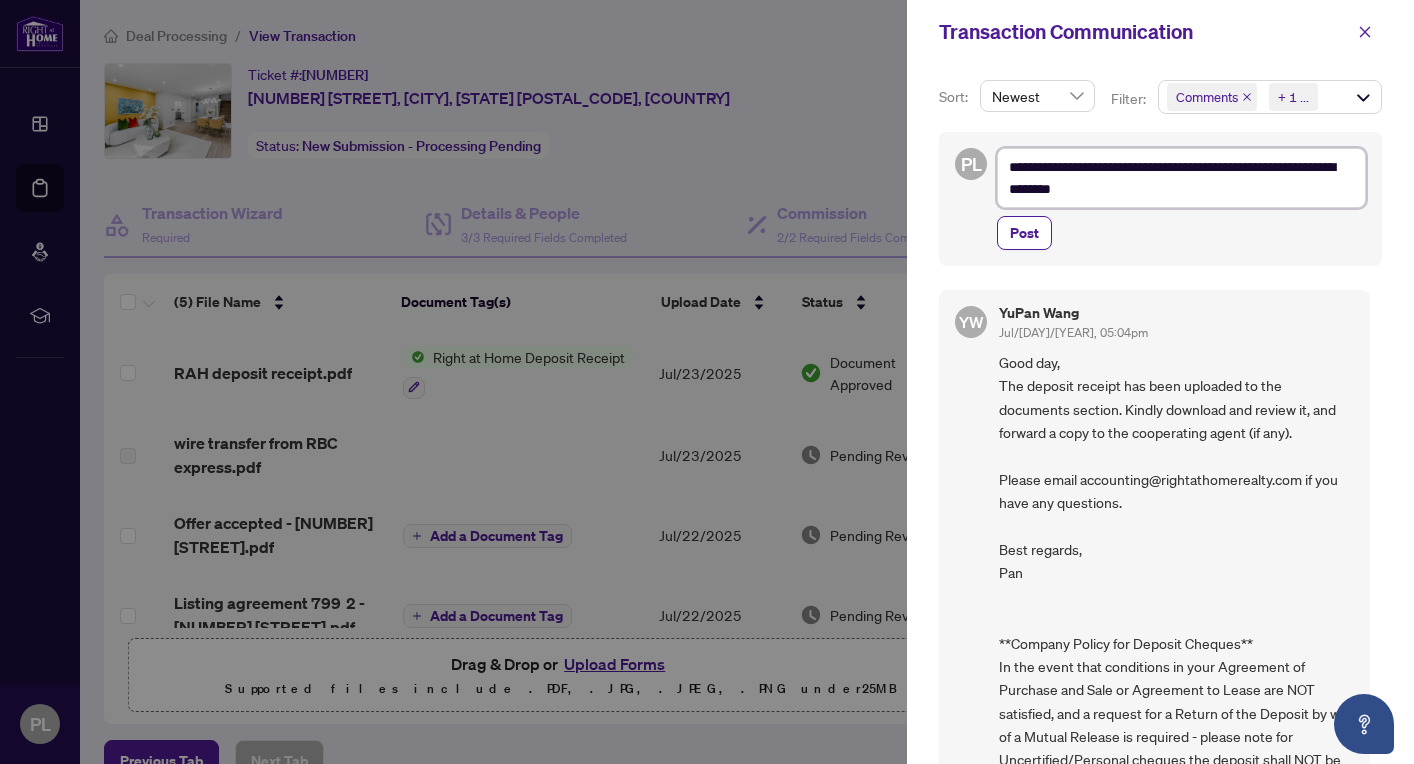 type on "**********" 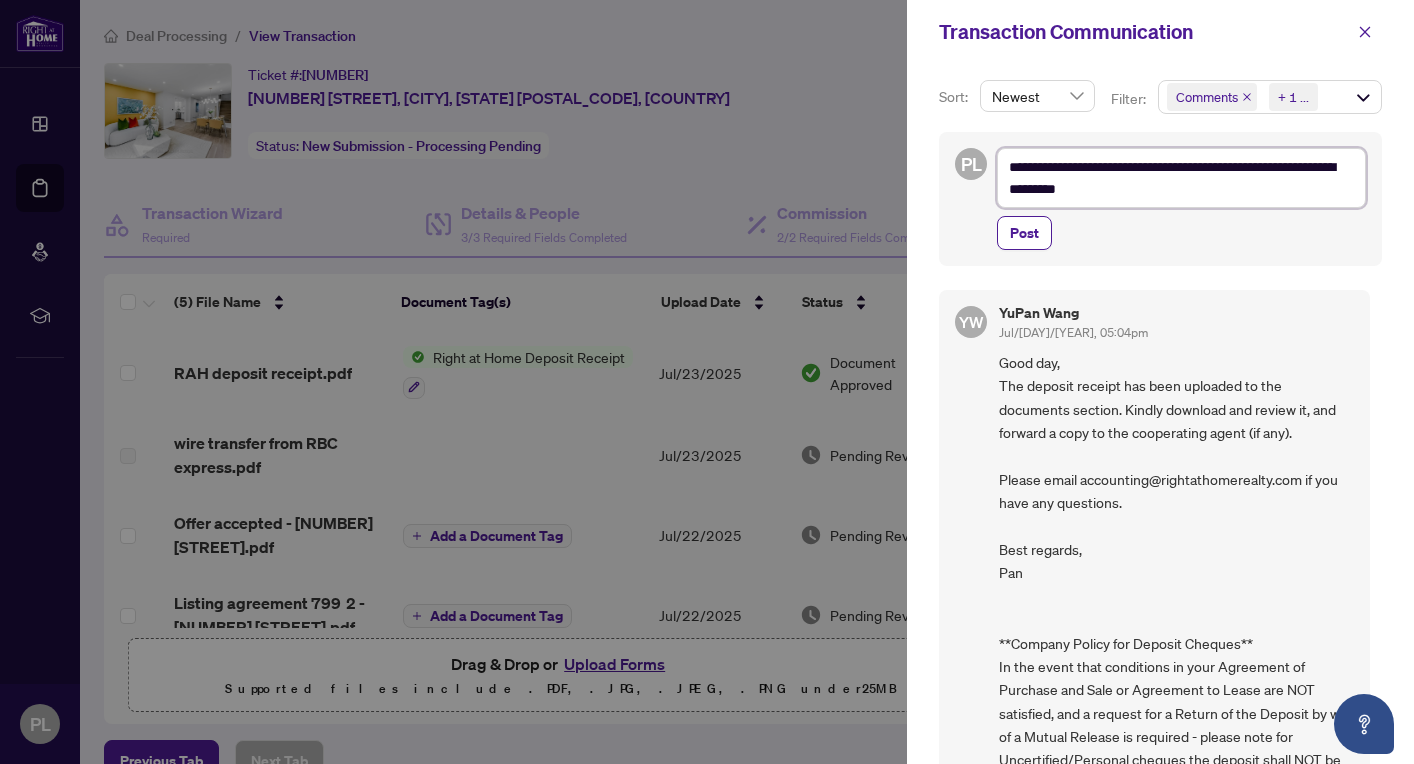 type on "**********" 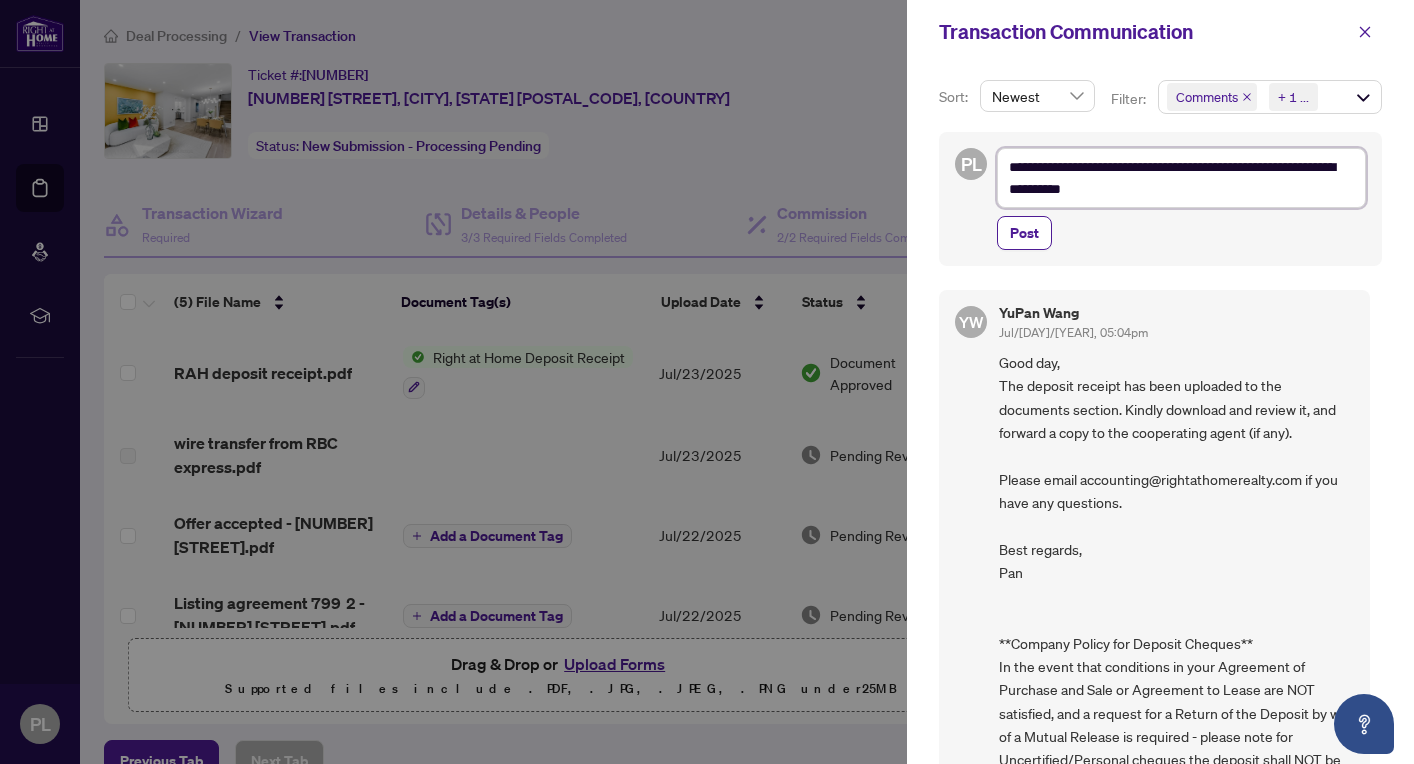 type on "**********" 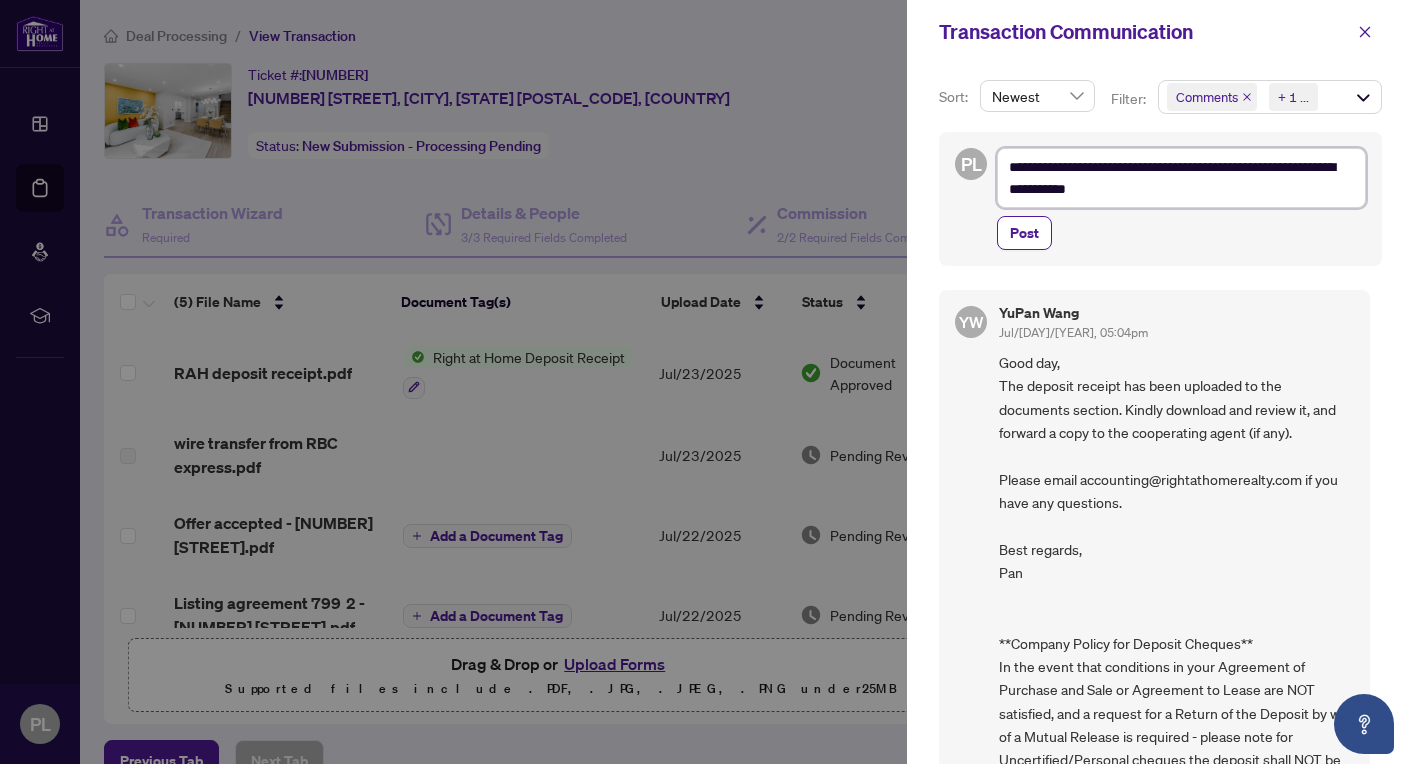 type on "**********" 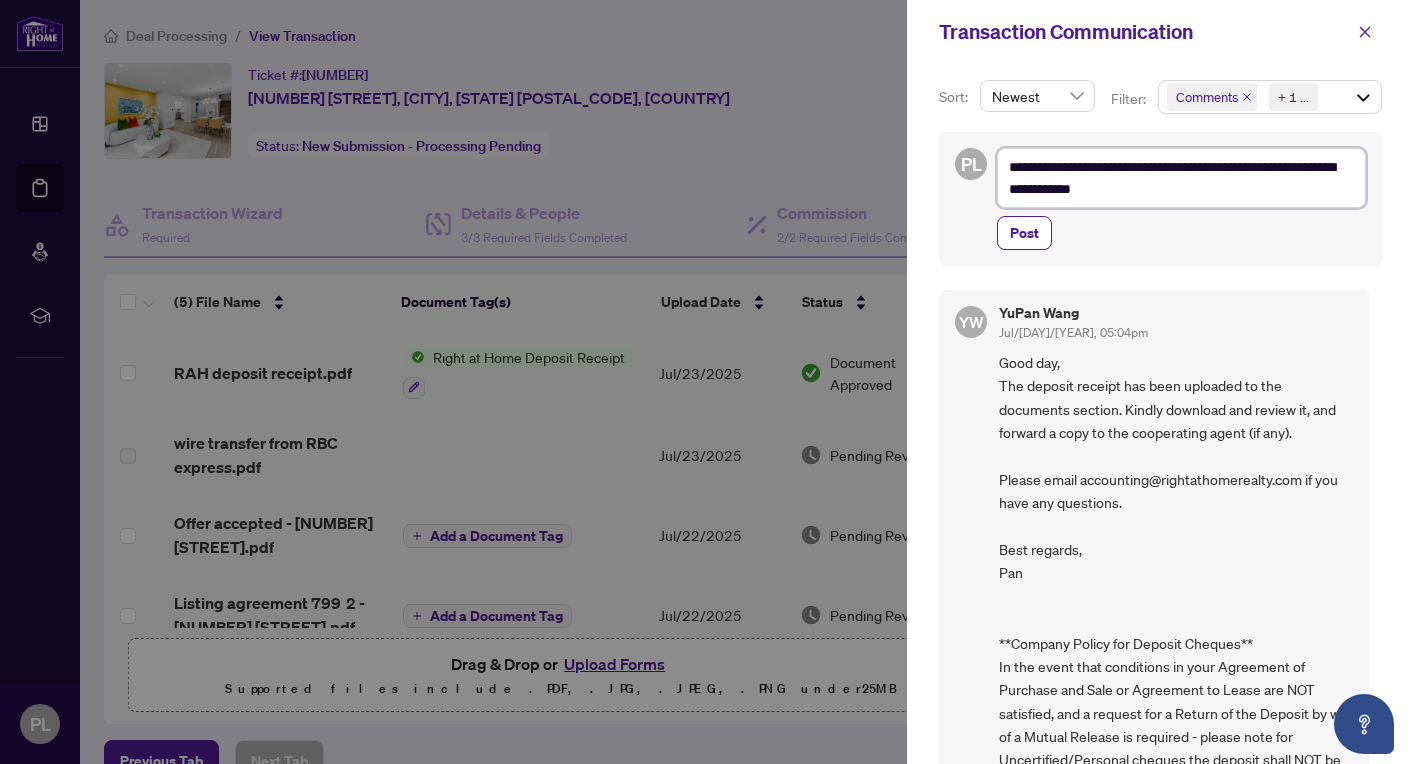 type on "**********" 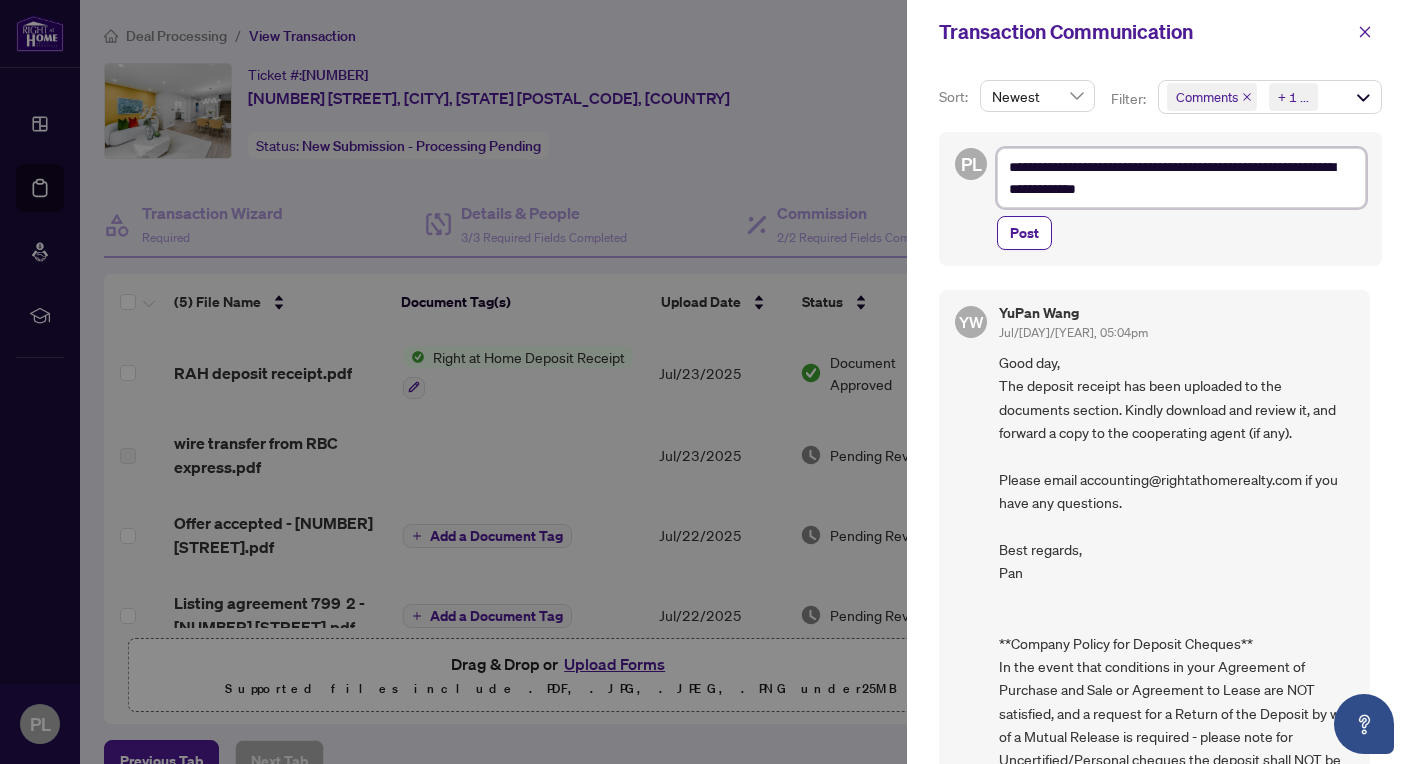 type on "**********" 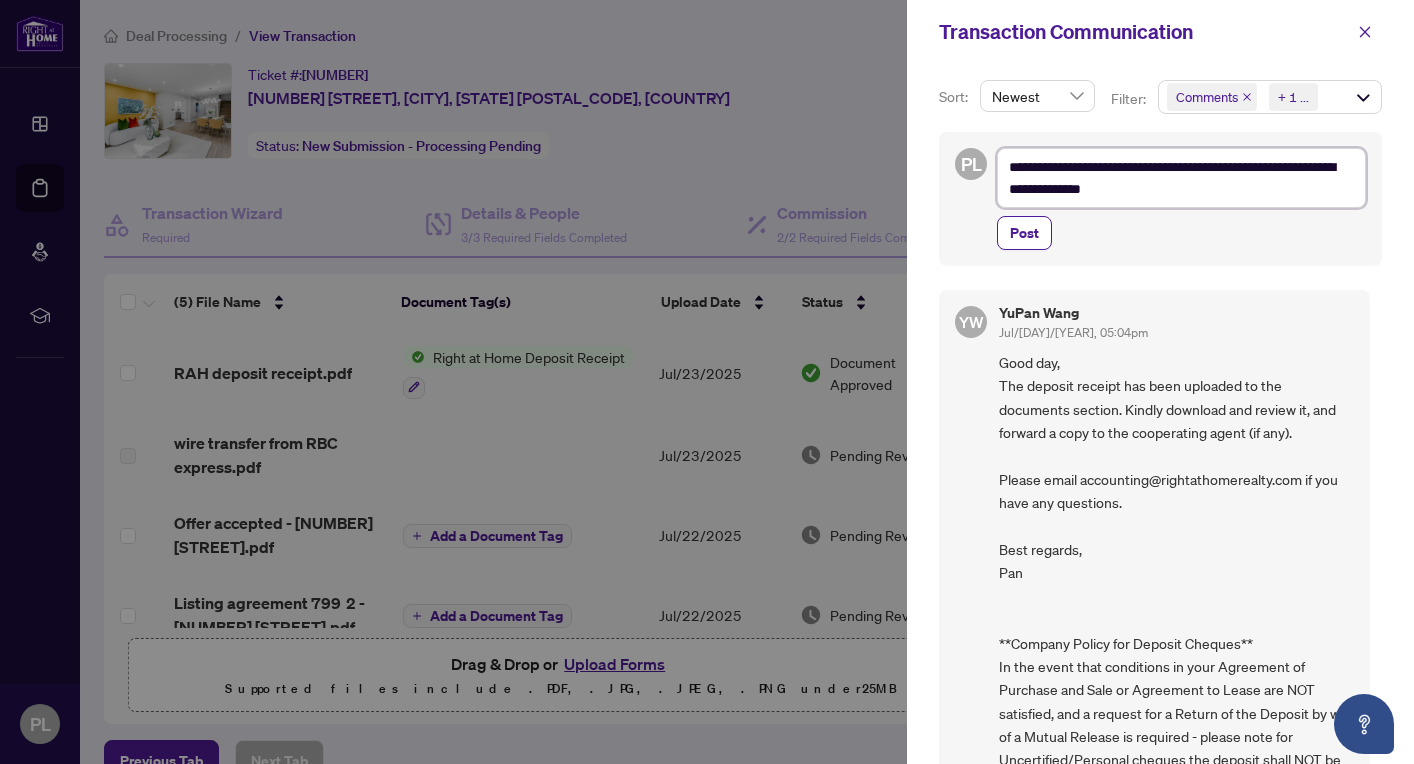 type on "**********" 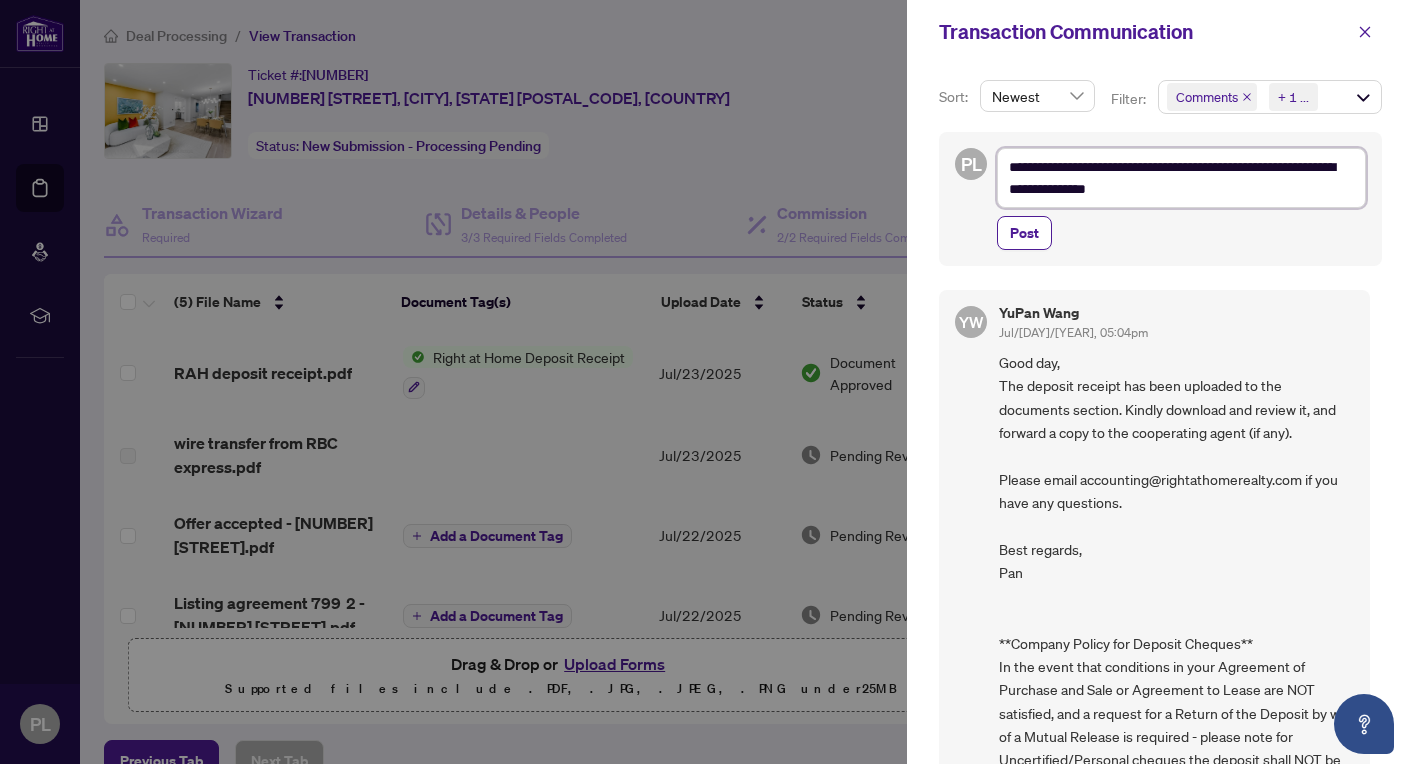 type on "**********" 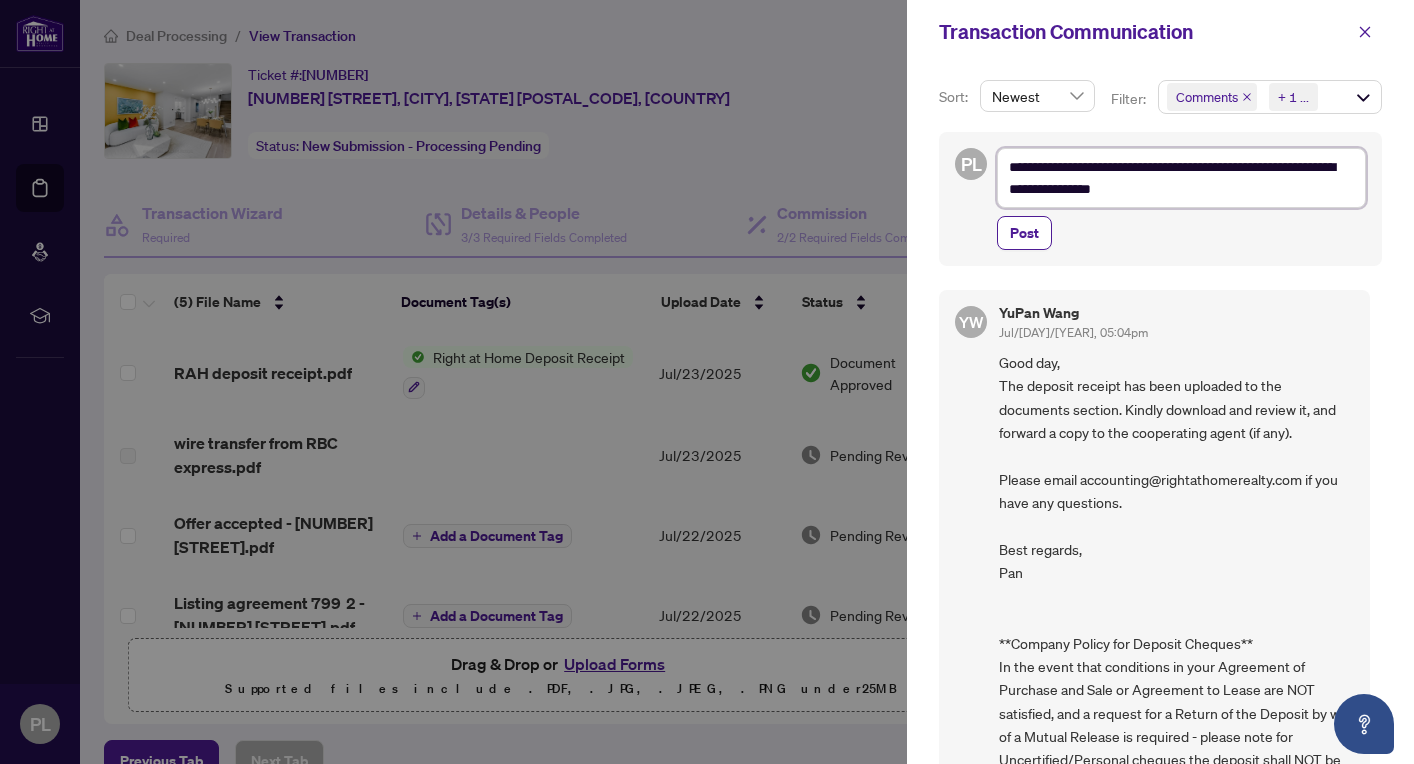 type on "**********" 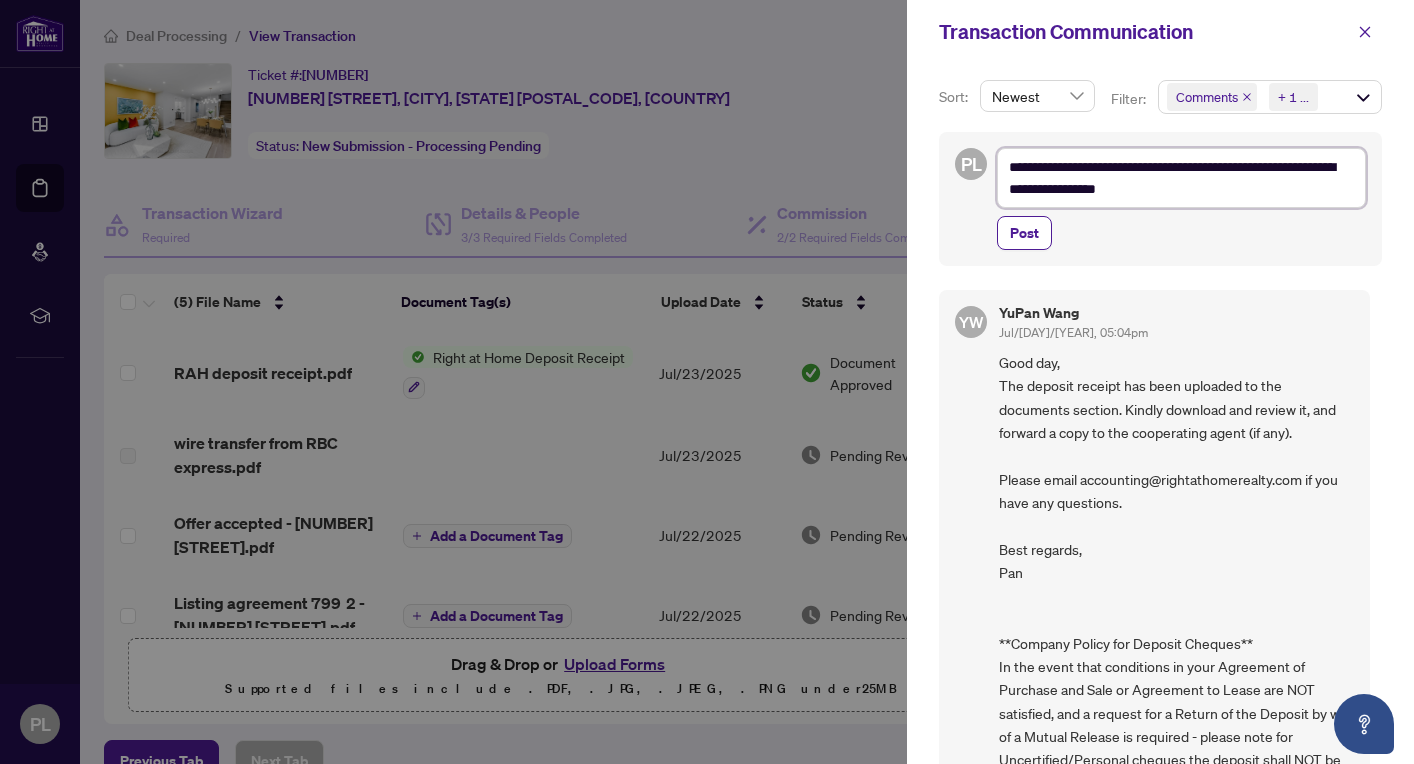 type on "**********" 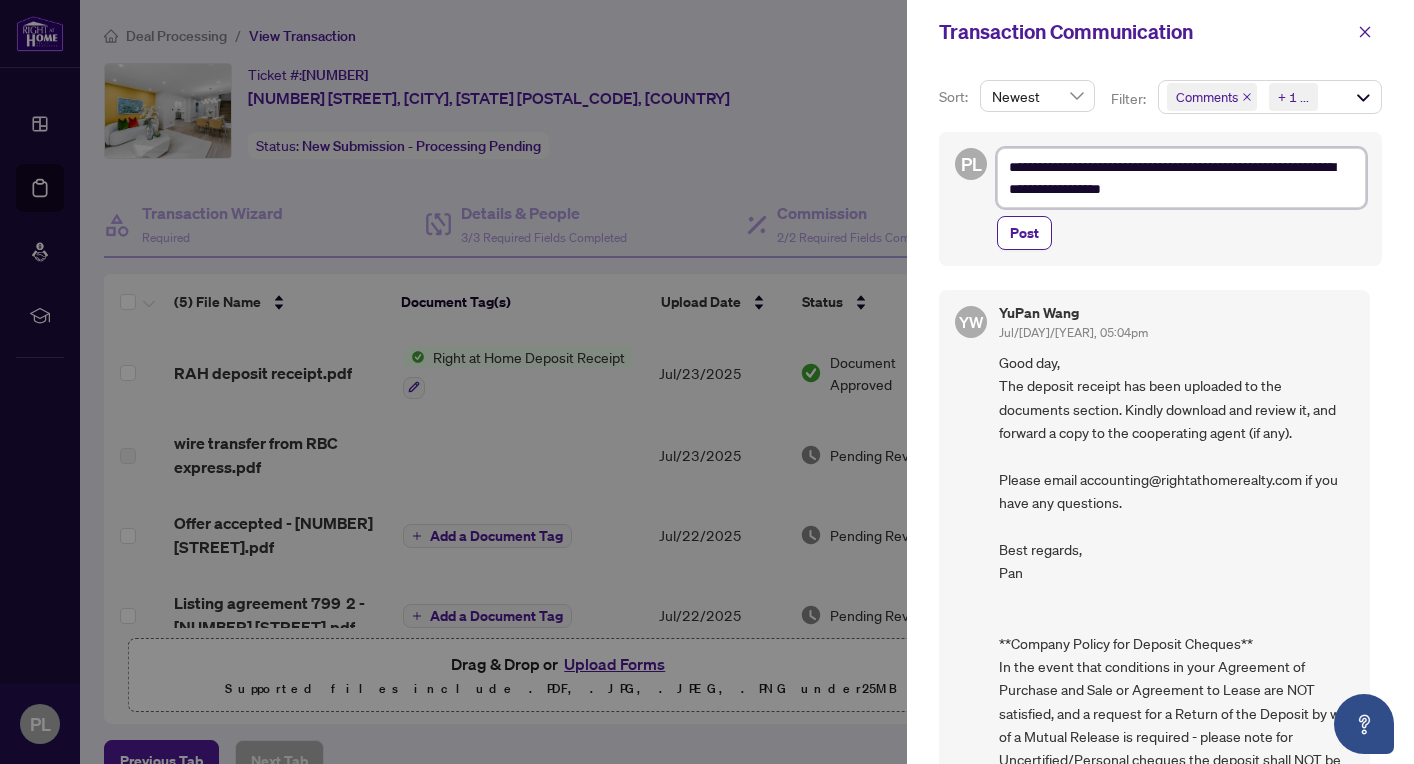 type on "**********" 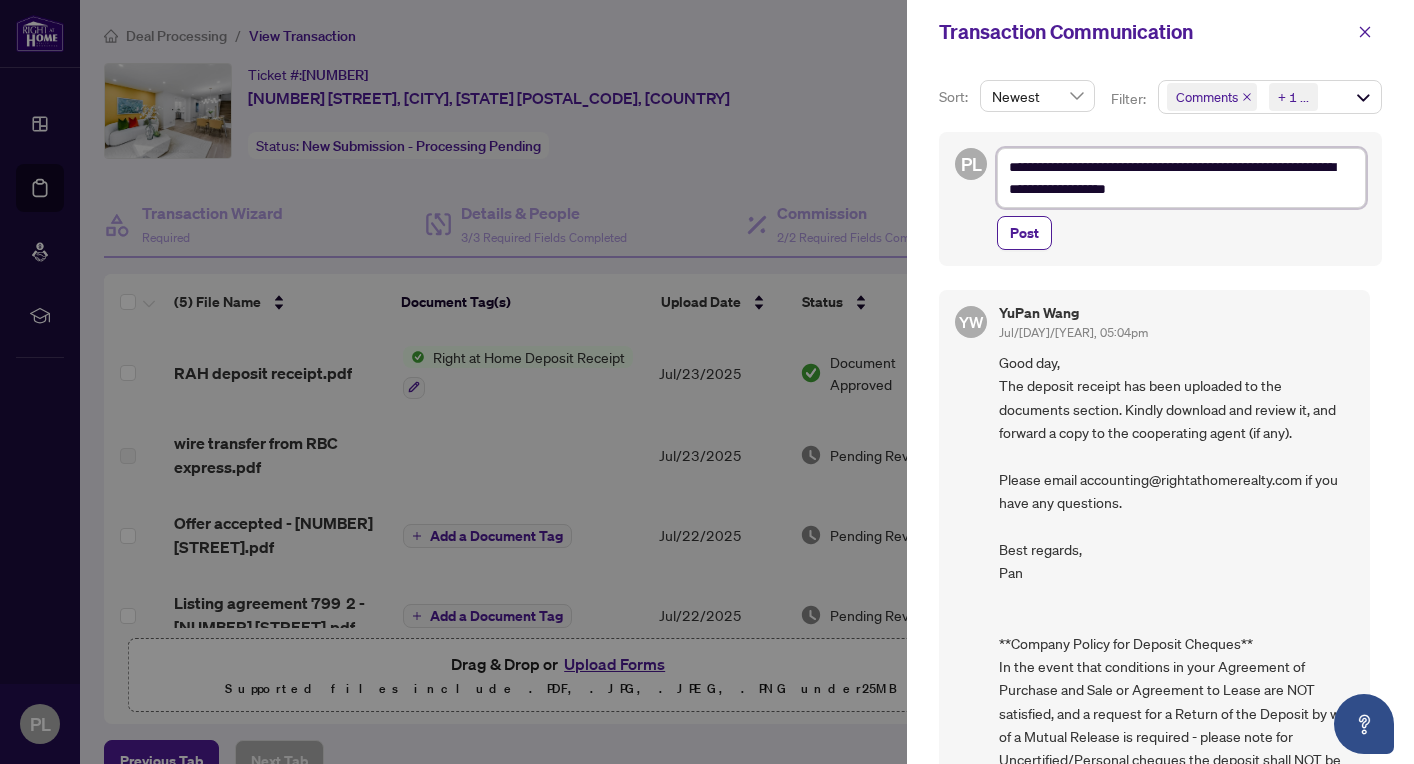 type on "**********" 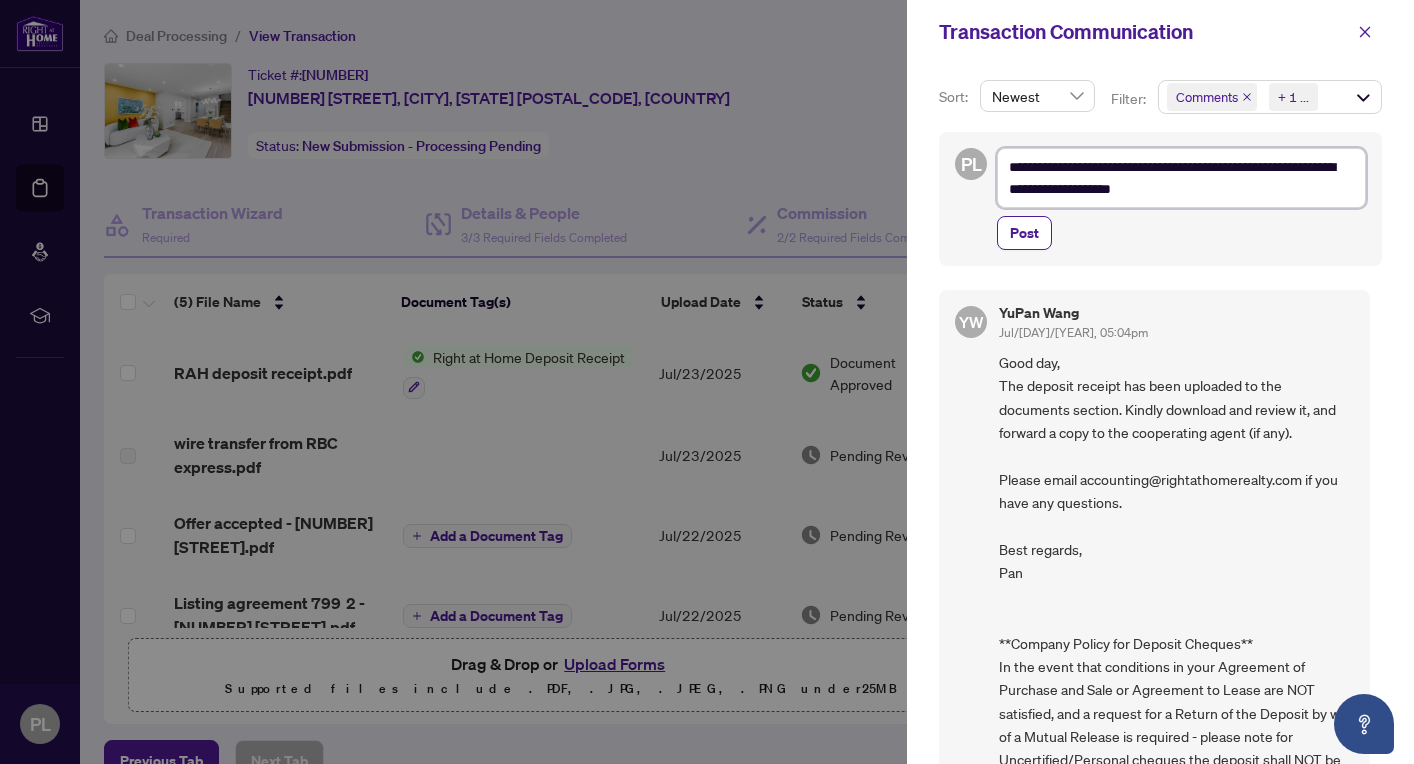 type on "**********" 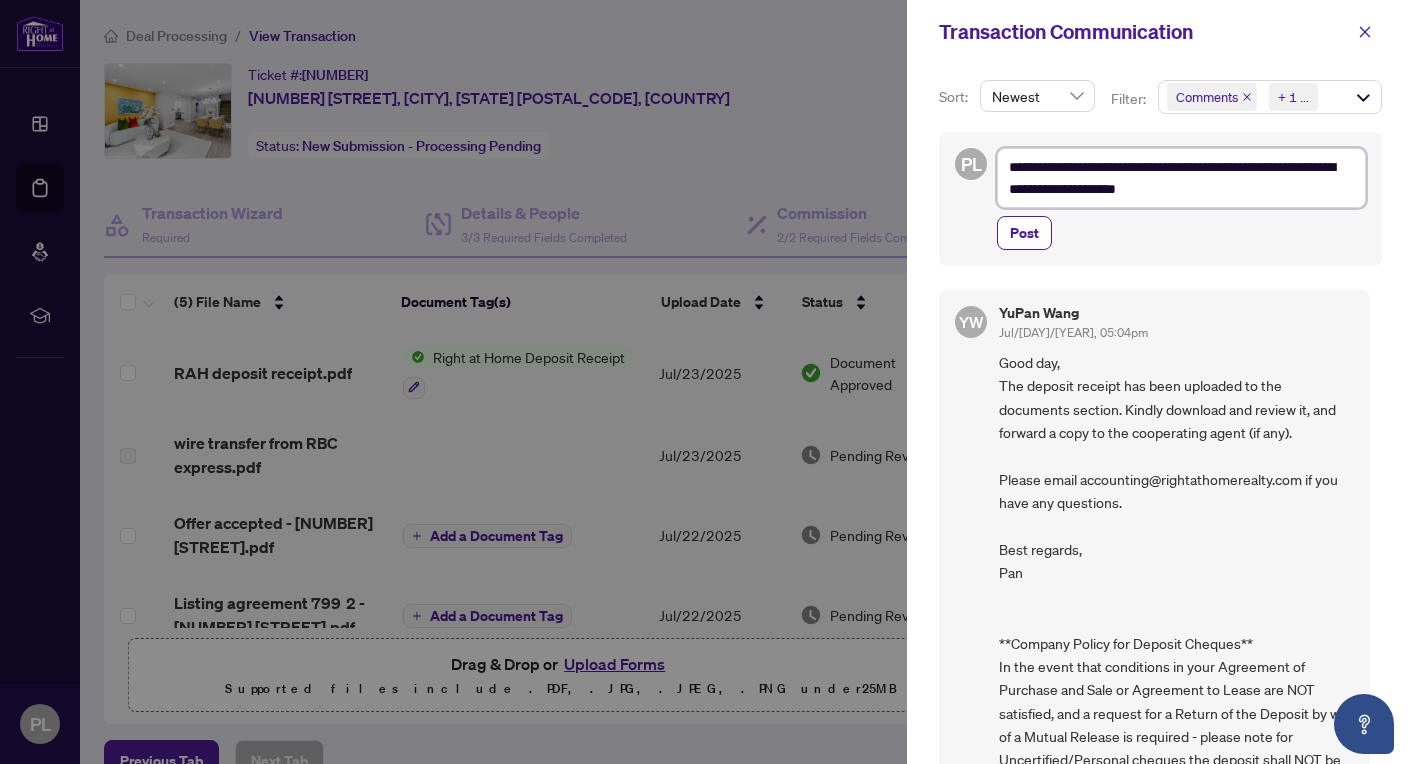 type on "**********" 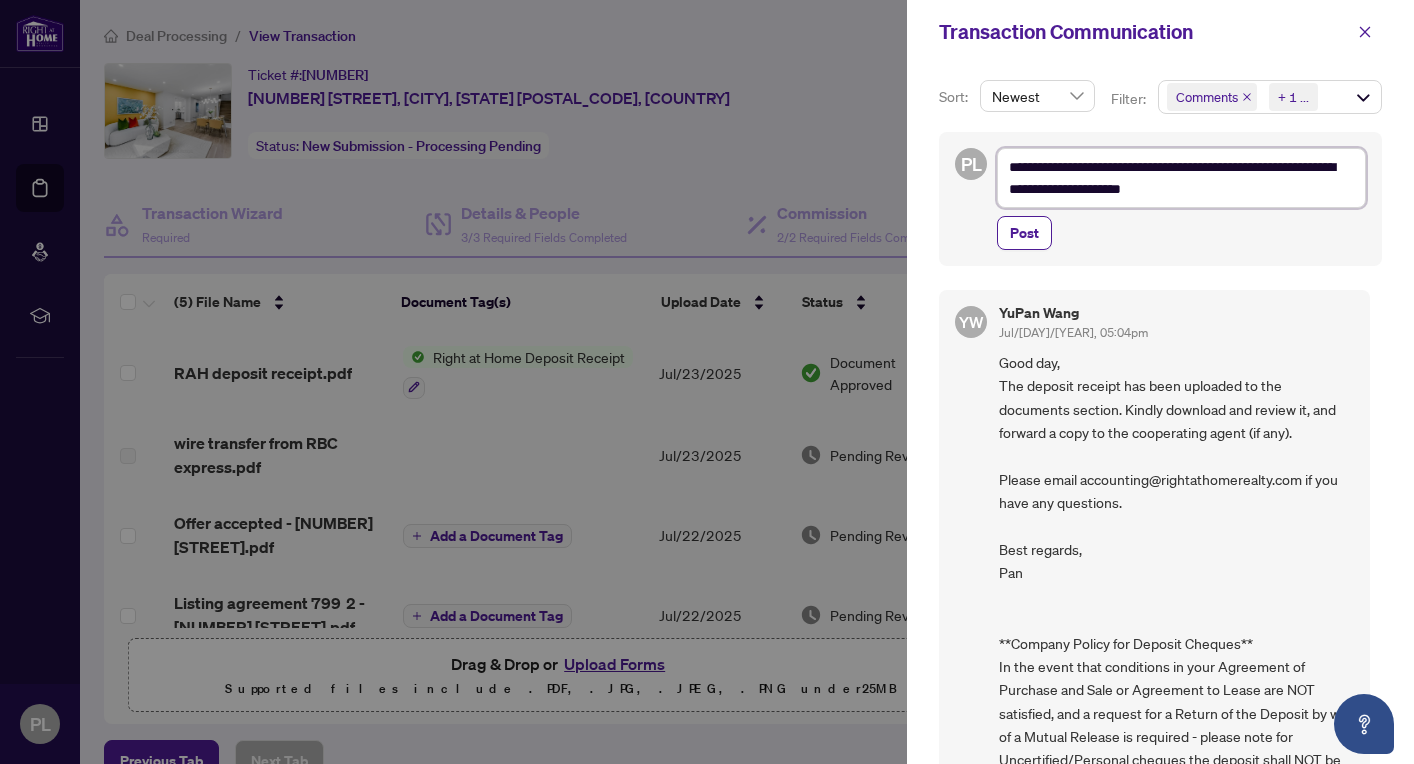 type on "**********" 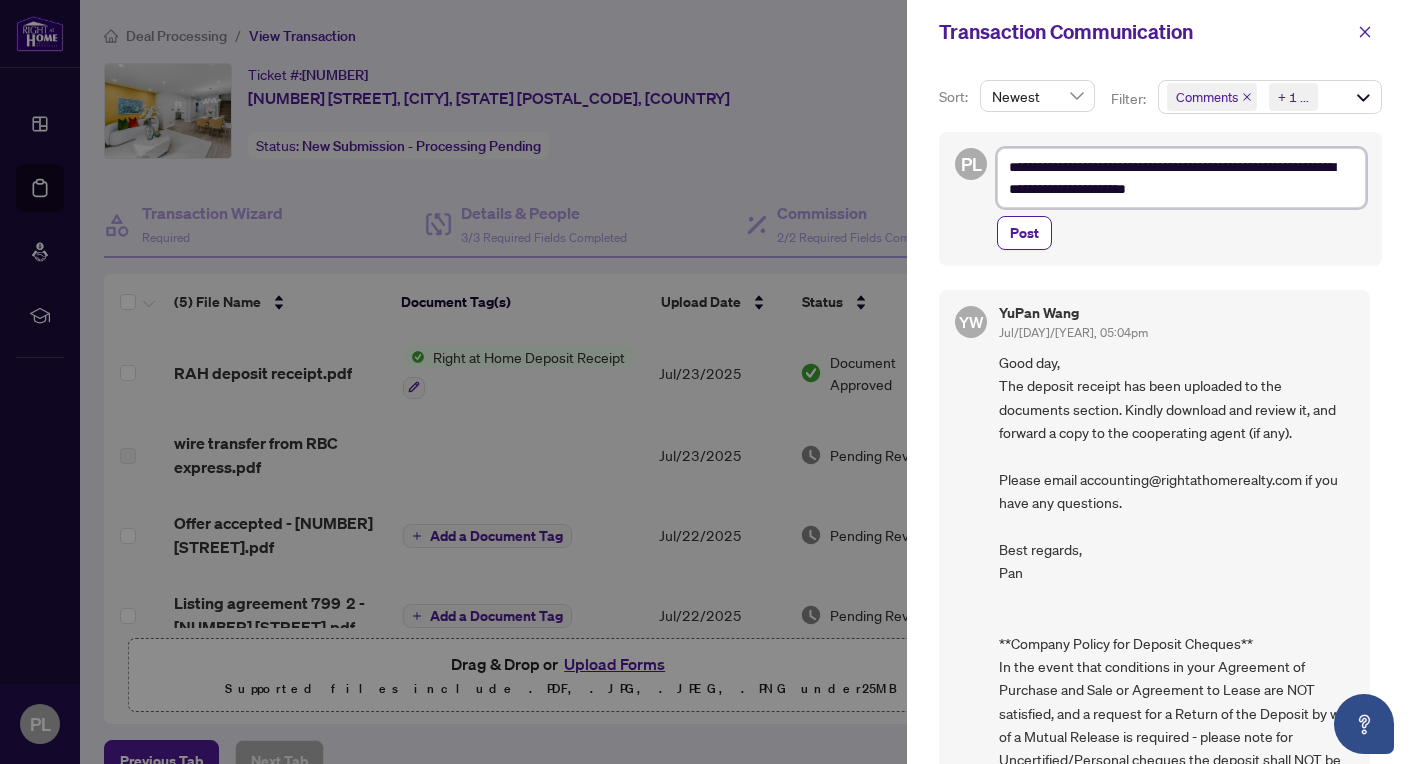 type on "**********" 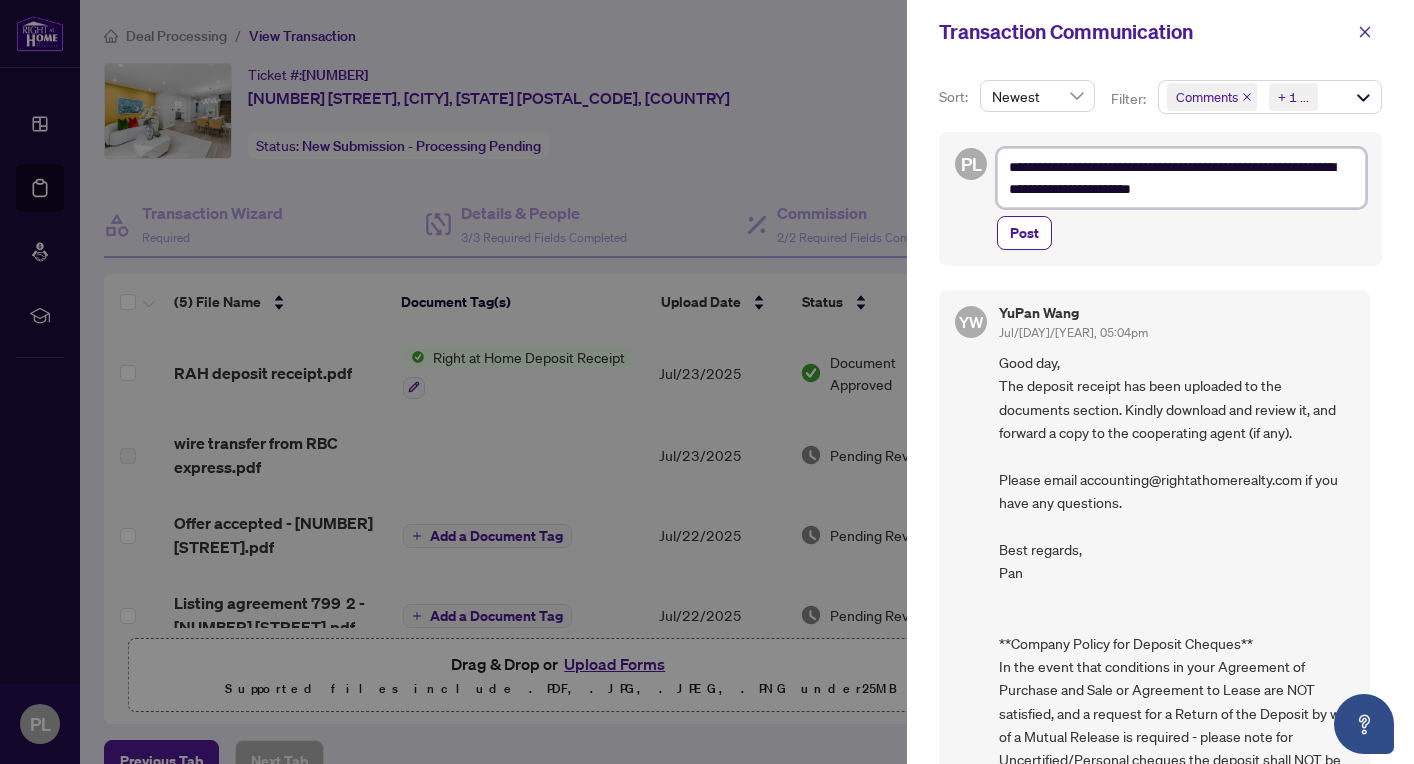 type on "**********" 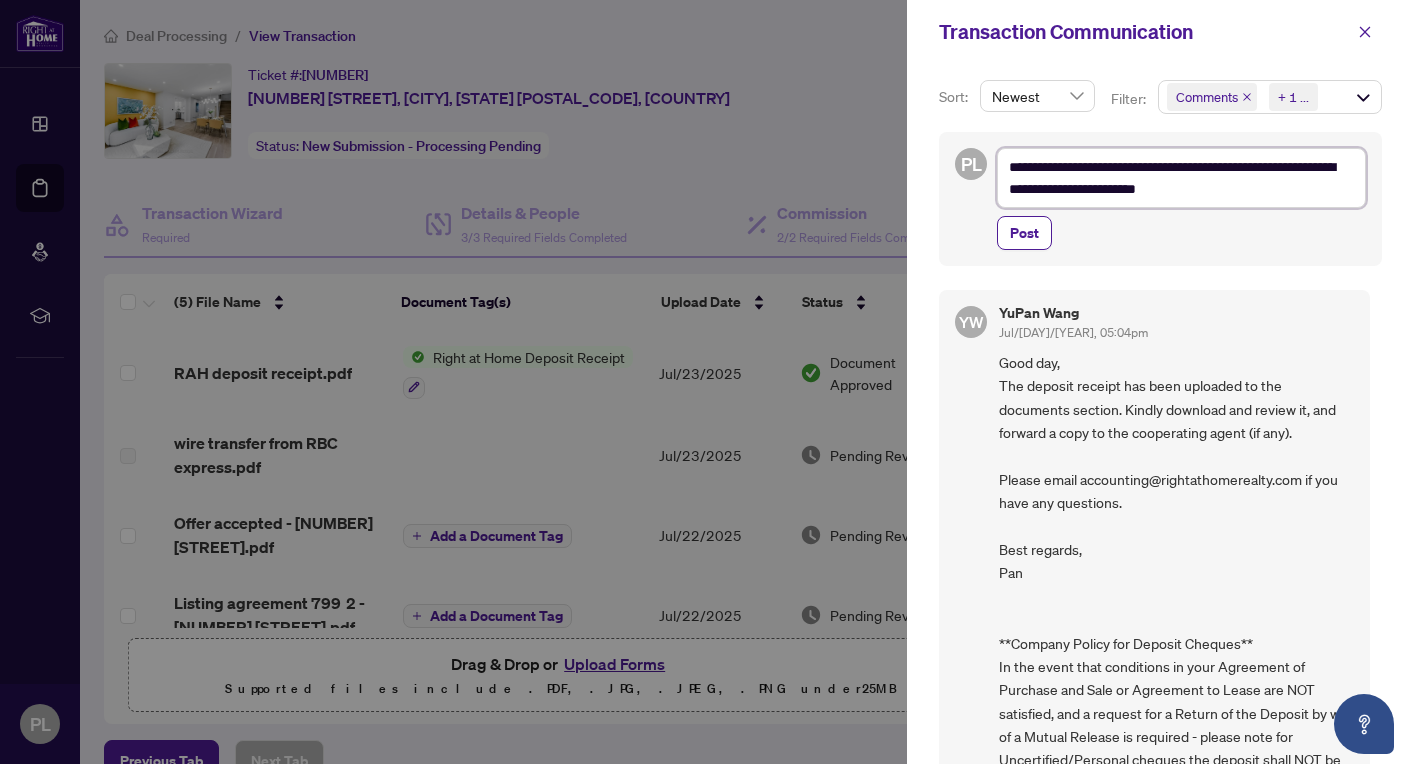 type on "**********" 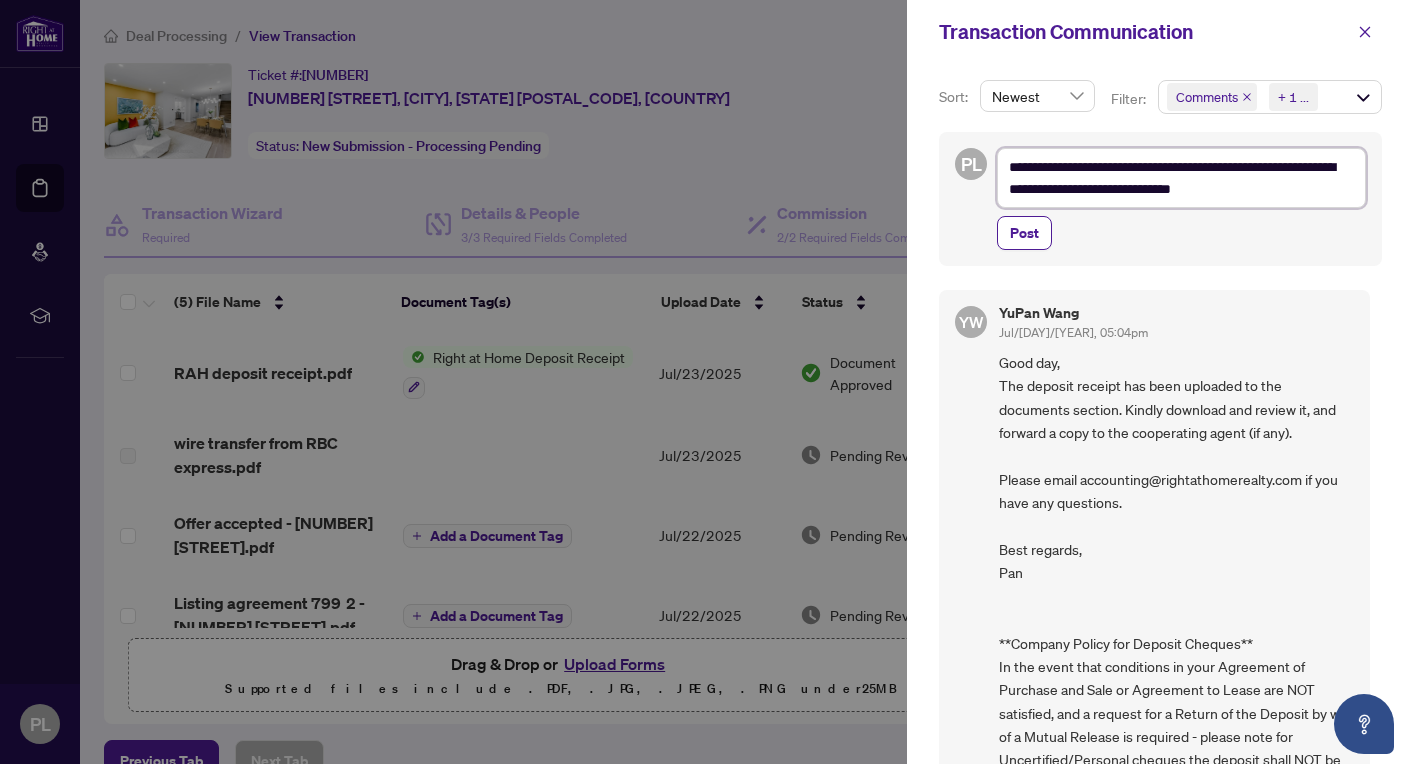 click on "**********" at bounding box center [1181, 178] 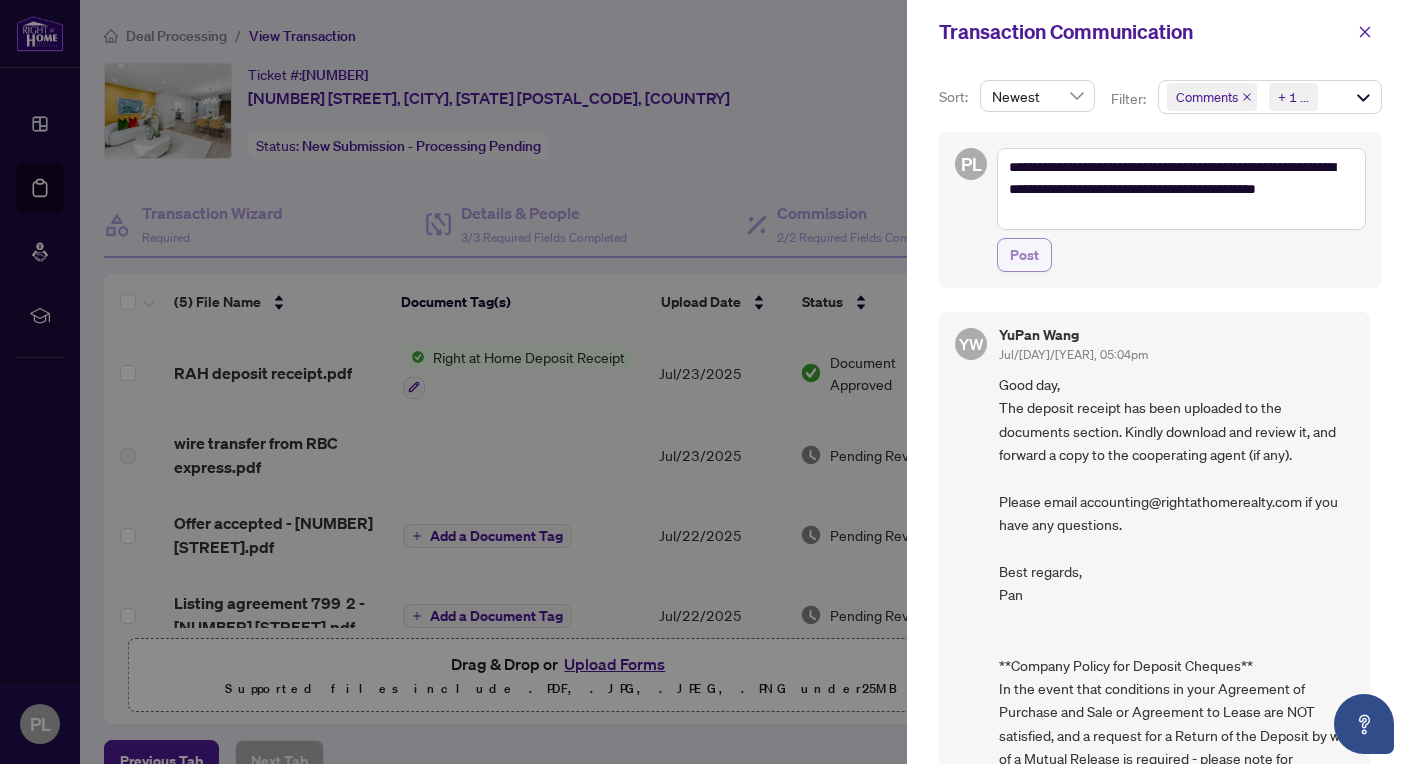 click on "Post" at bounding box center [1024, 255] 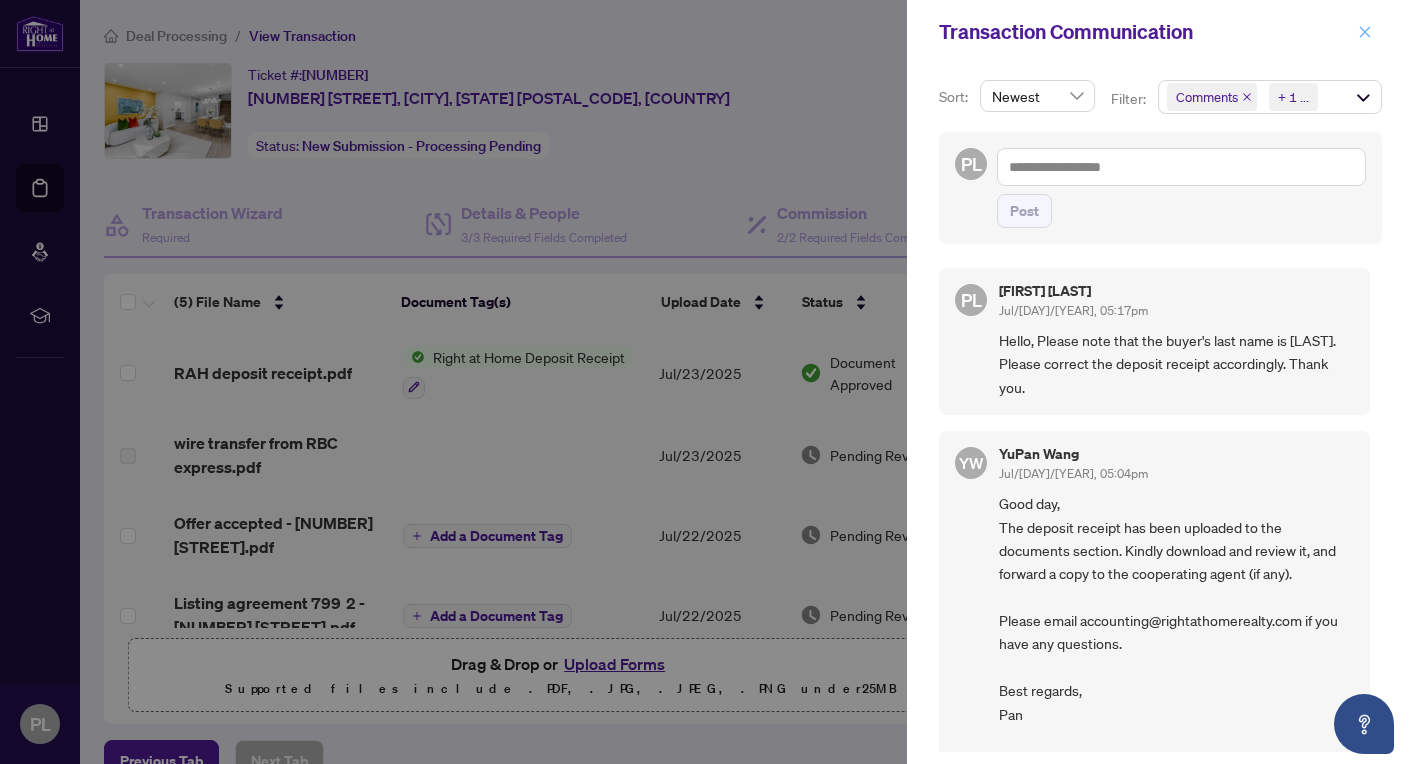 click 